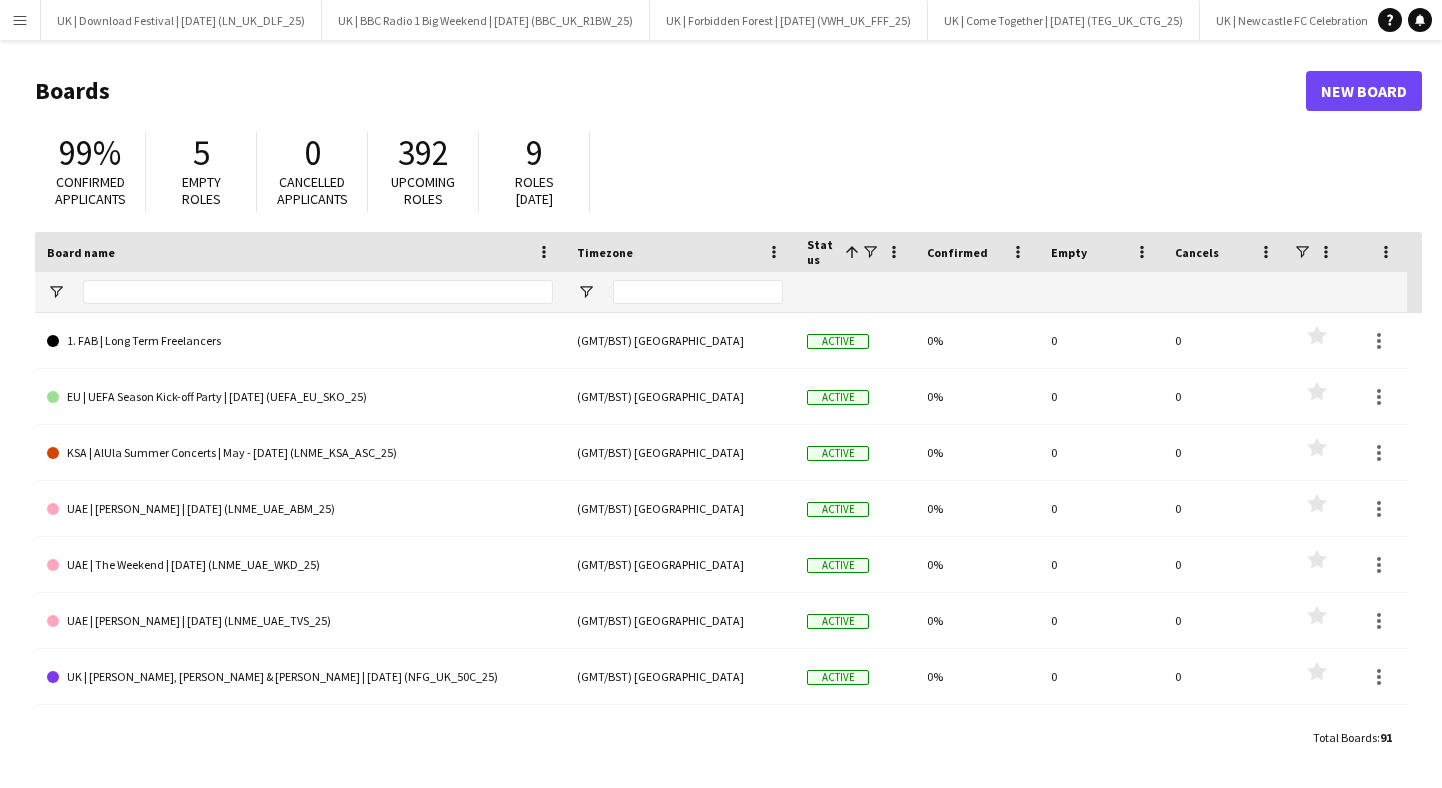 scroll, scrollTop: 0, scrollLeft: 0, axis: both 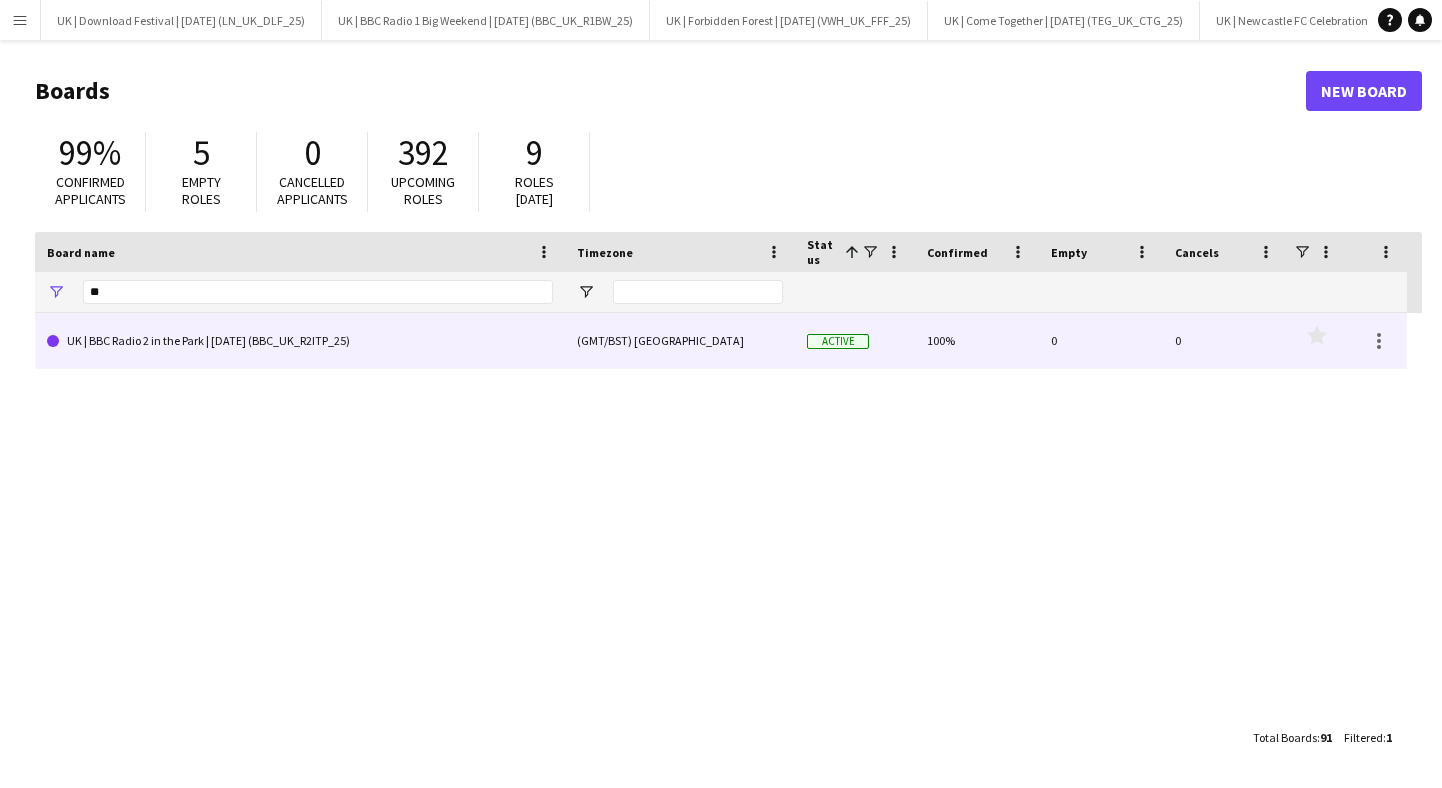 type on "**" 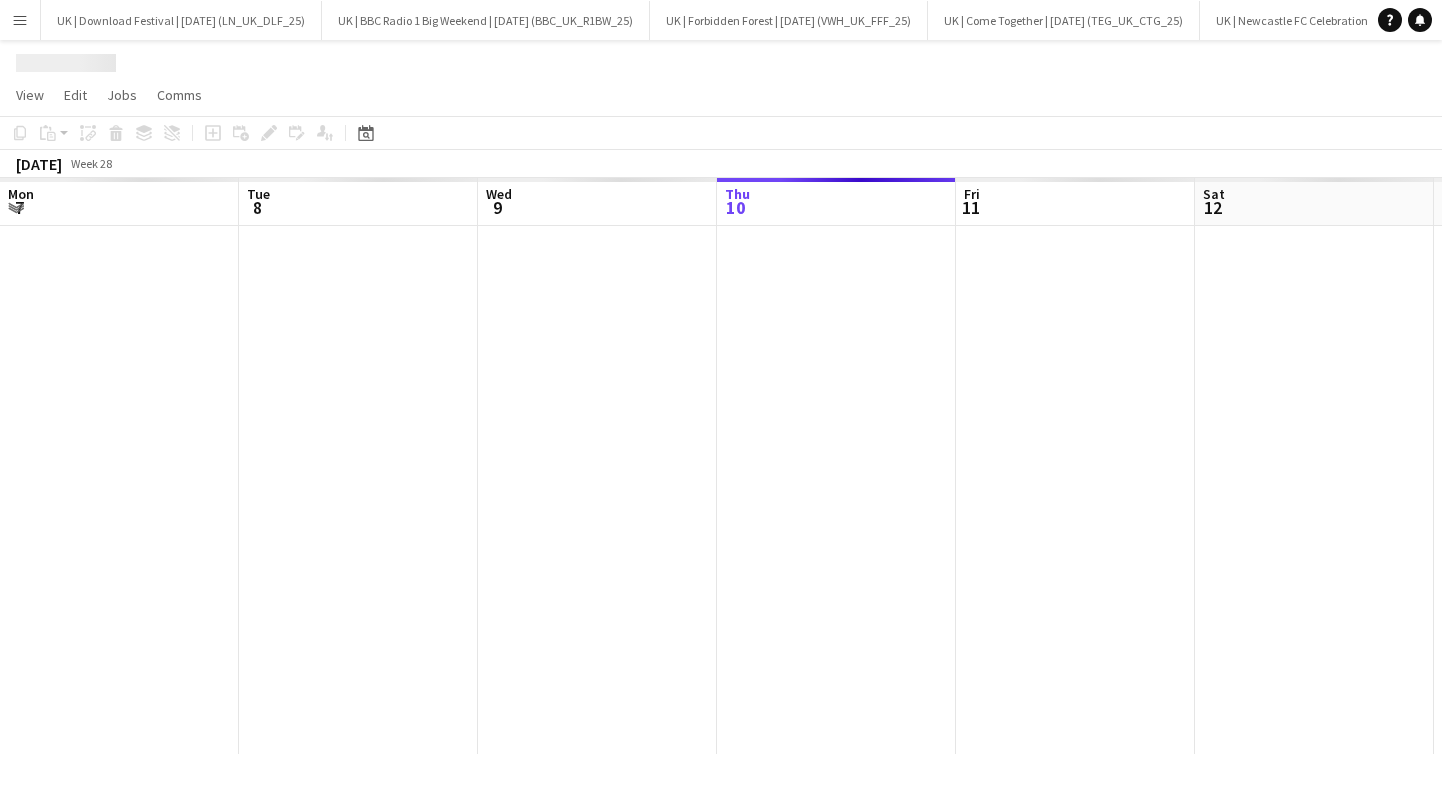 scroll, scrollTop: 0, scrollLeft: 478, axis: horizontal 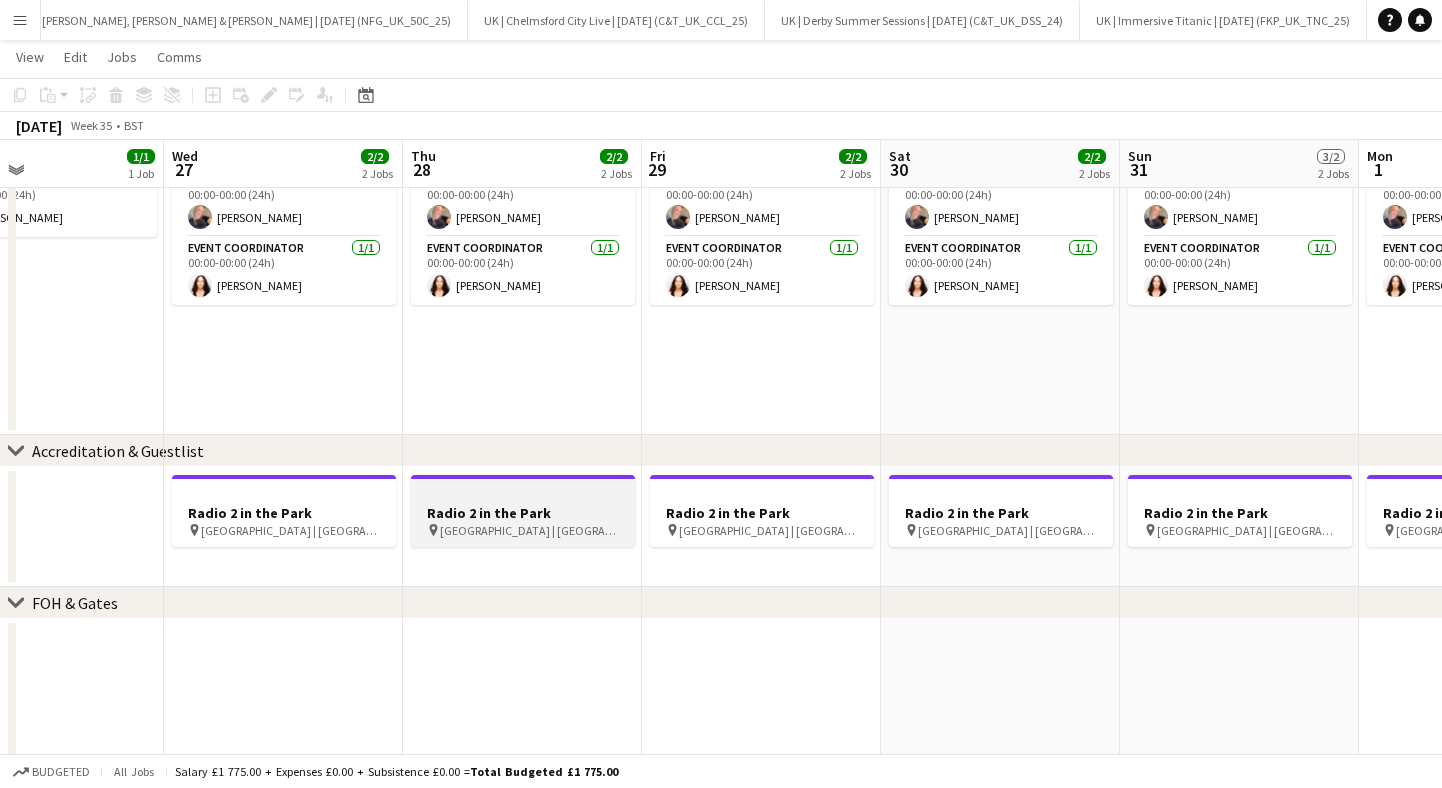 click on "Radio 2 in the Park" at bounding box center [523, 513] 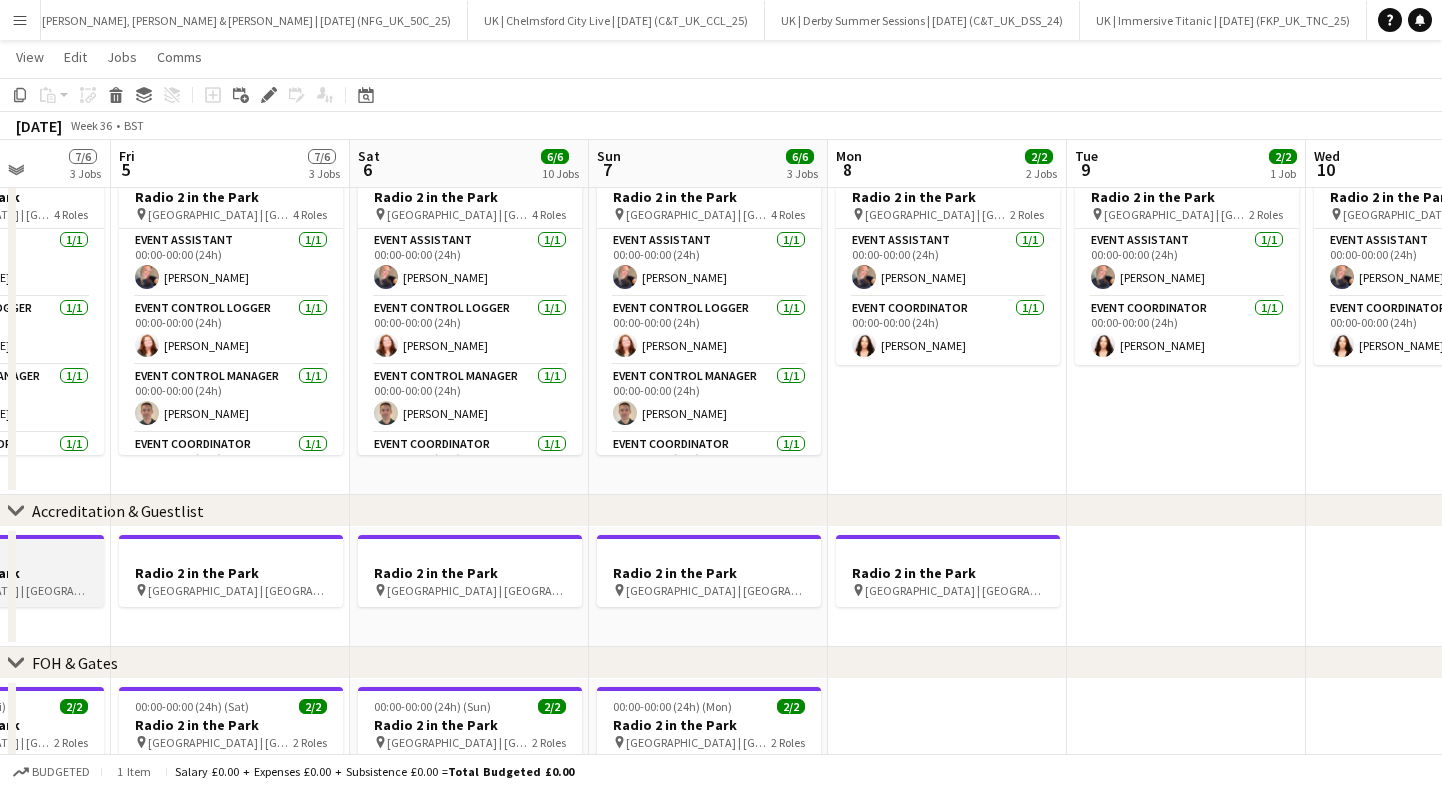 scroll, scrollTop: 0, scrollLeft: 563, axis: horizontal 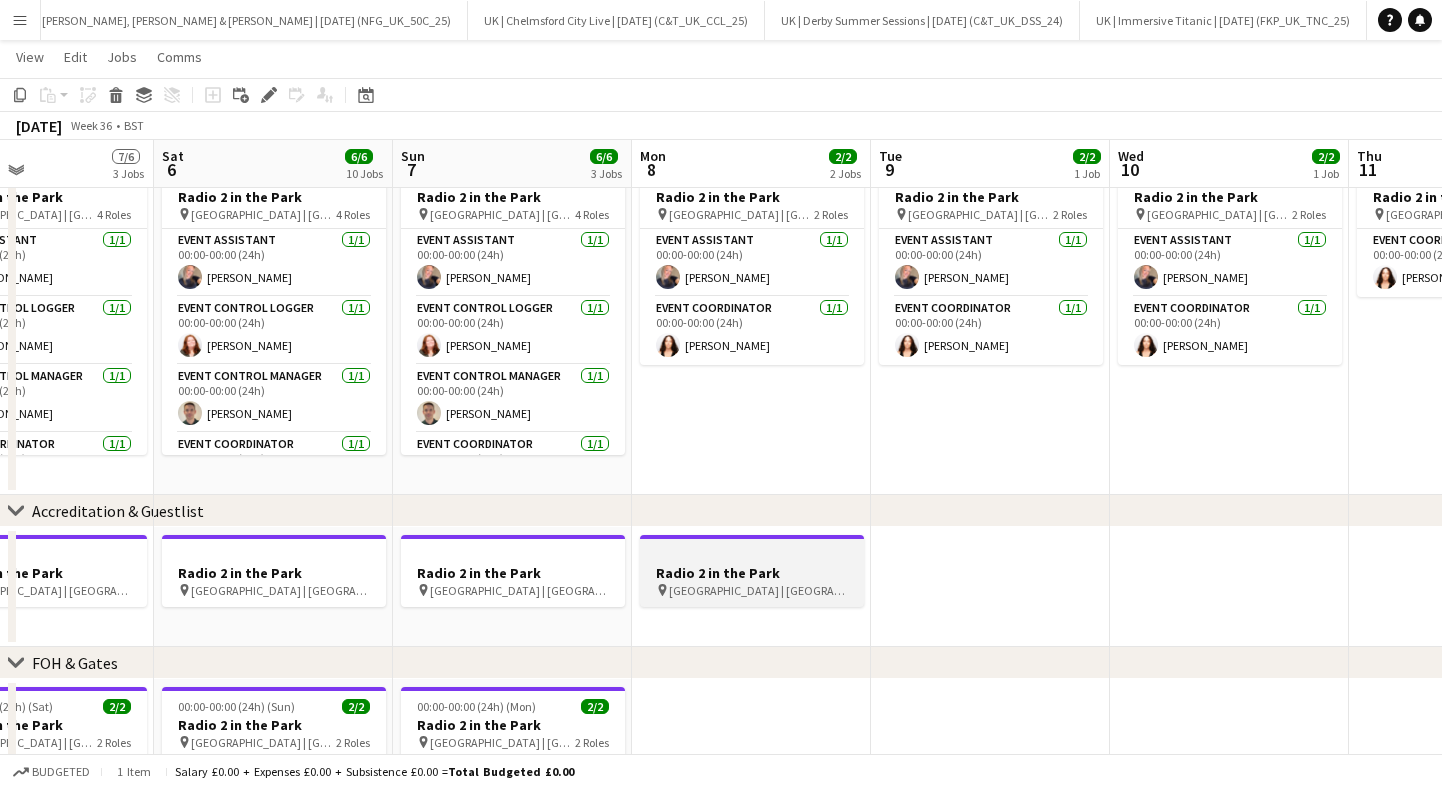 click at bounding box center [752, 554] 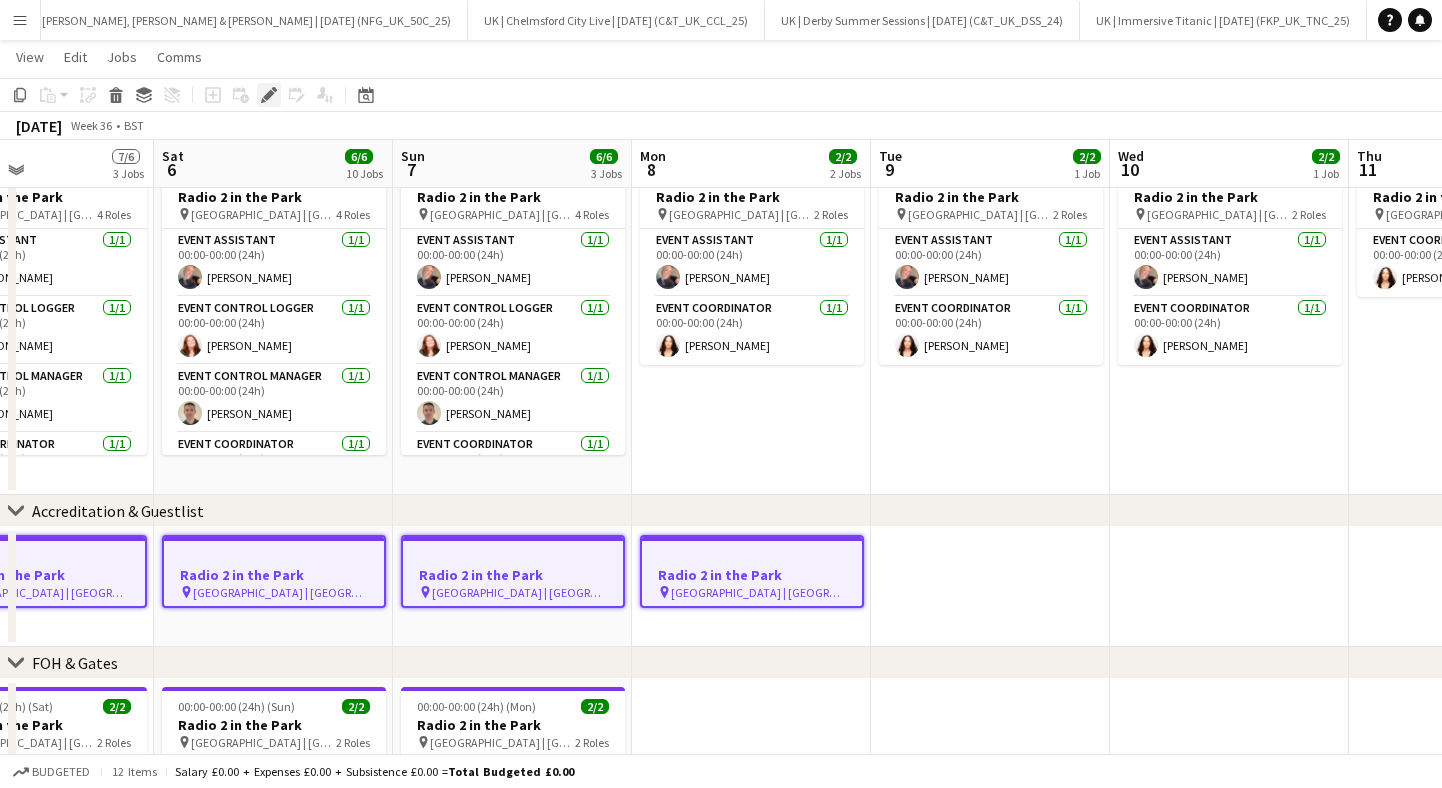 click on "Edit" 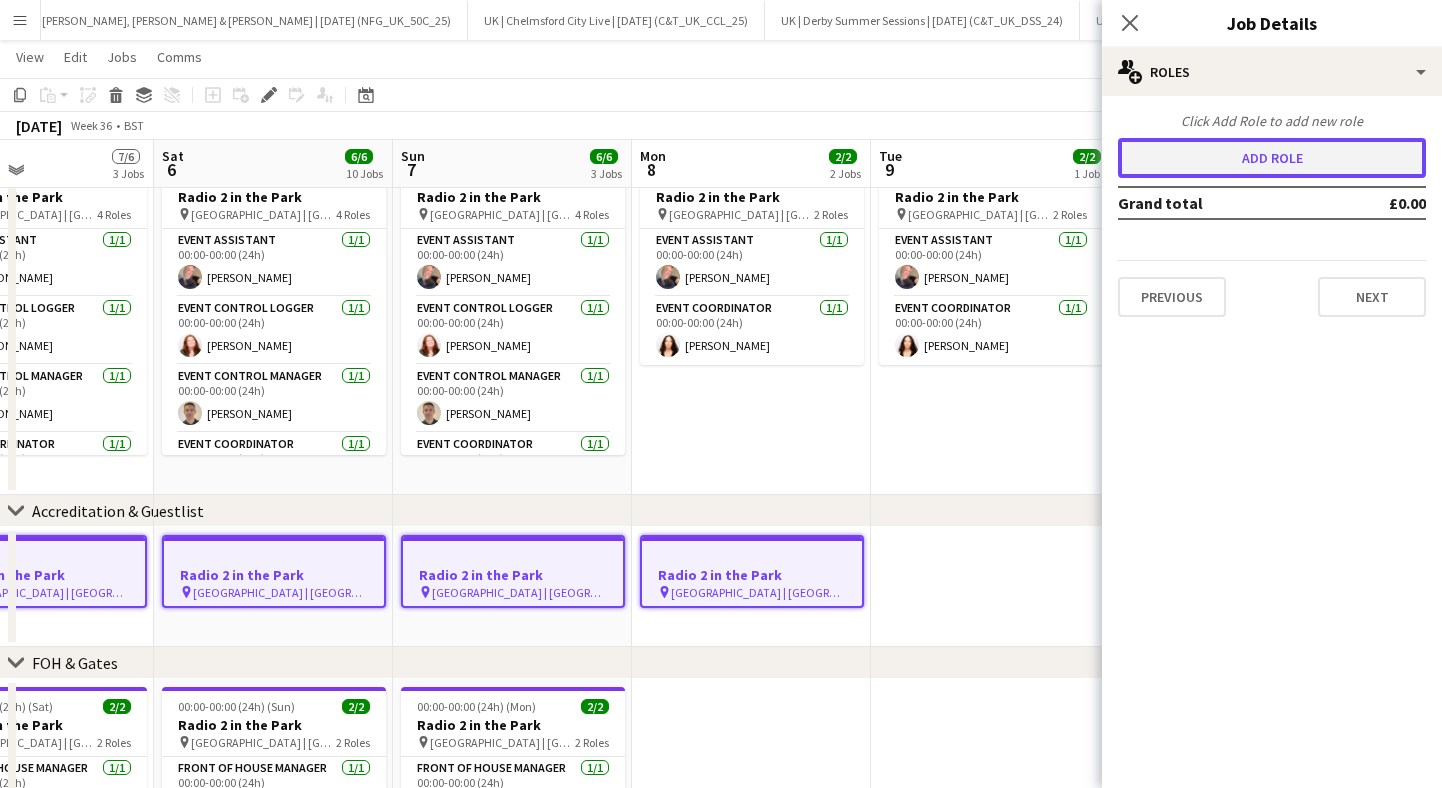 click on "Add role" at bounding box center (1272, 158) 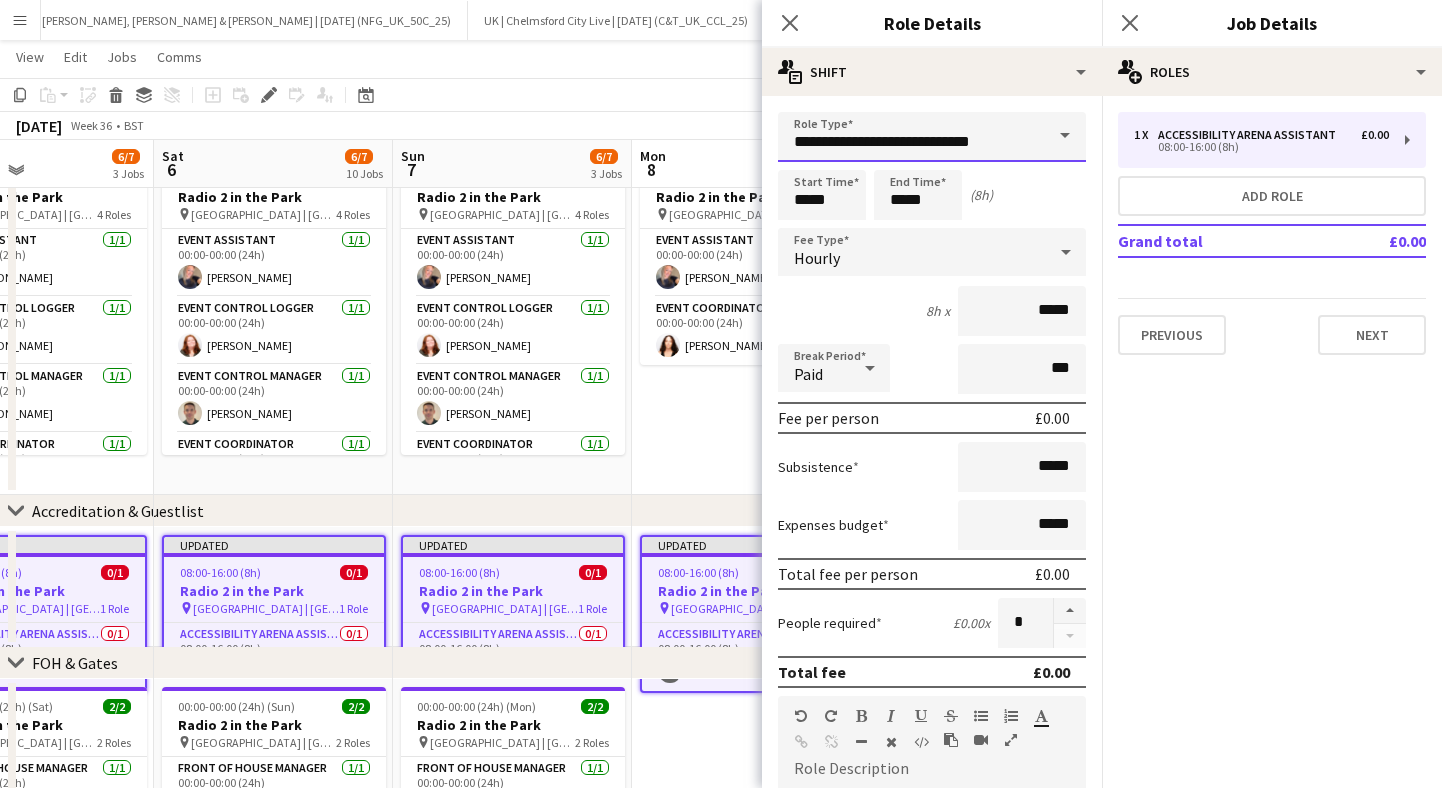 click on "**********" at bounding box center (932, 137) 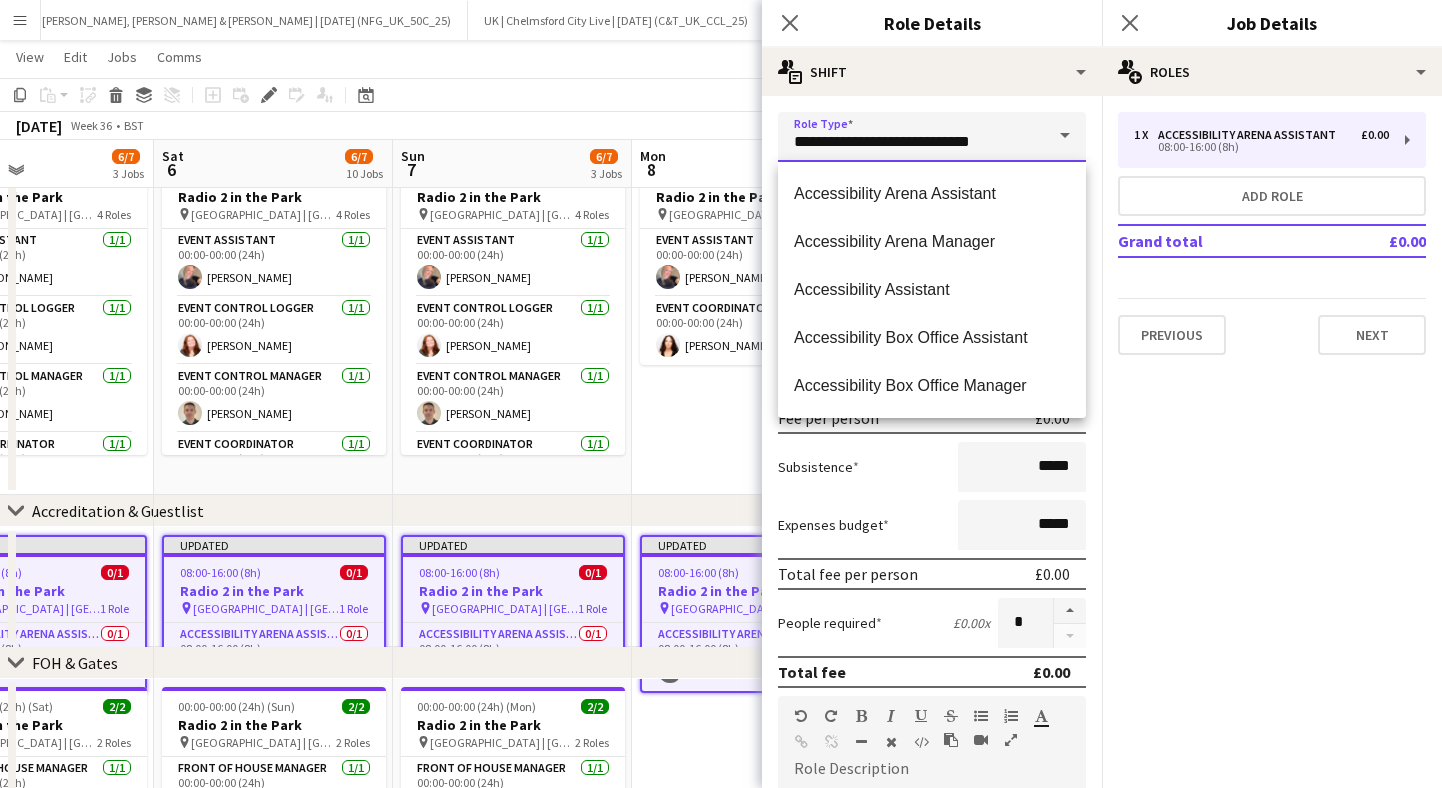 click on "**********" at bounding box center [932, 137] 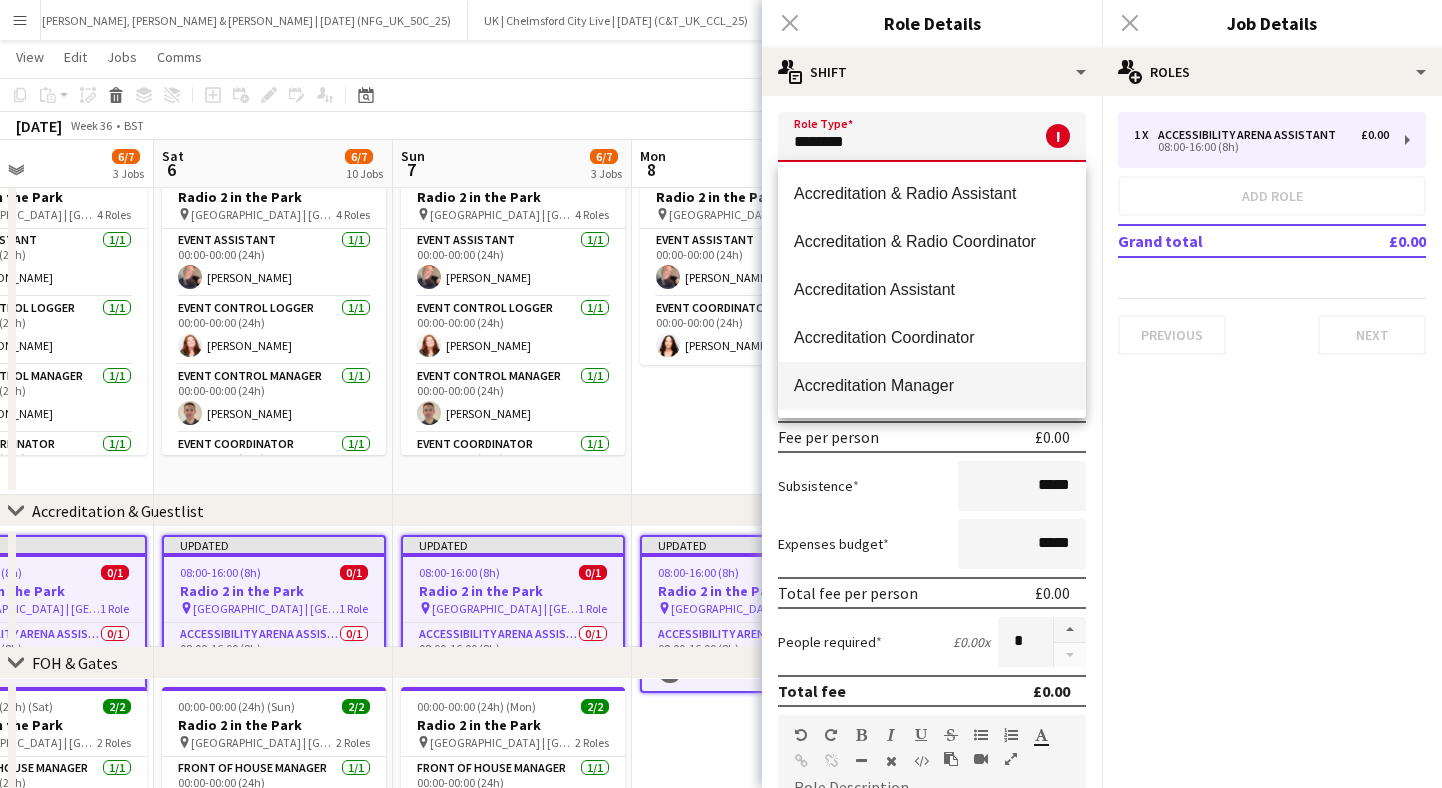click on "Accreditation Manager" at bounding box center (932, 385) 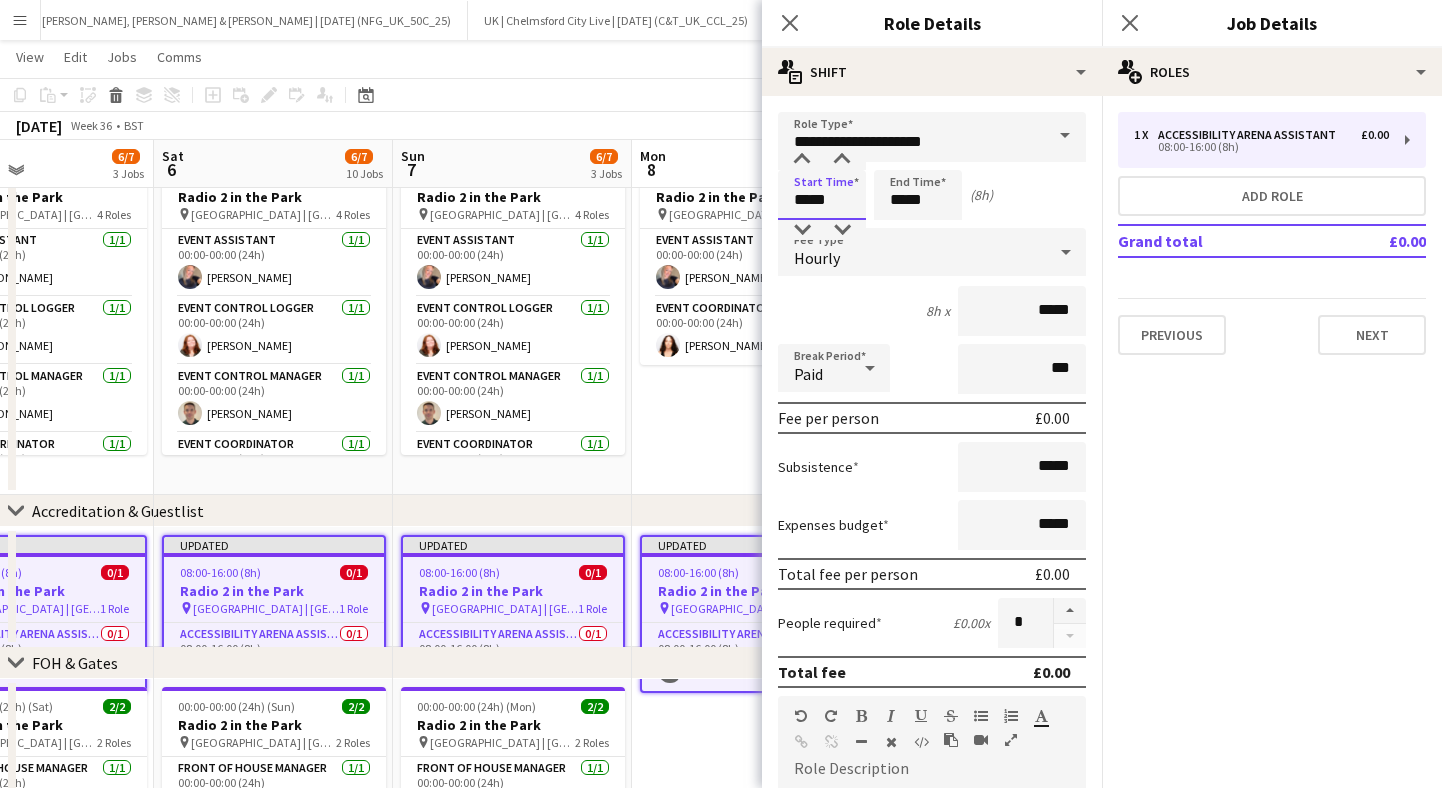 click on "*****" at bounding box center [822, 195] 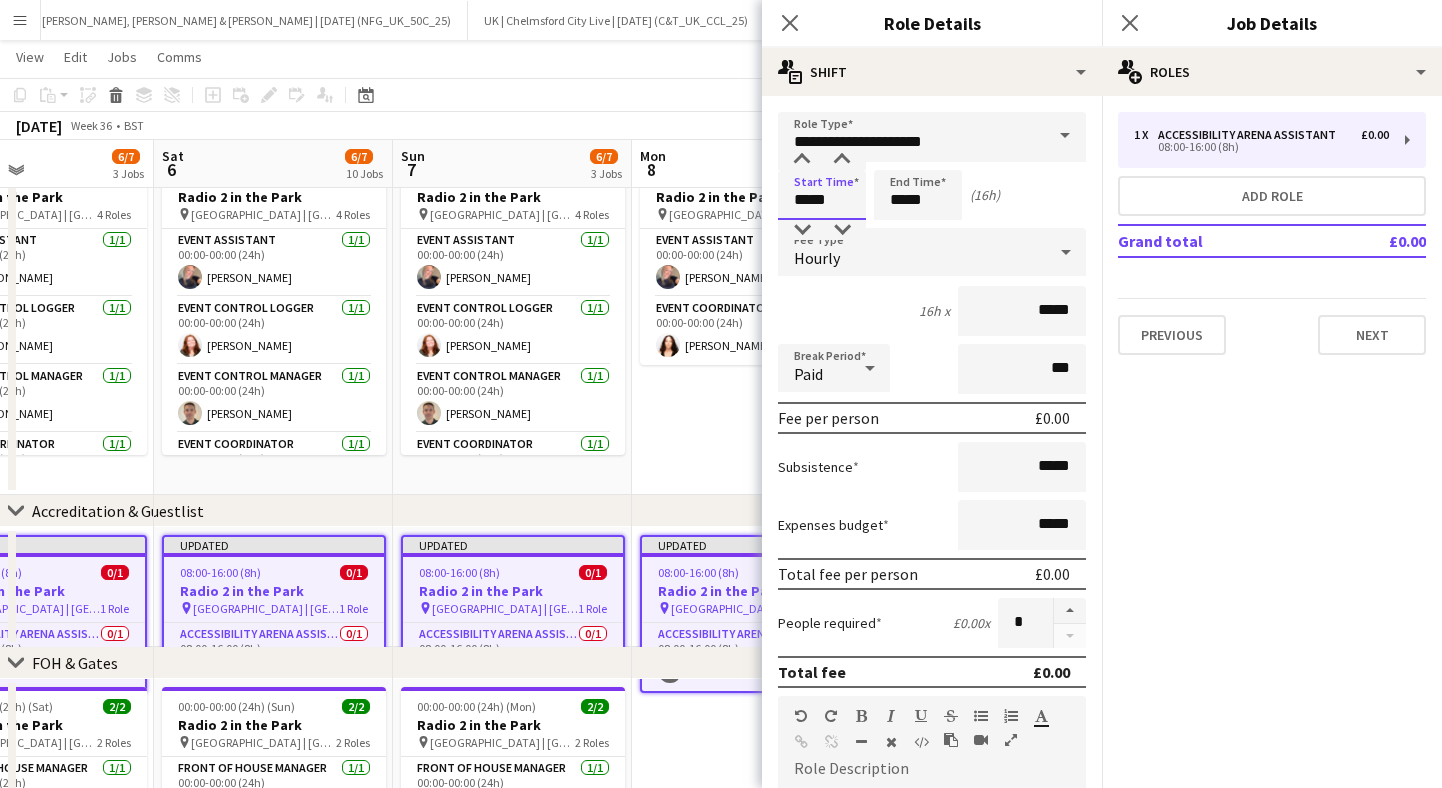 type on "*****" 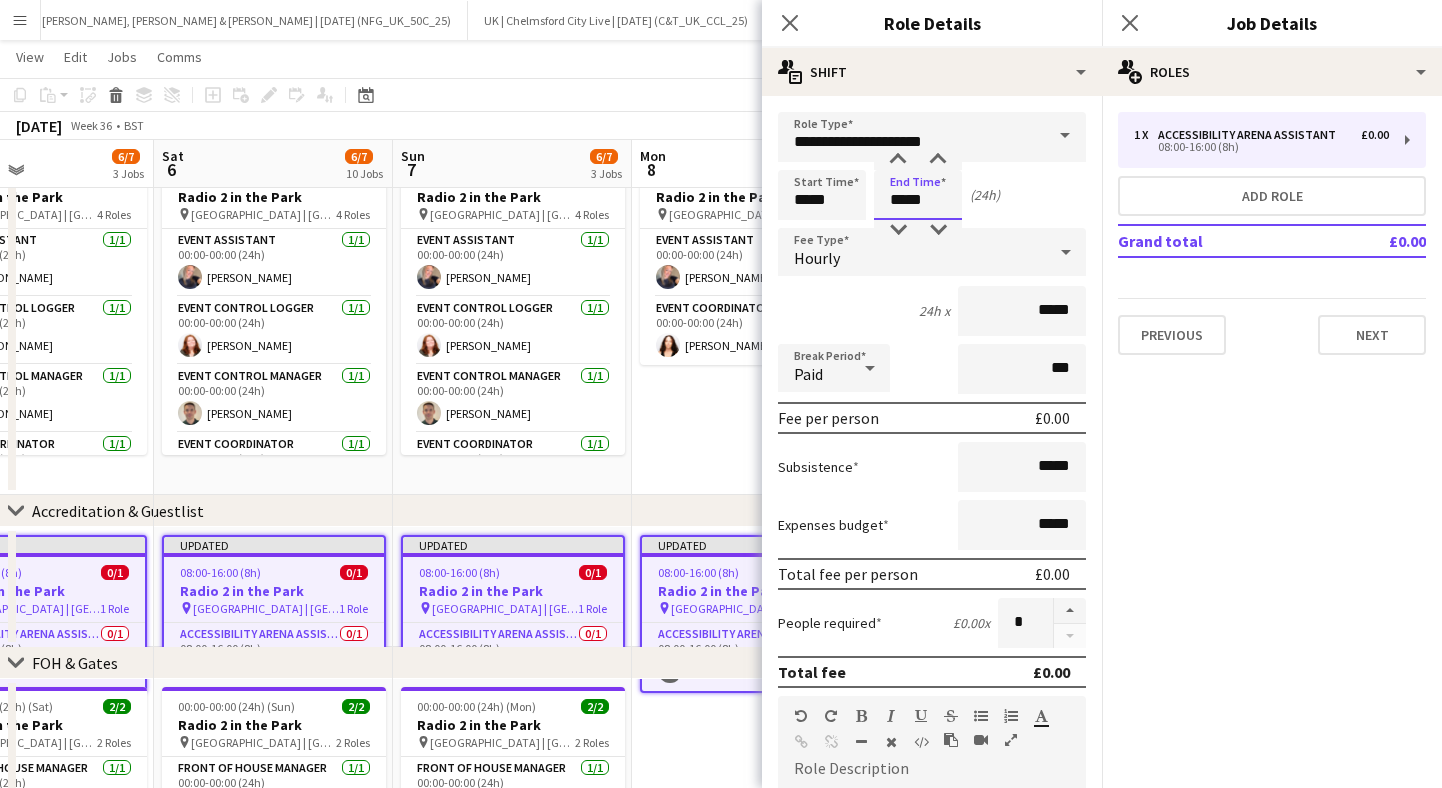type on "*****" 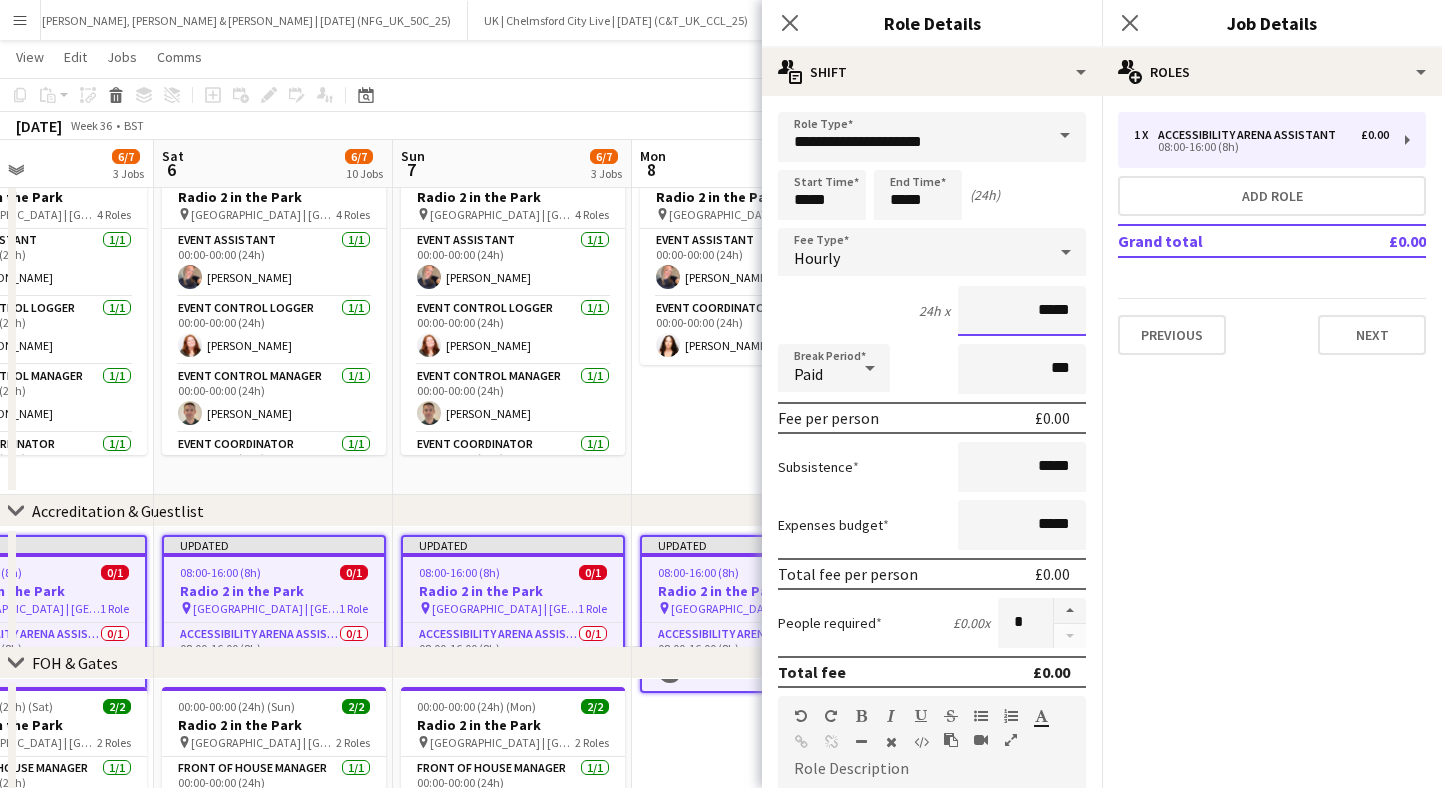click on "*****" at bounding box center (1022, 311) 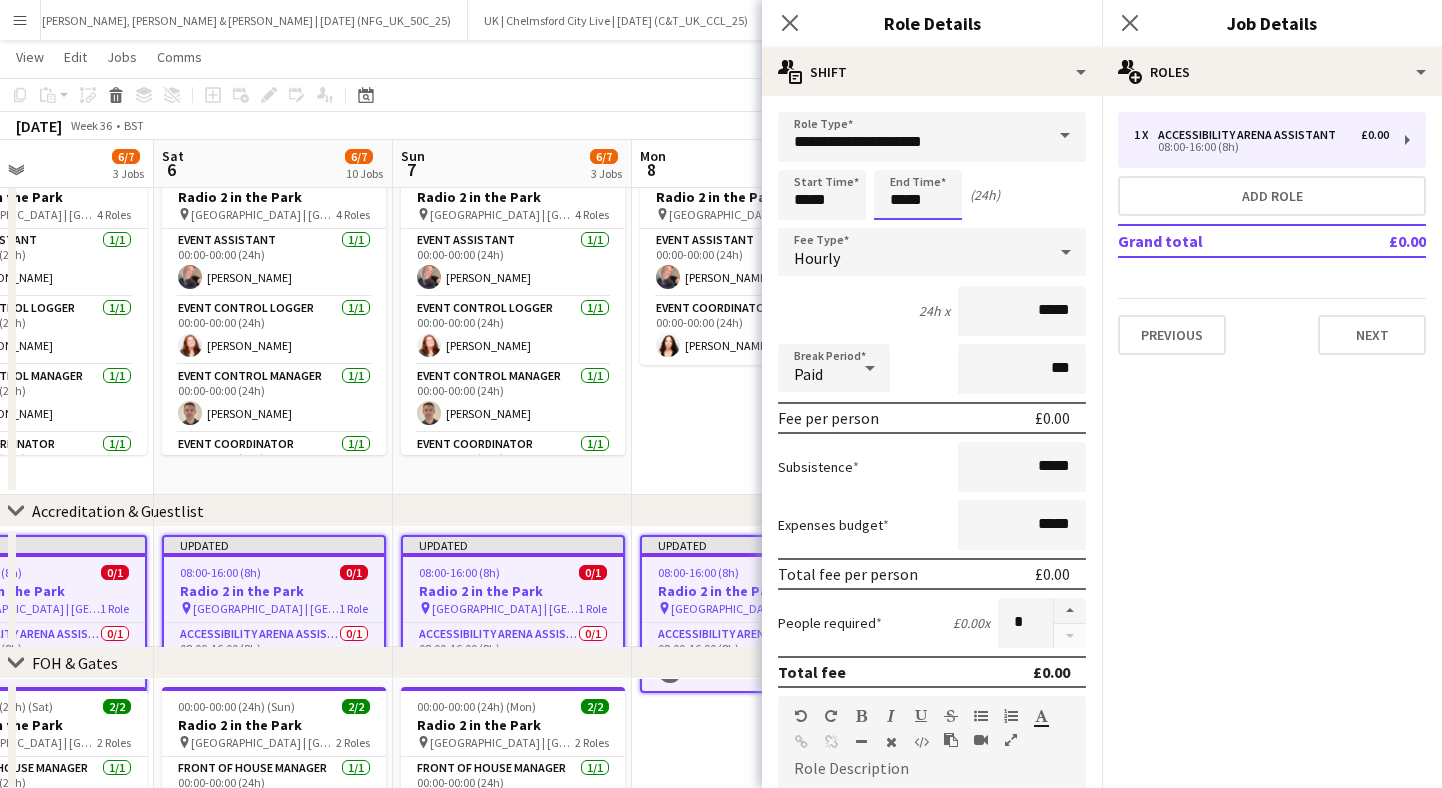 click on "*****" at bounding box center [918, 195] 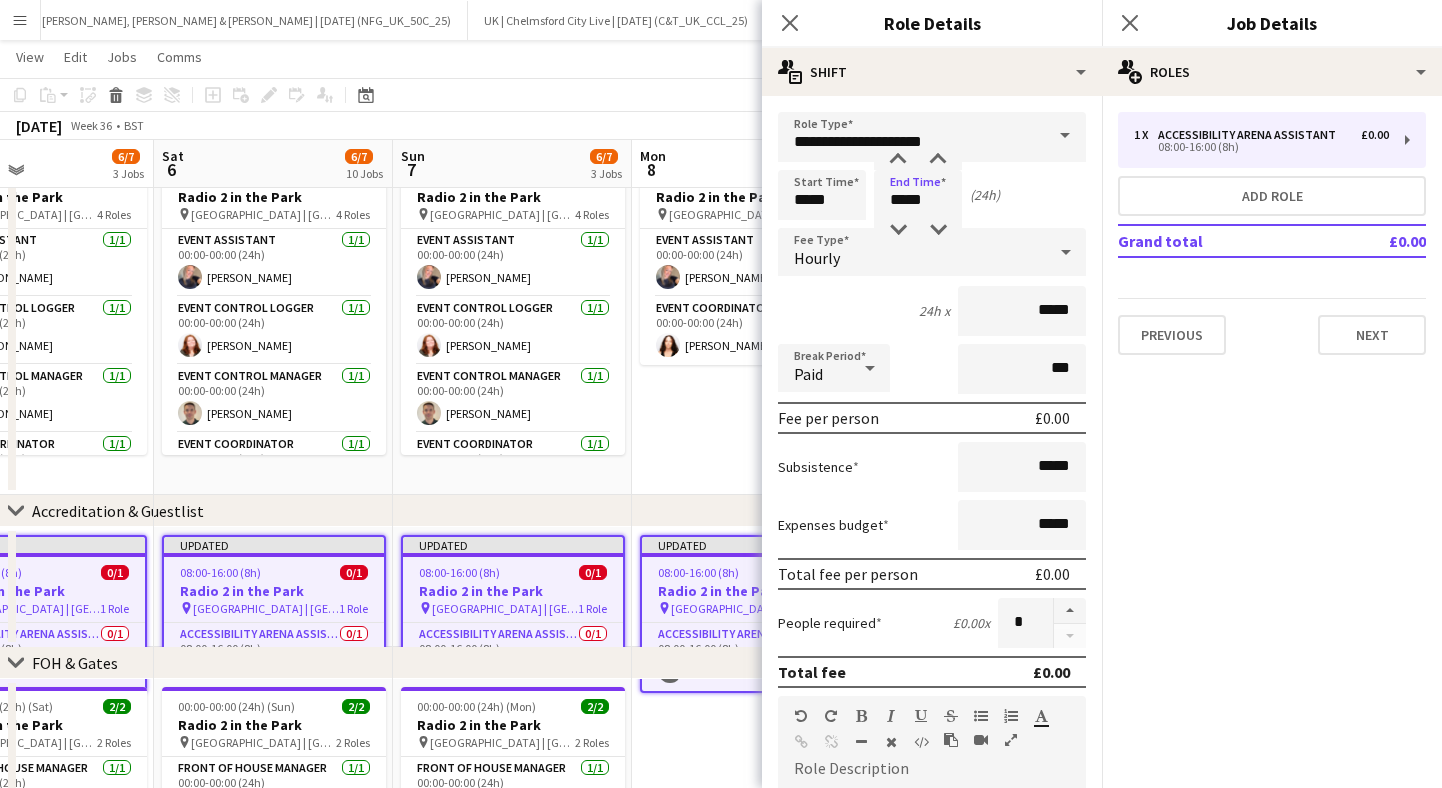 click on "Hourly" at bounding box center (912, 252) 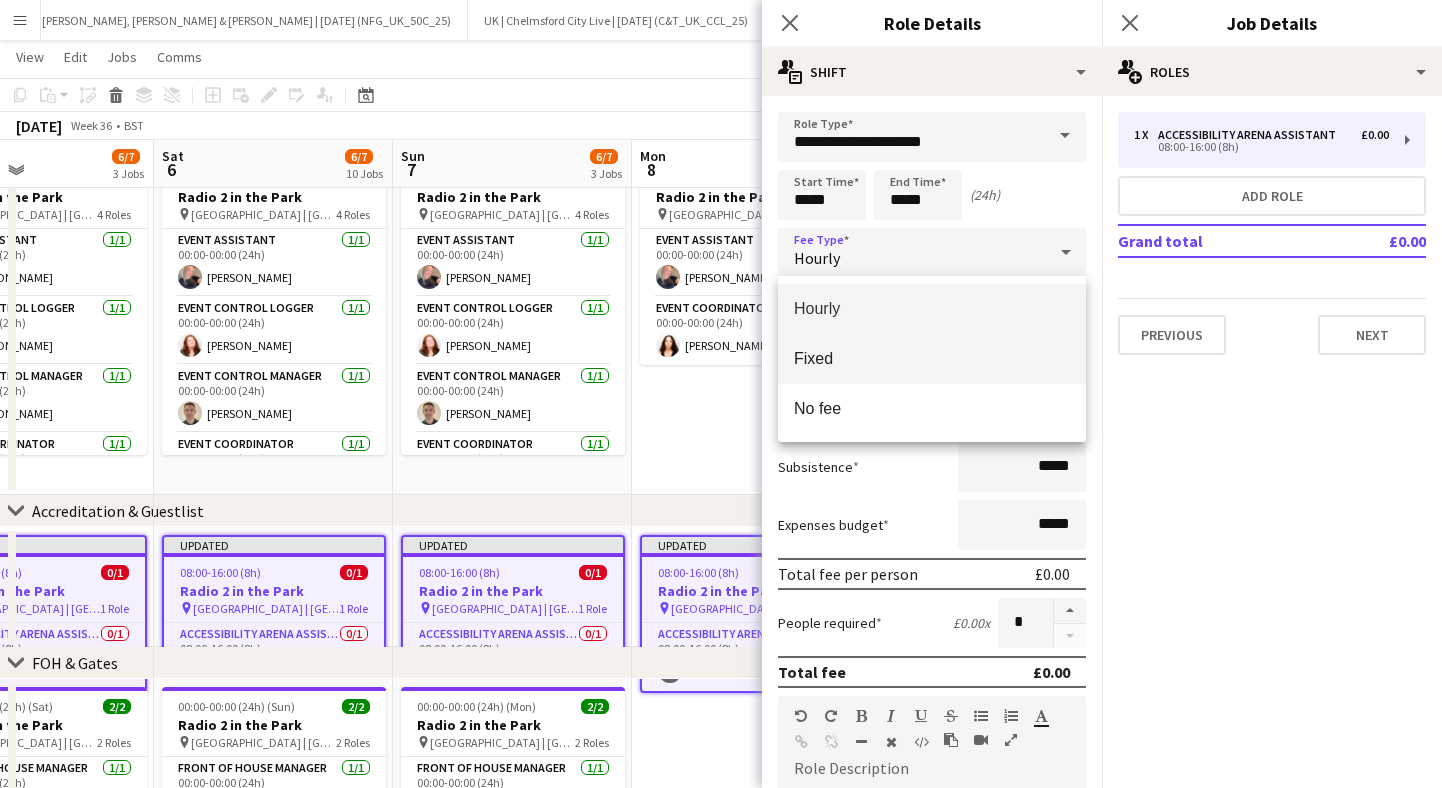 click on "Fixed" at bounding box center (932, 359) 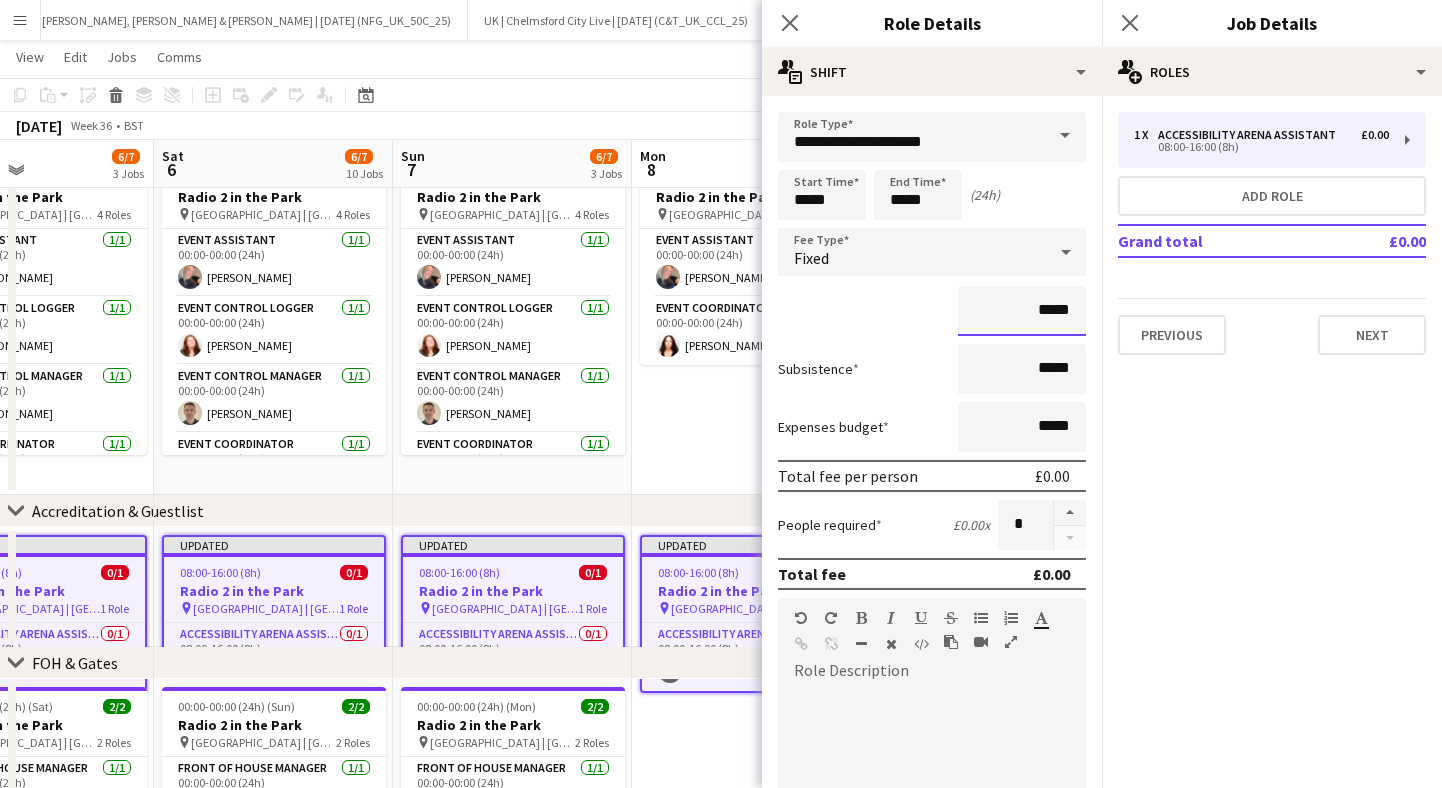 click on "*****" at bounding box center [1022, 311] 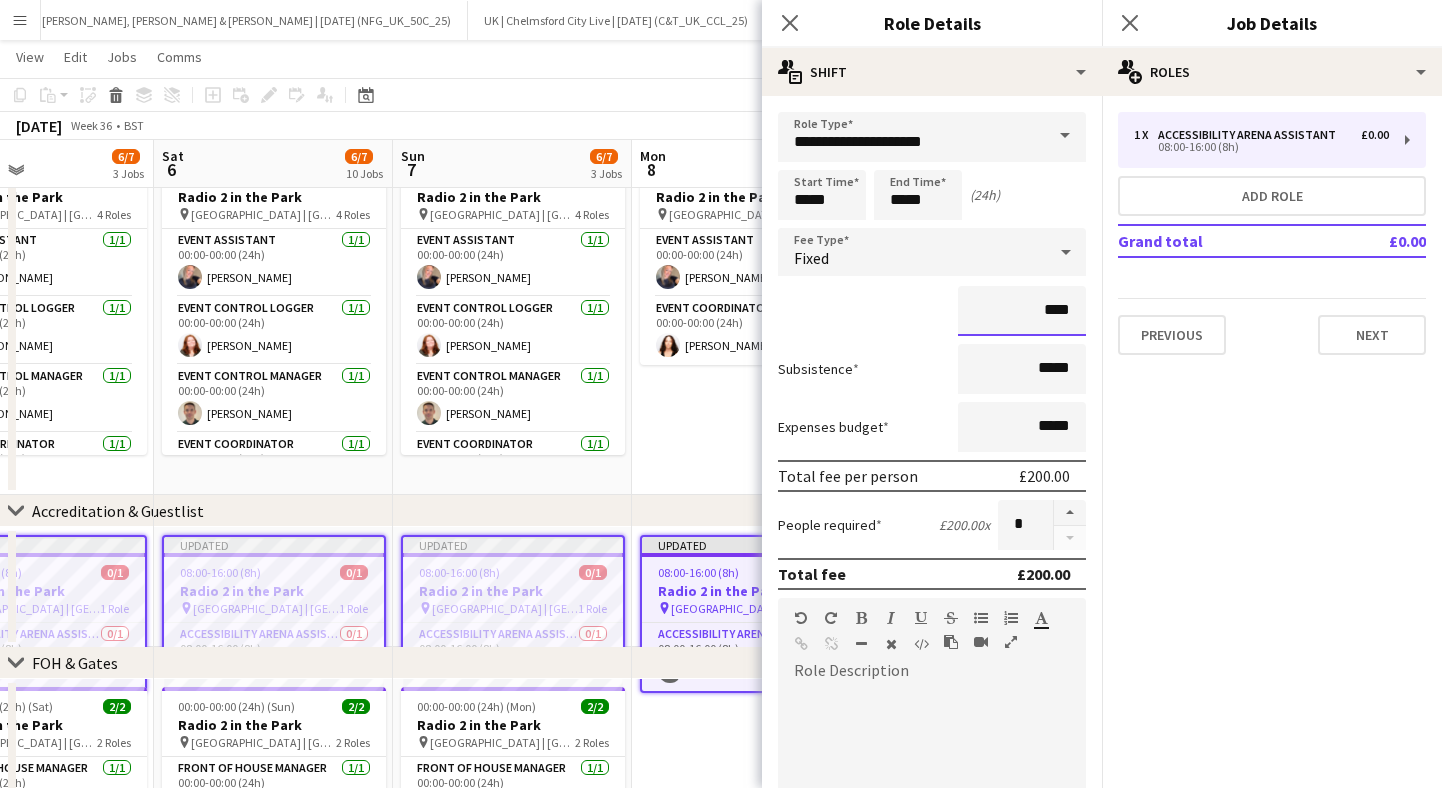 type on "****" 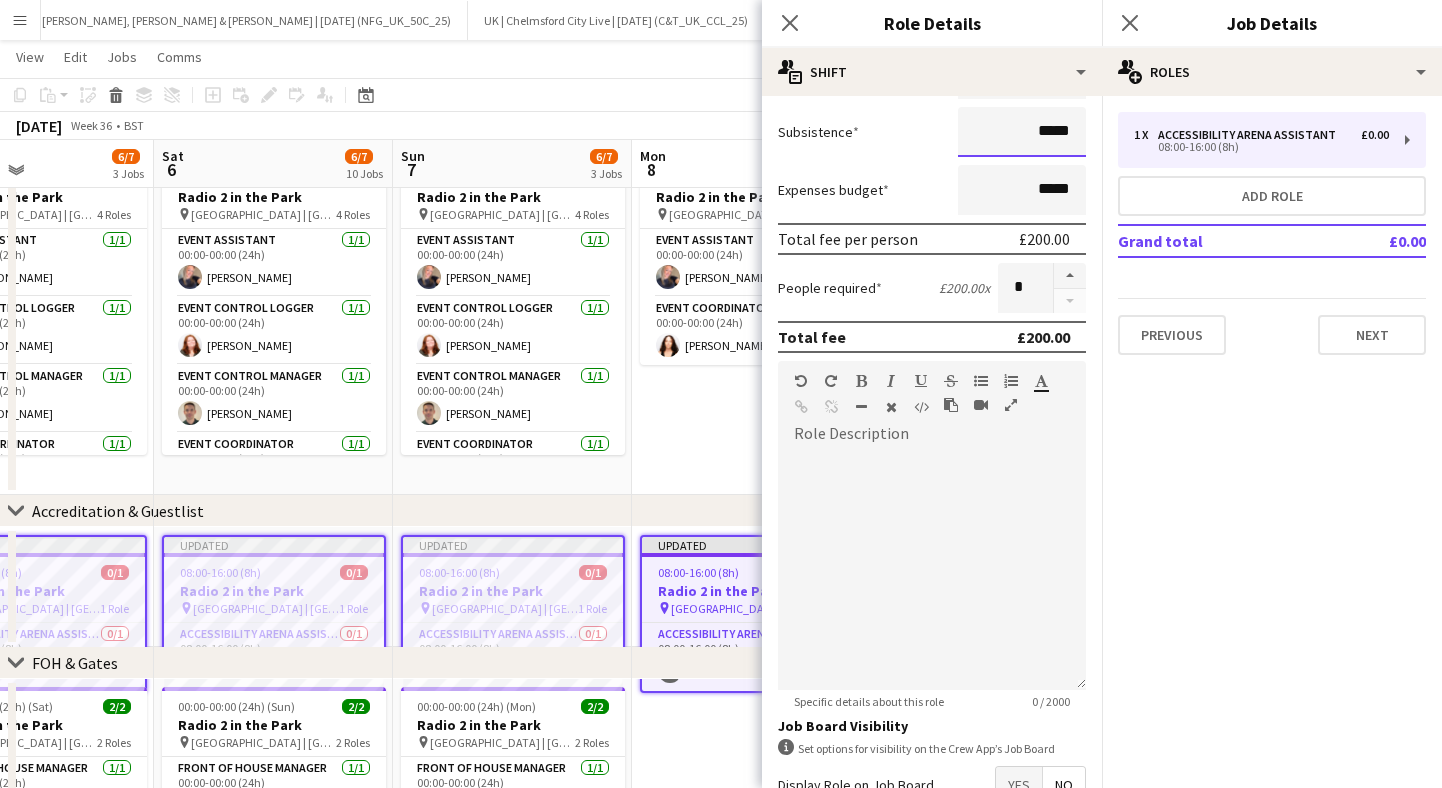 scroll, scrollTop: 366, scrollLeft: 0, axis: vertical 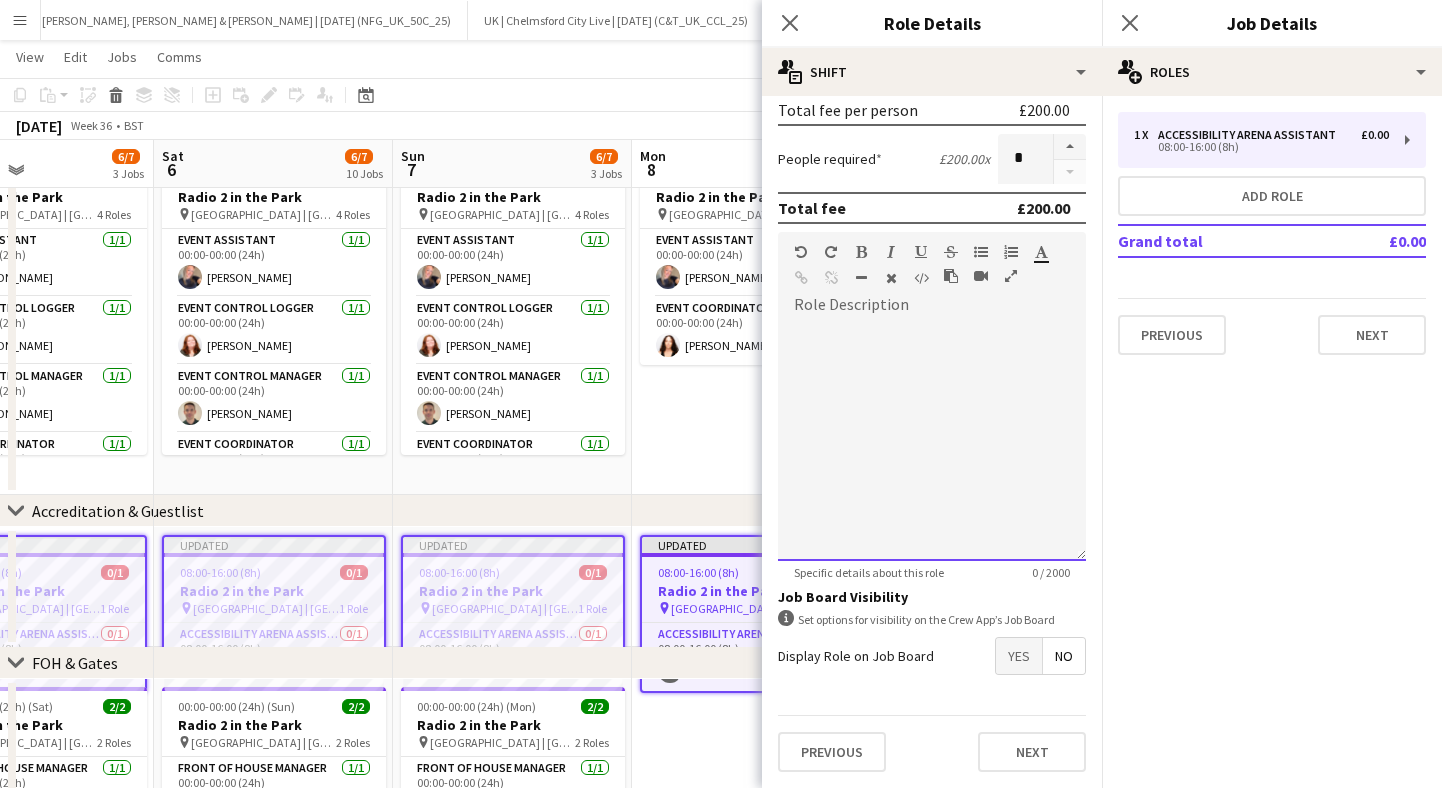 click at bounding box center (932, 441) 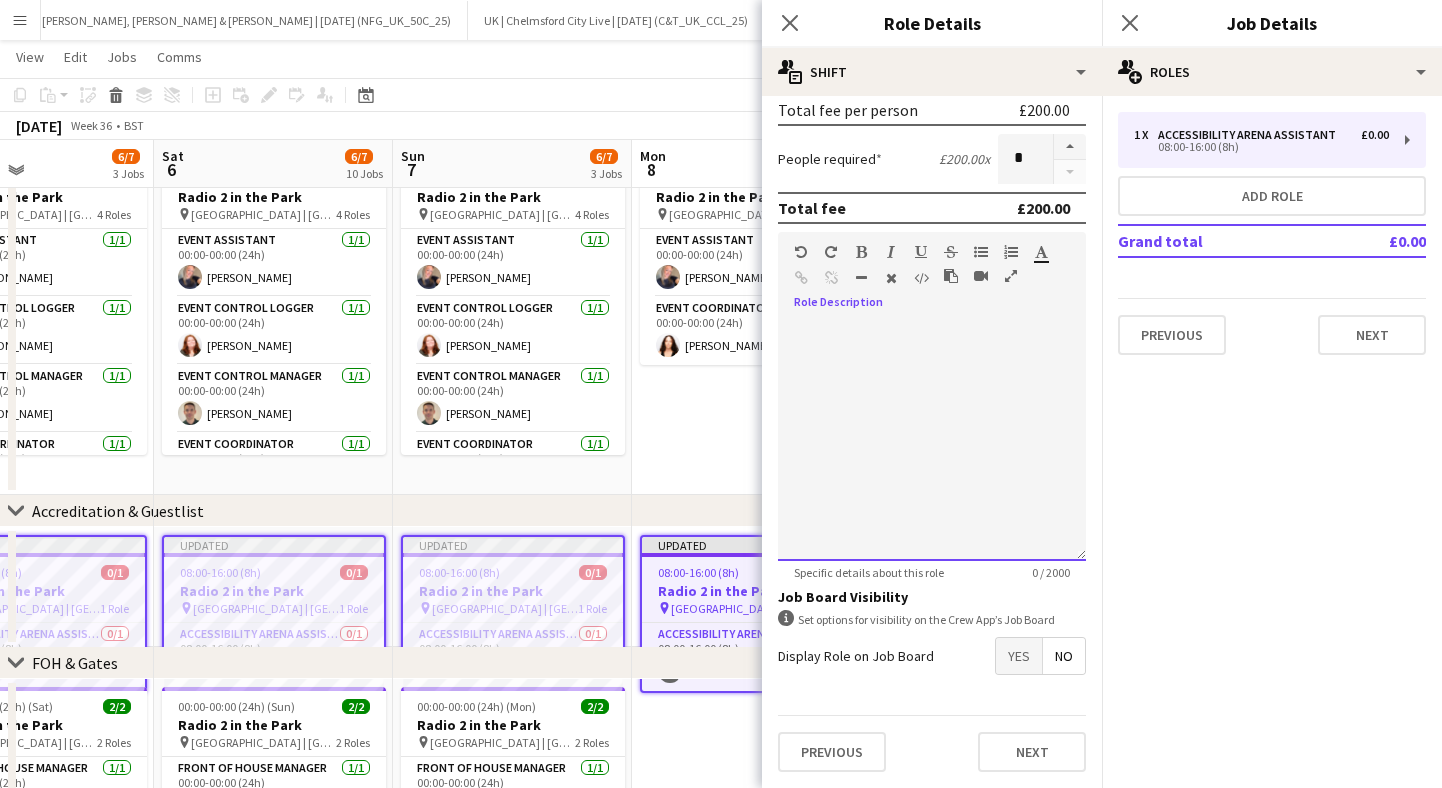 type 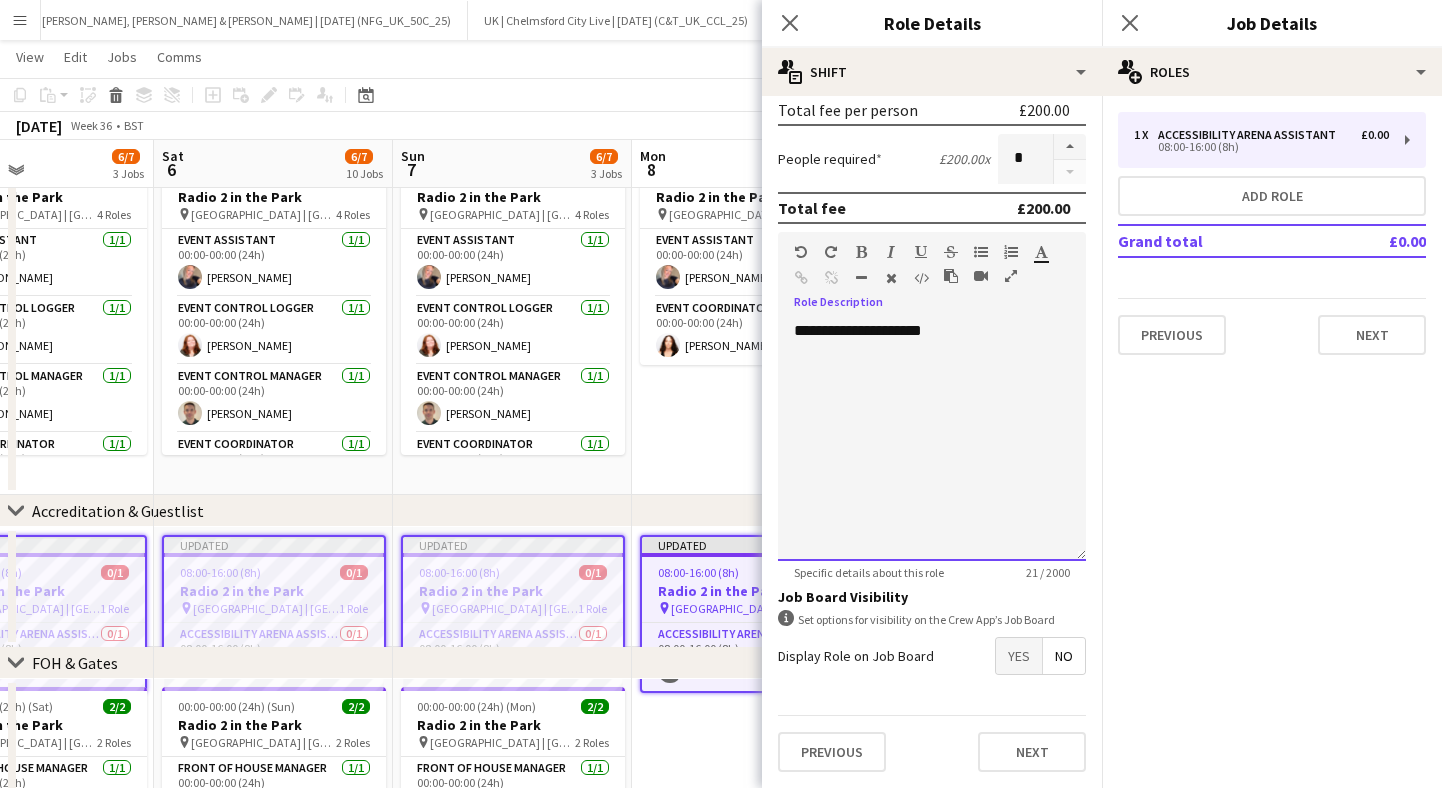 click on "**********" at bounding box center [932, 441] 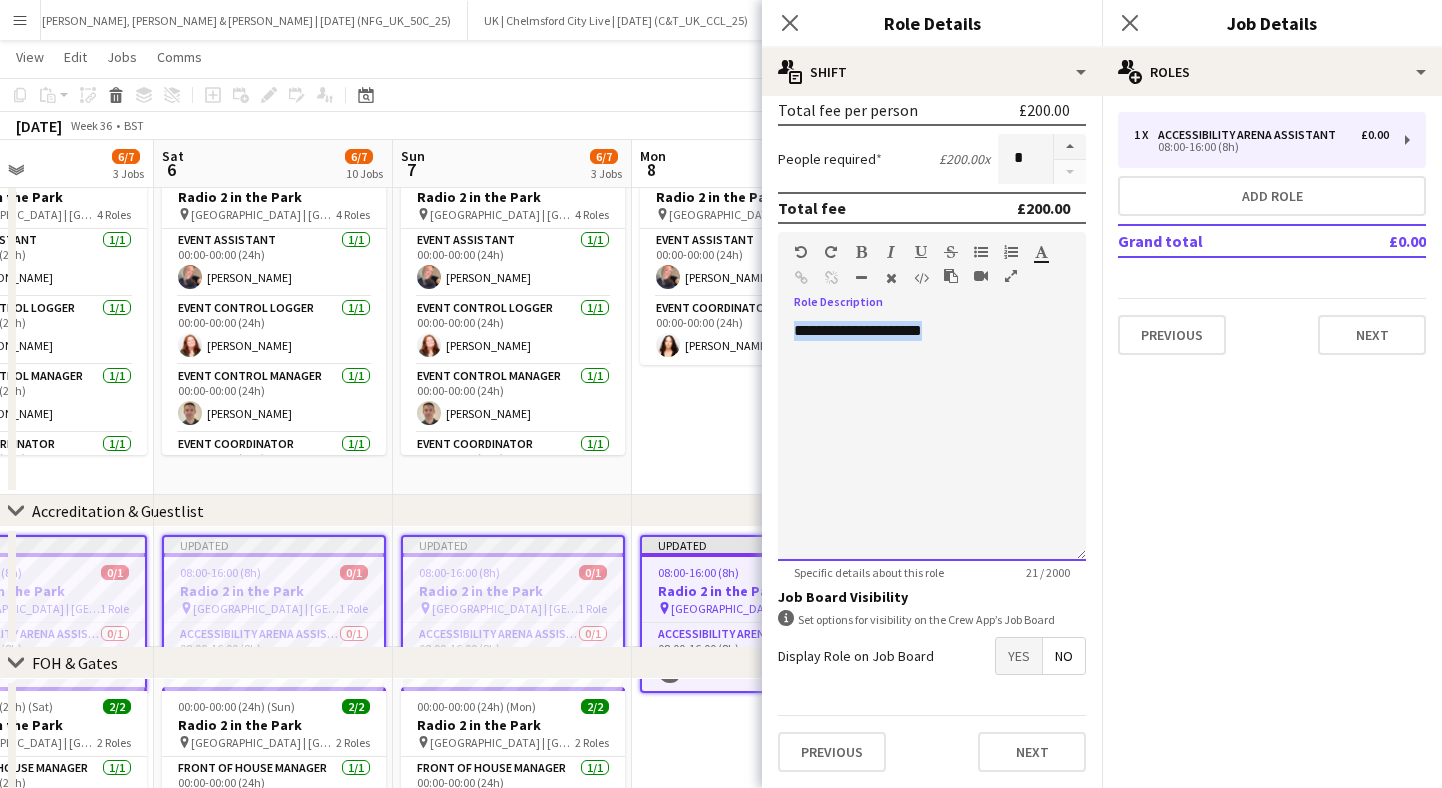 click on "**********" at bounding box center [932, 441] 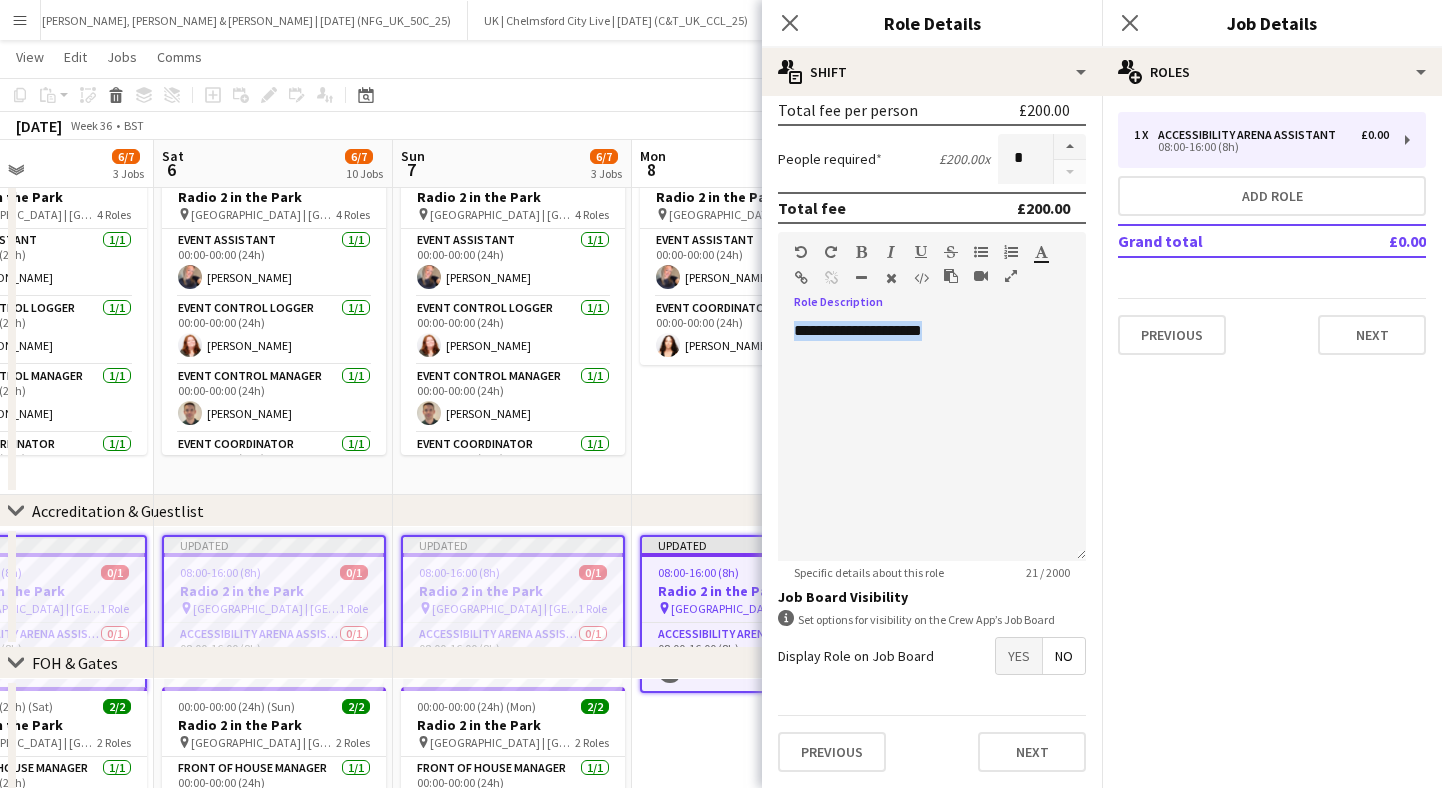 click at bounding box center (861, 252) 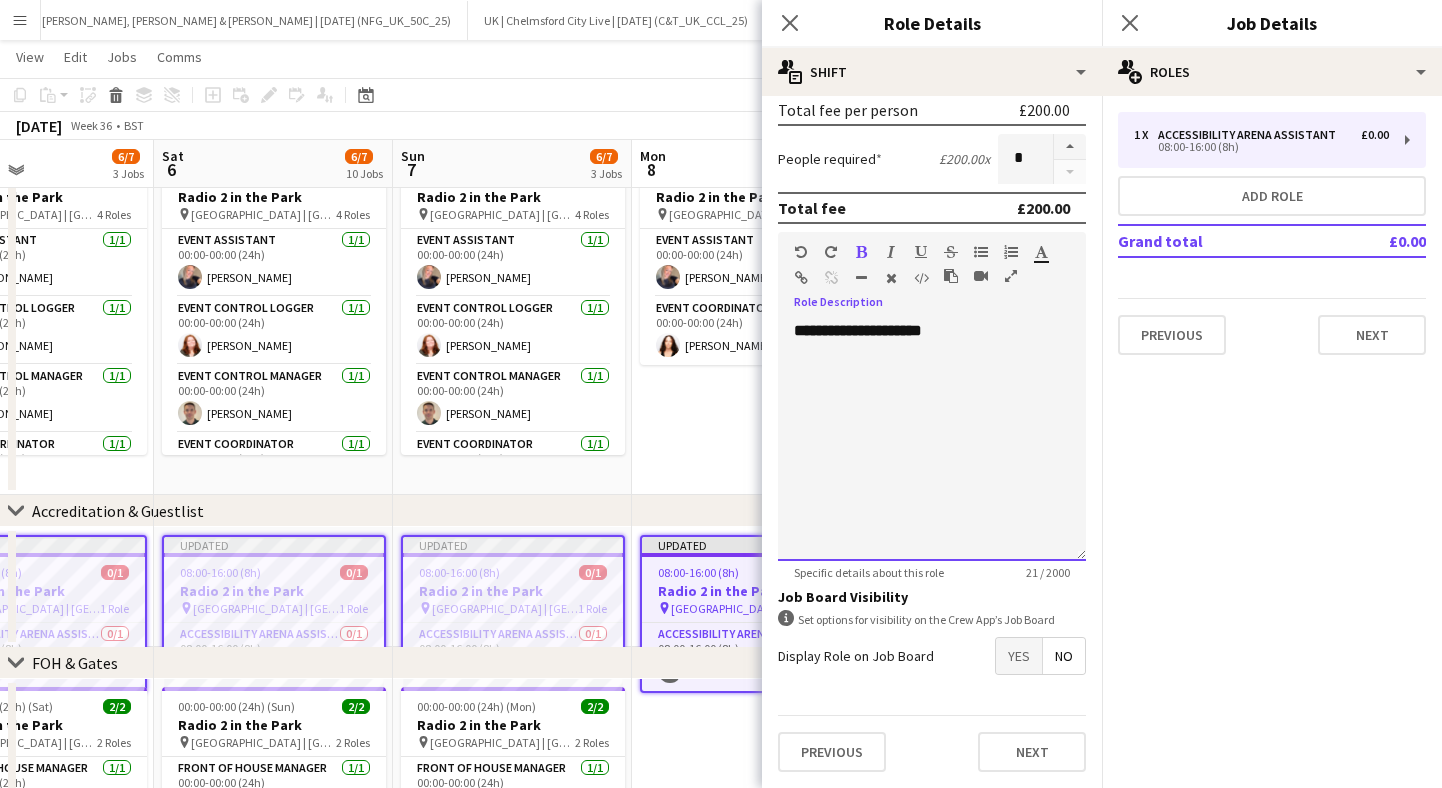 click on "**********" at bounding box center (932, 441) 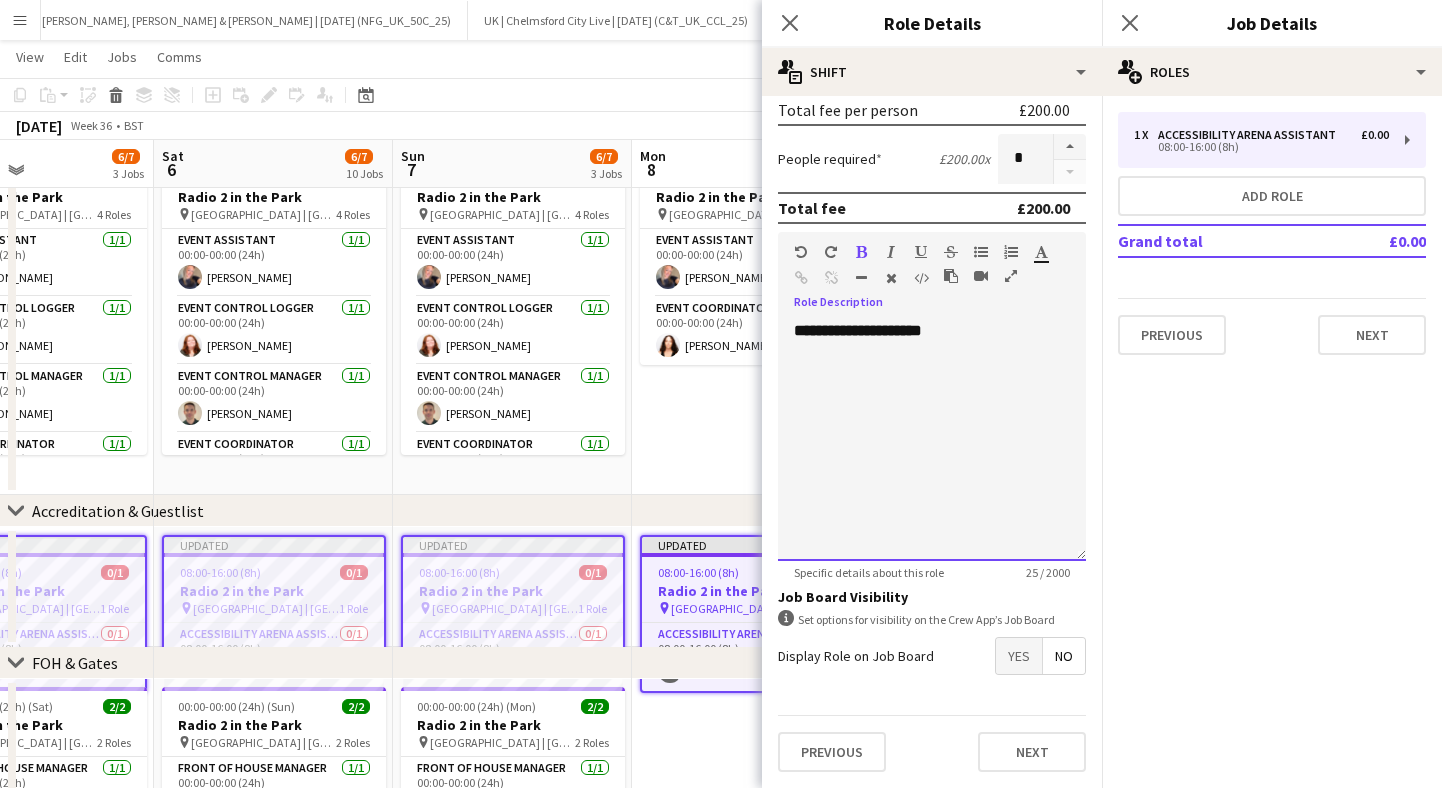scroll, scrollTop: 322, scrollLeft: 0, axis: vertical 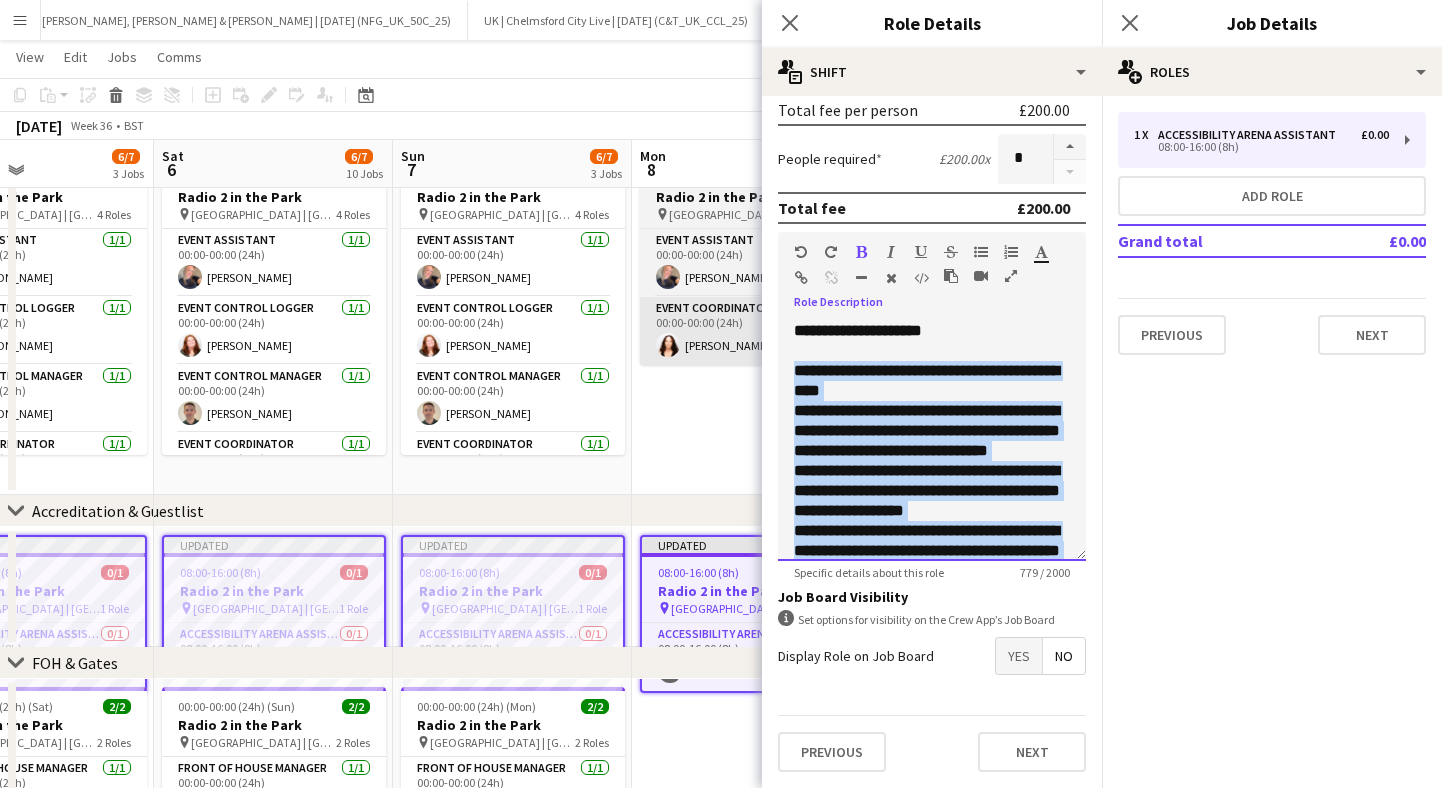 drag, startPoint x: 992, startPoint y: 539, endPoint x: 737, endPoint y: 362, distance: 310.4094 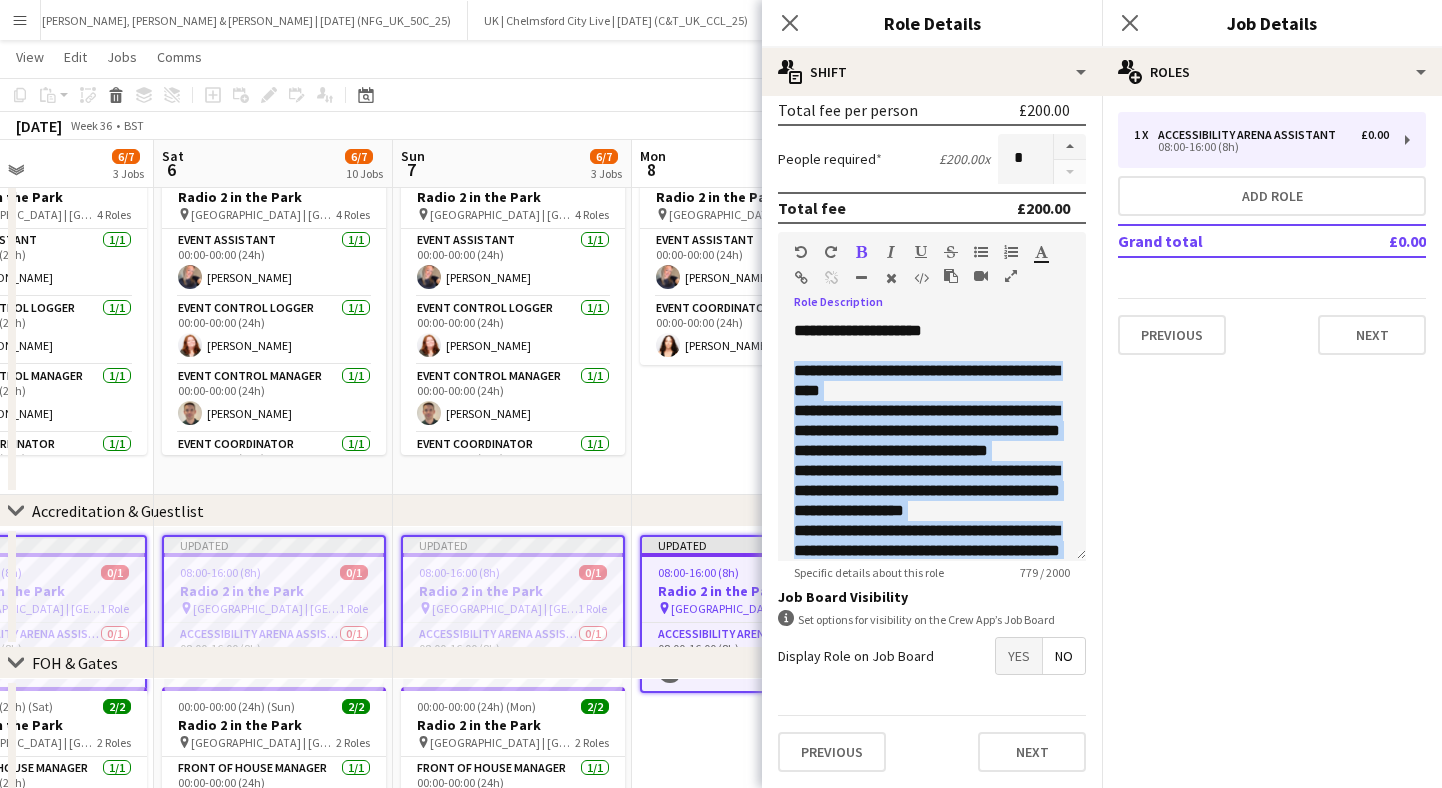 click at bounding box center (861, 252) 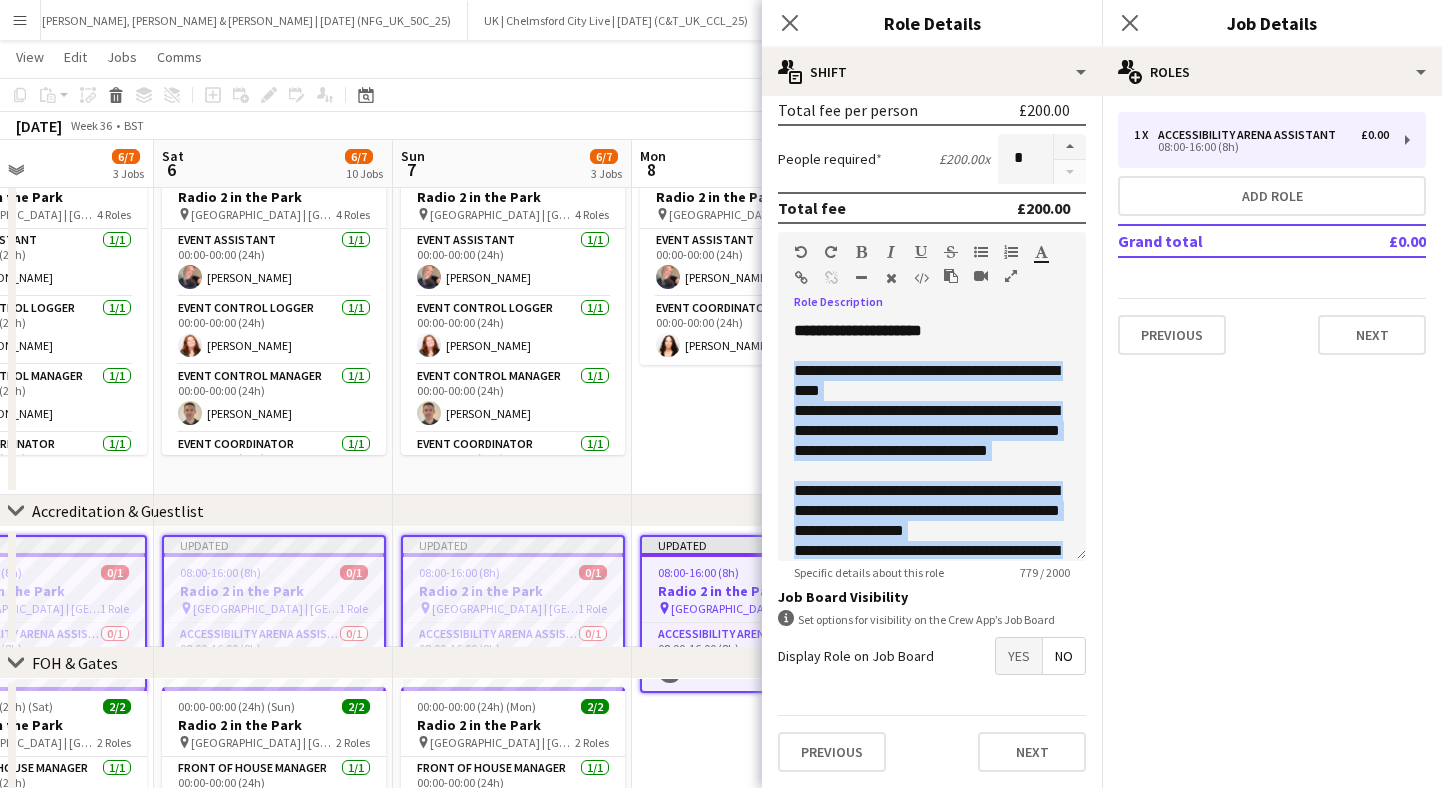 click at bounding box center (981, 252) 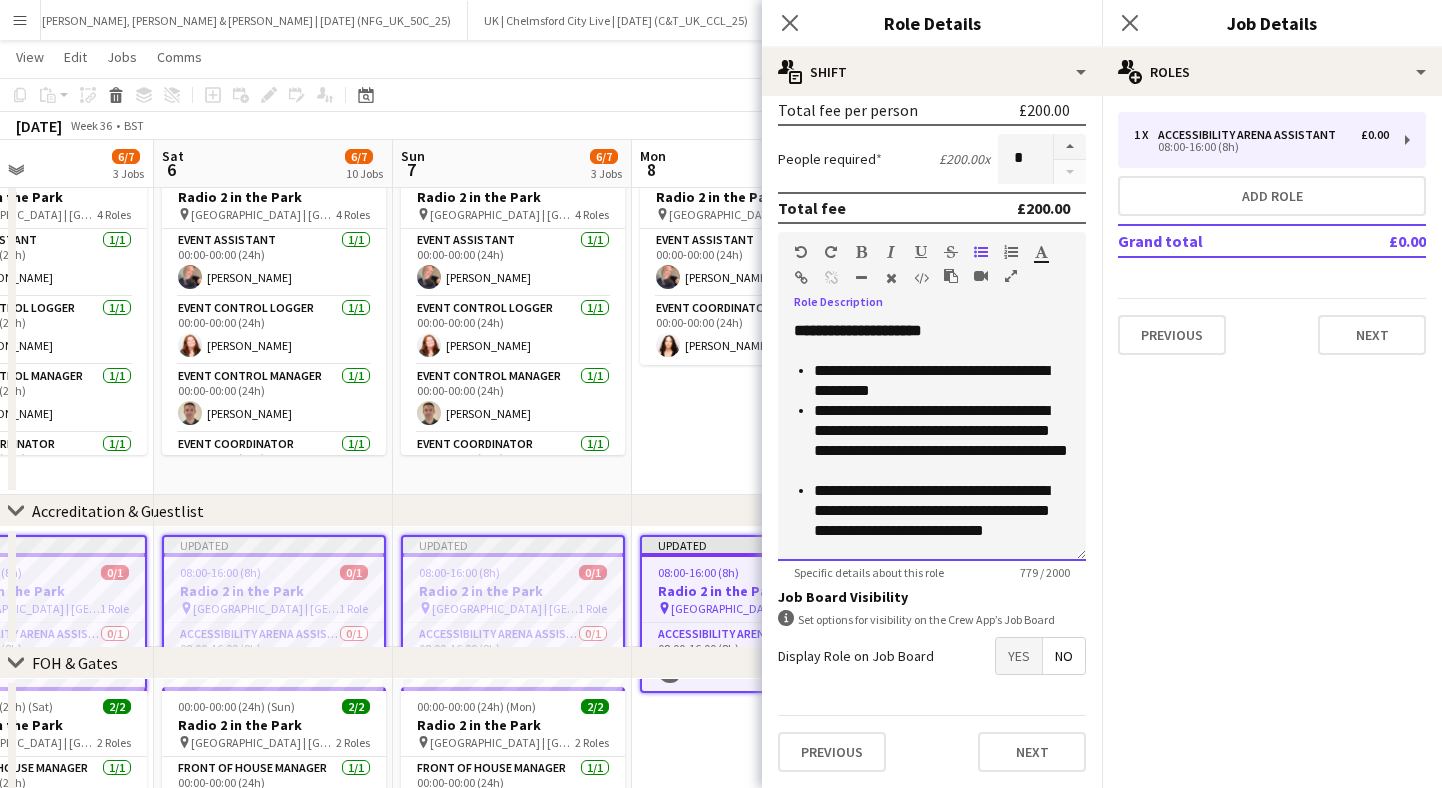 click on "**********" at bounding box center [942, 441] 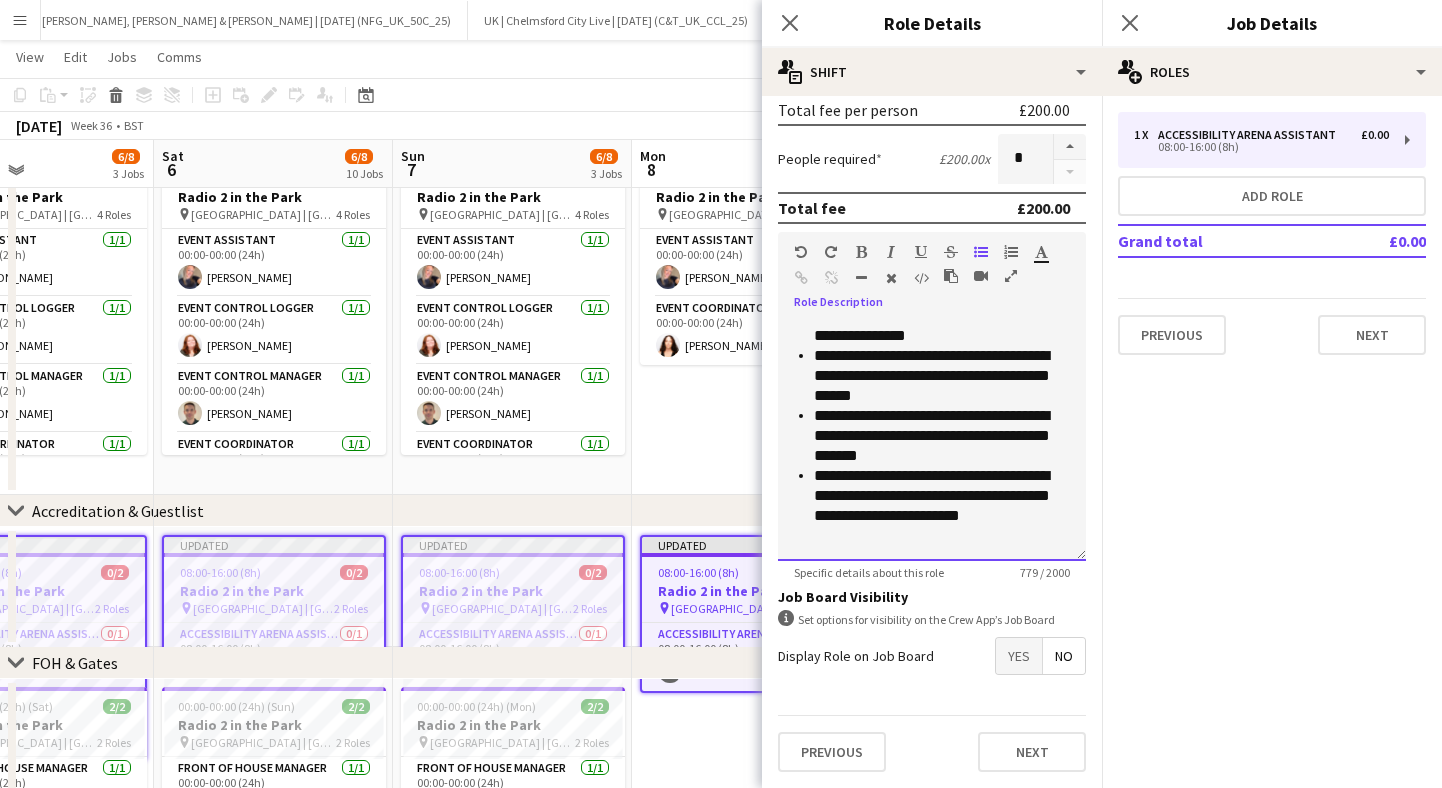 scroll, scrollTop: 336, scrollLeft: 0, axis: vertical 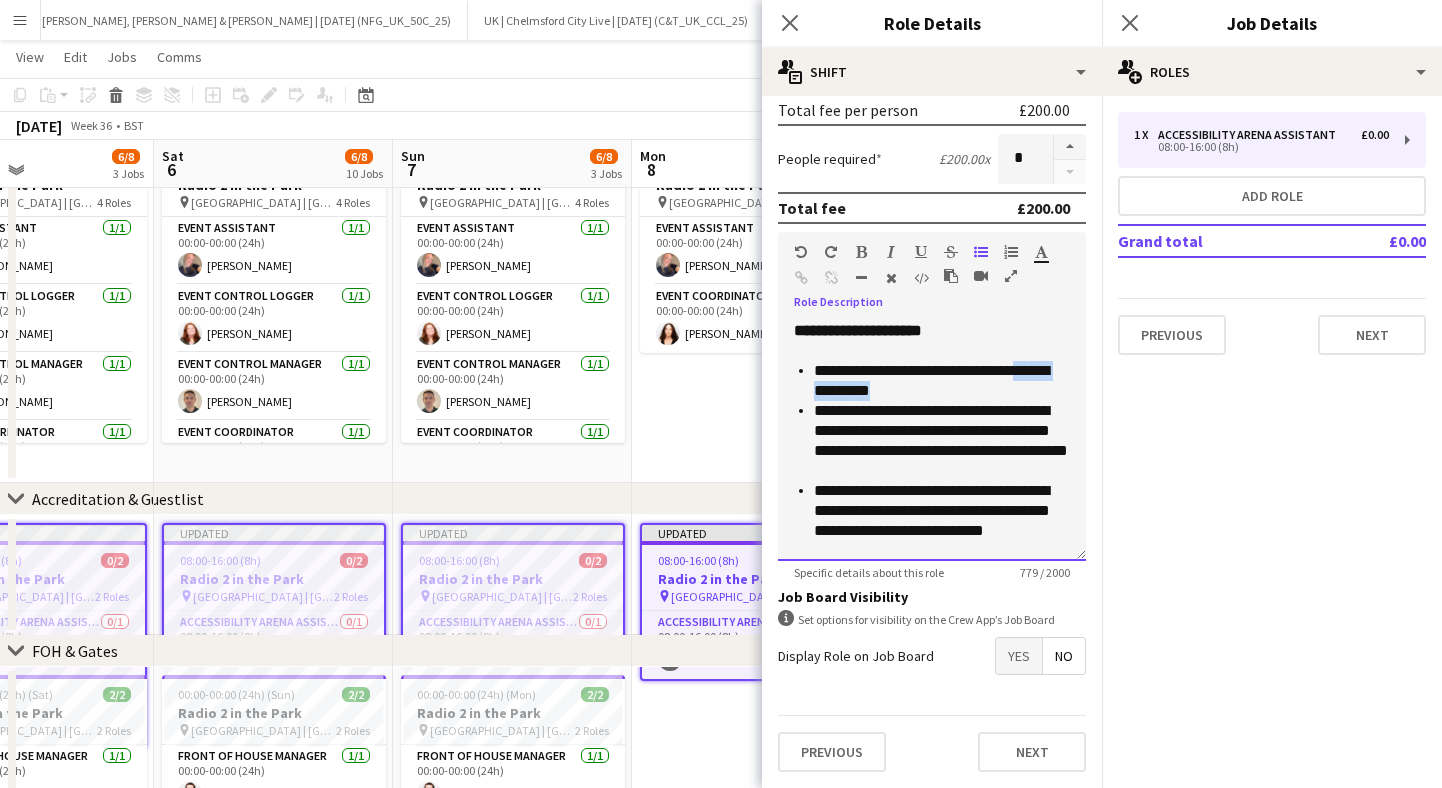drag, startPoint x: 956, startPoint y: 398, endPoint x: 733, endPoint y: 398, distance: 223 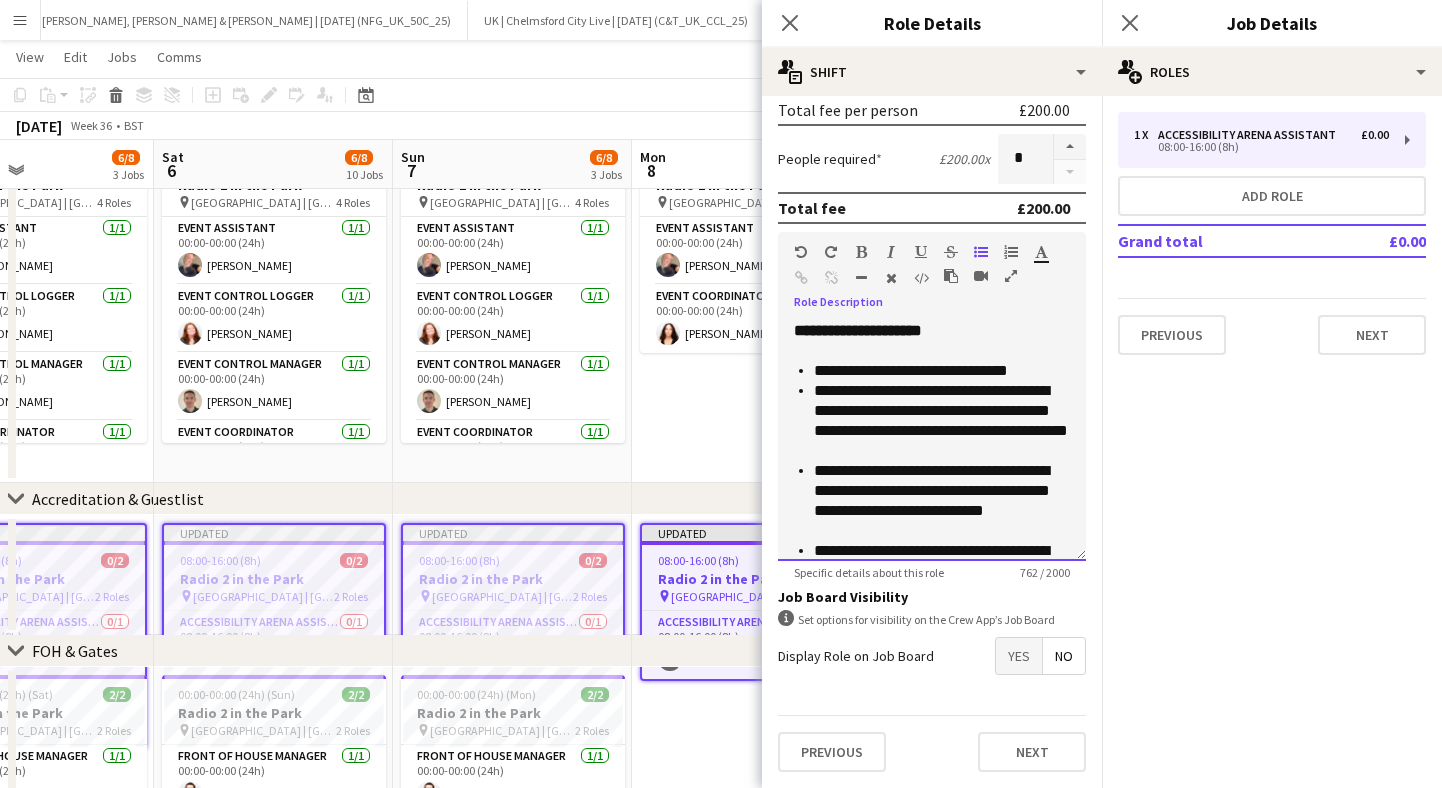 scroll, scrollTop: 238, scrollLeft: 0, axis: vertical 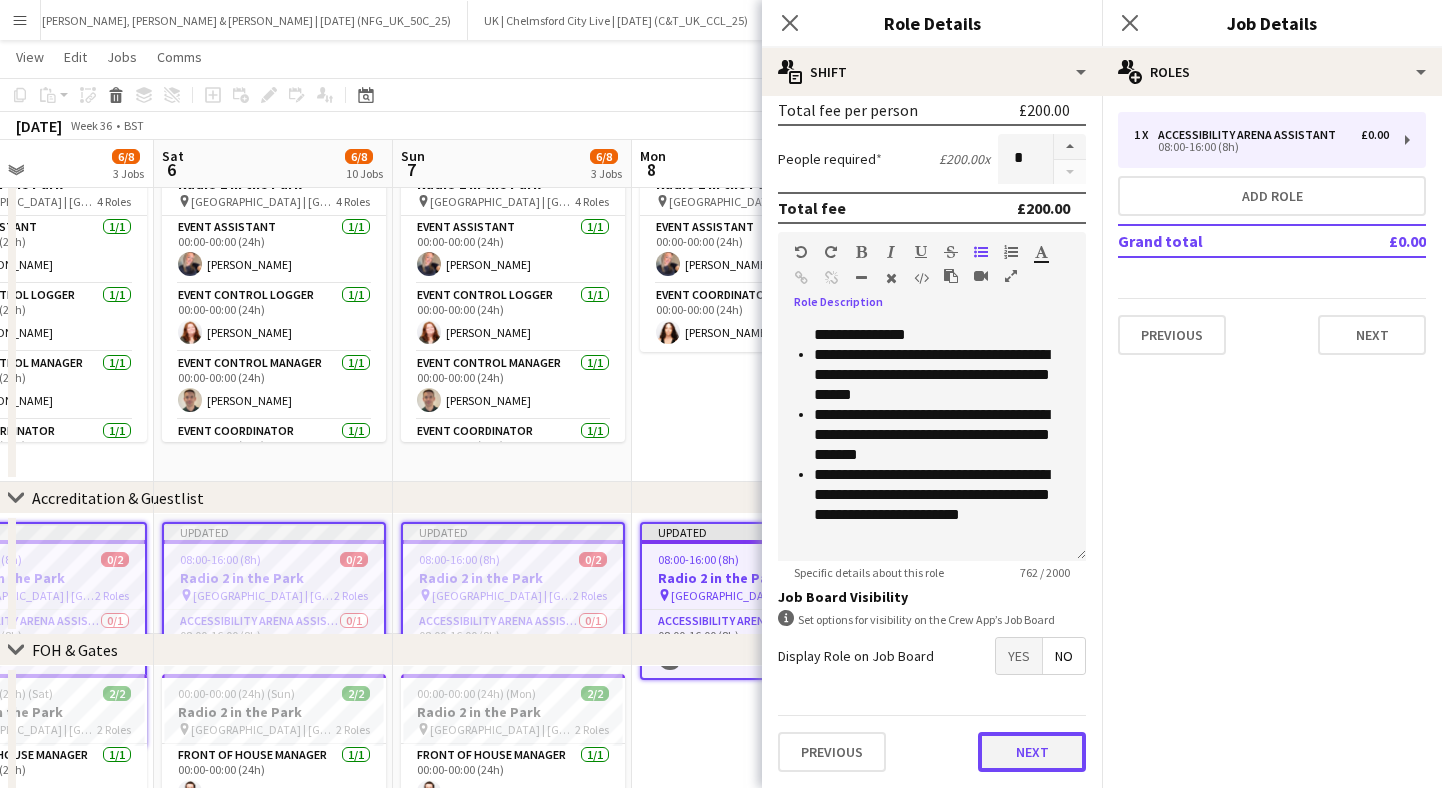 click on "Next" at bounding box center [1032, 752] 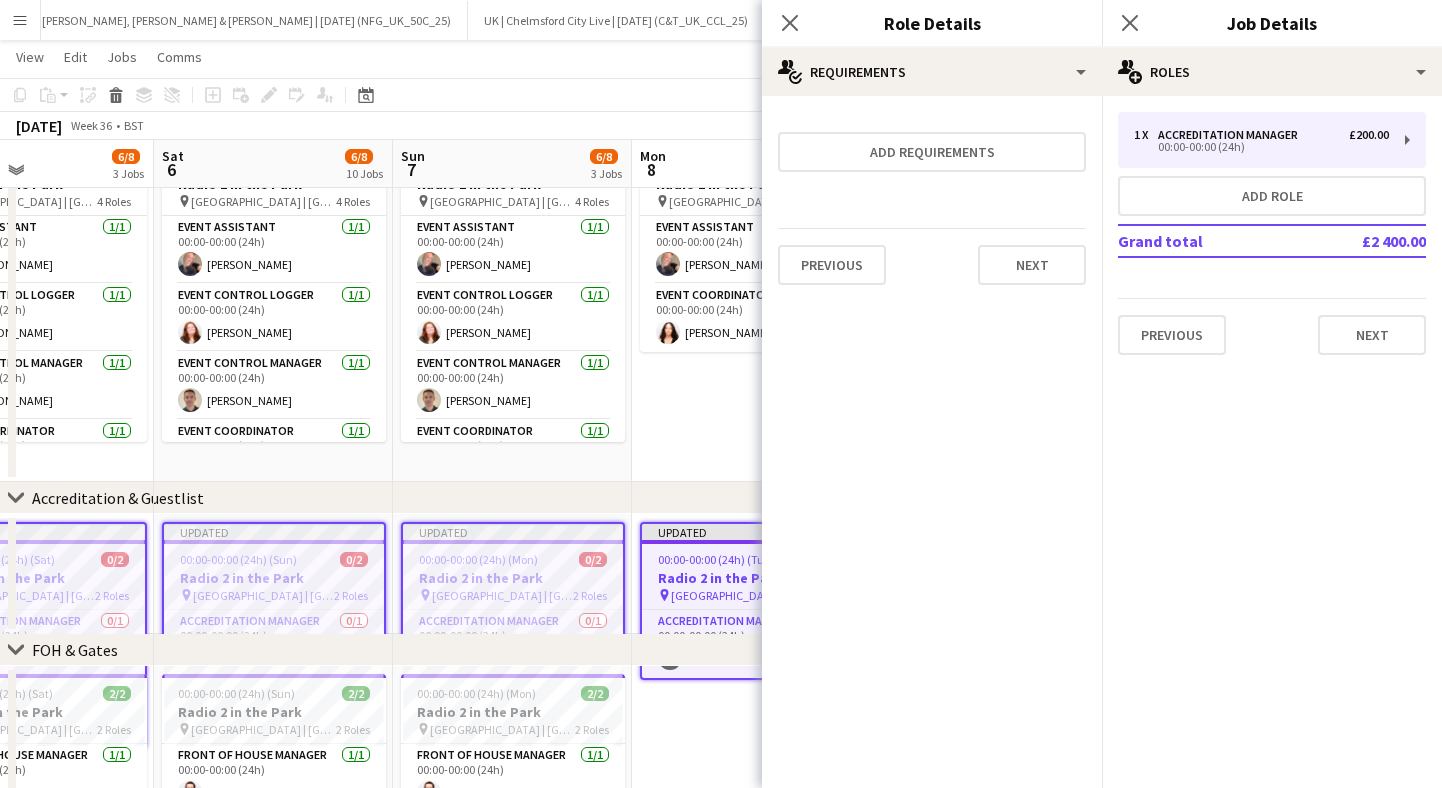 scroll, scrollTop: 0, scrollLeft: 0, axis: both 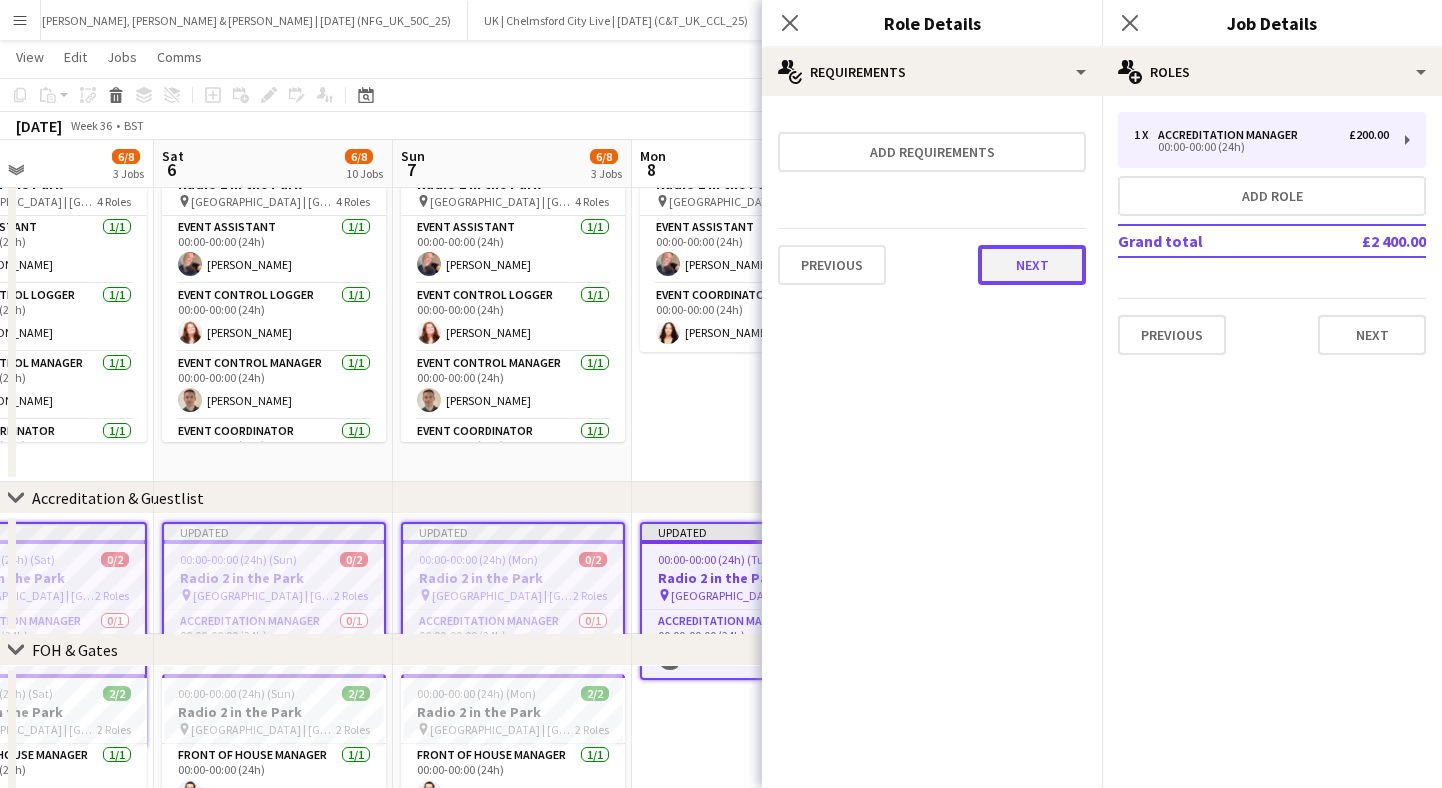 click on "Next" at bounding box center [1032, 265] 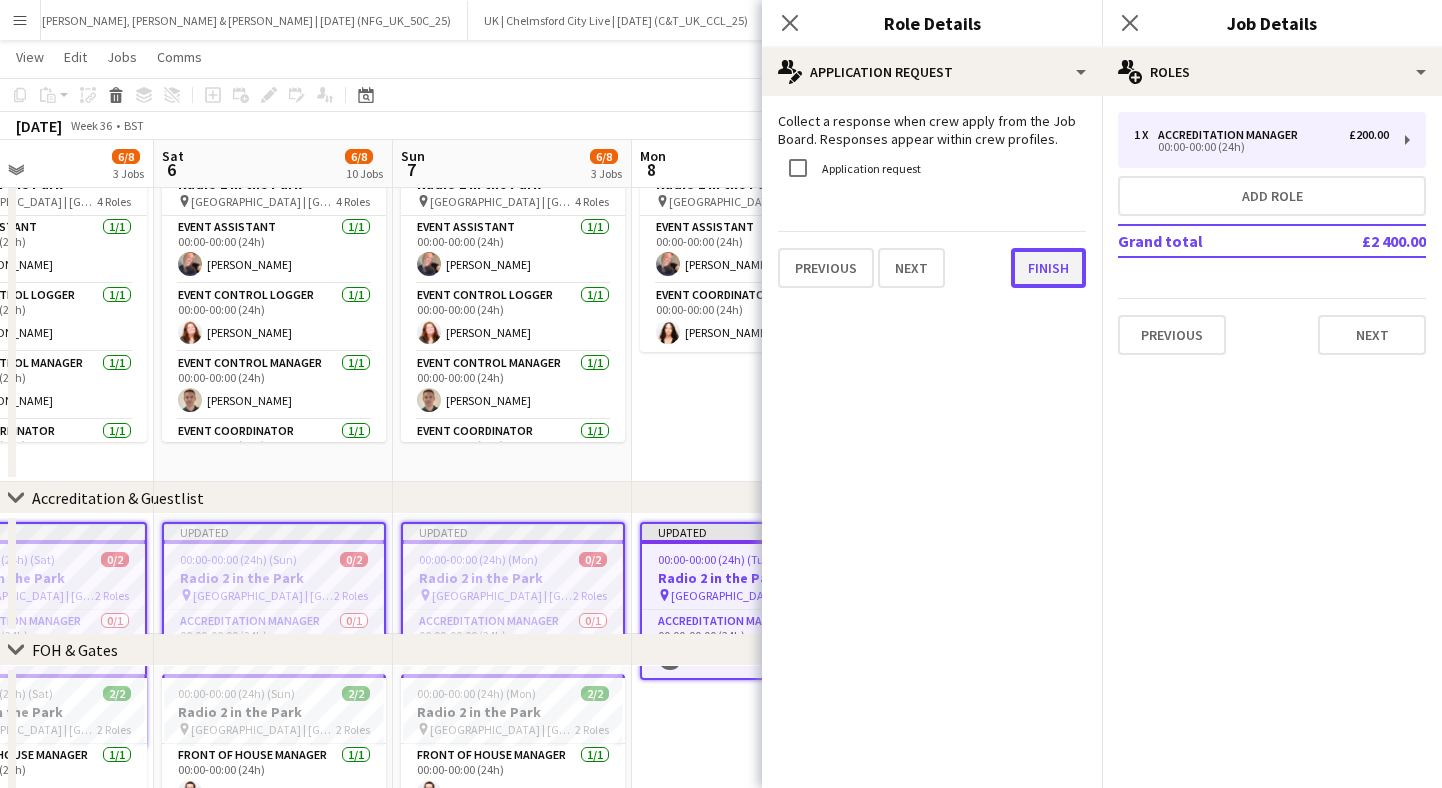 click on "Finish" at bounding box center [1048, 268] 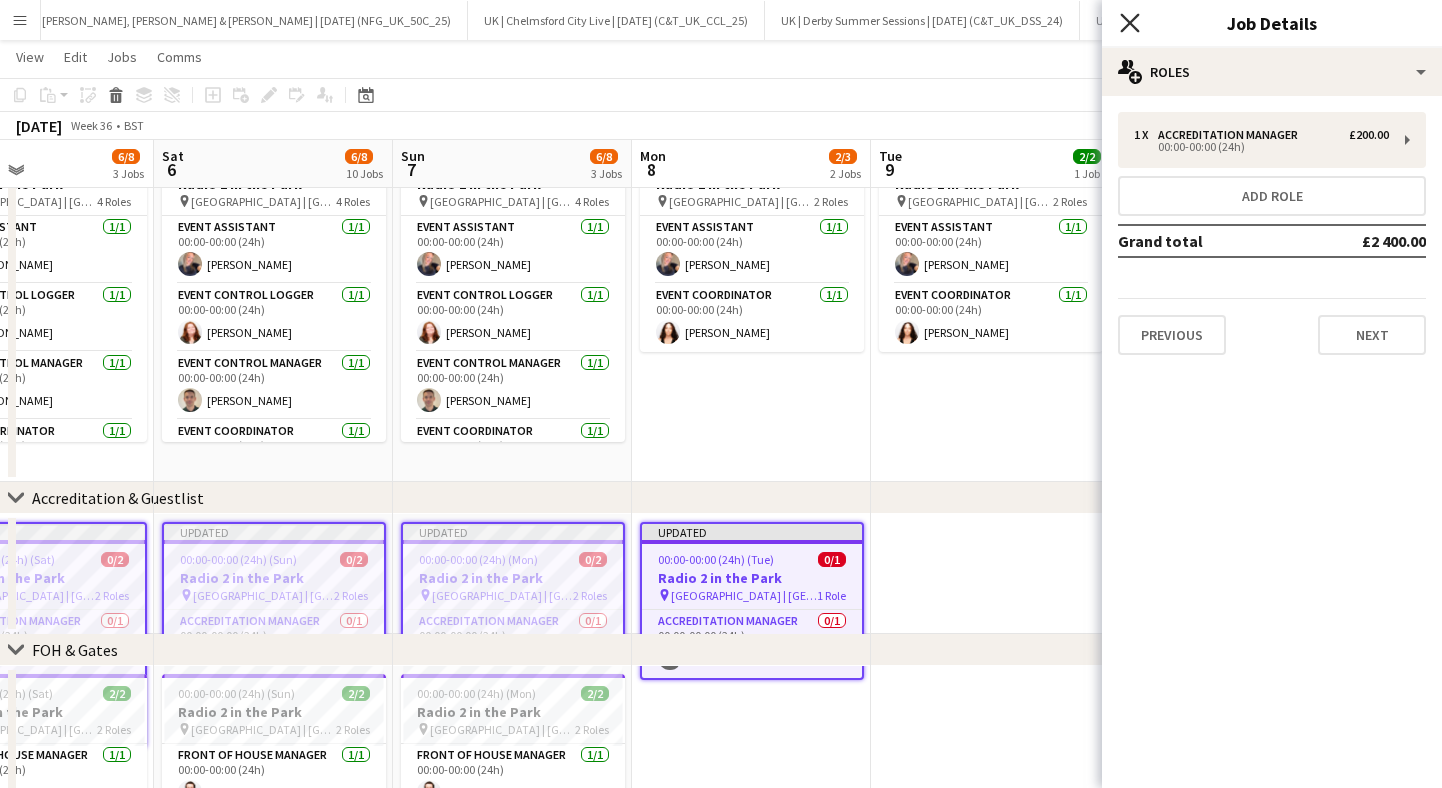 click 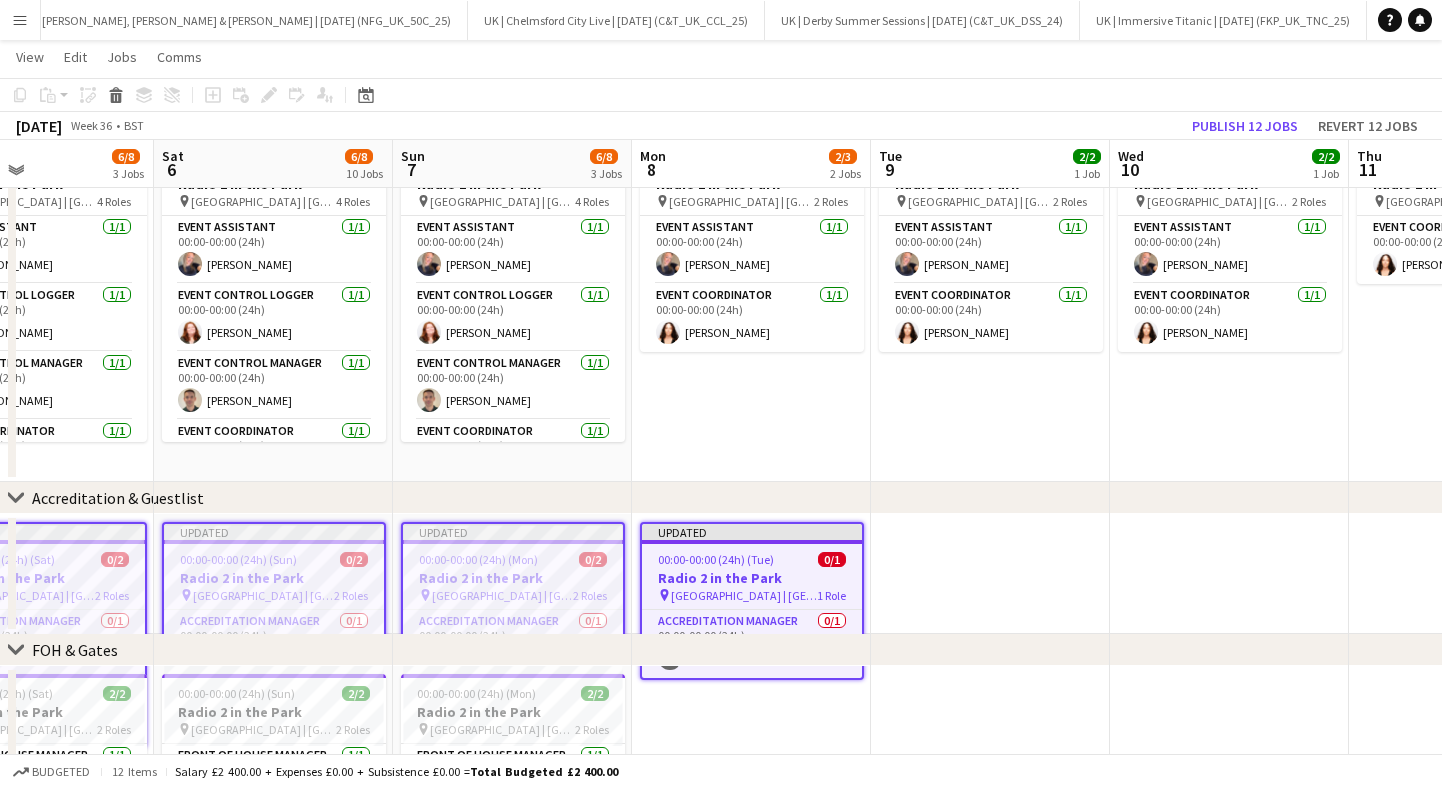 scroll, scrollTop: 0, scrollLeft: 502, axis: horizontal 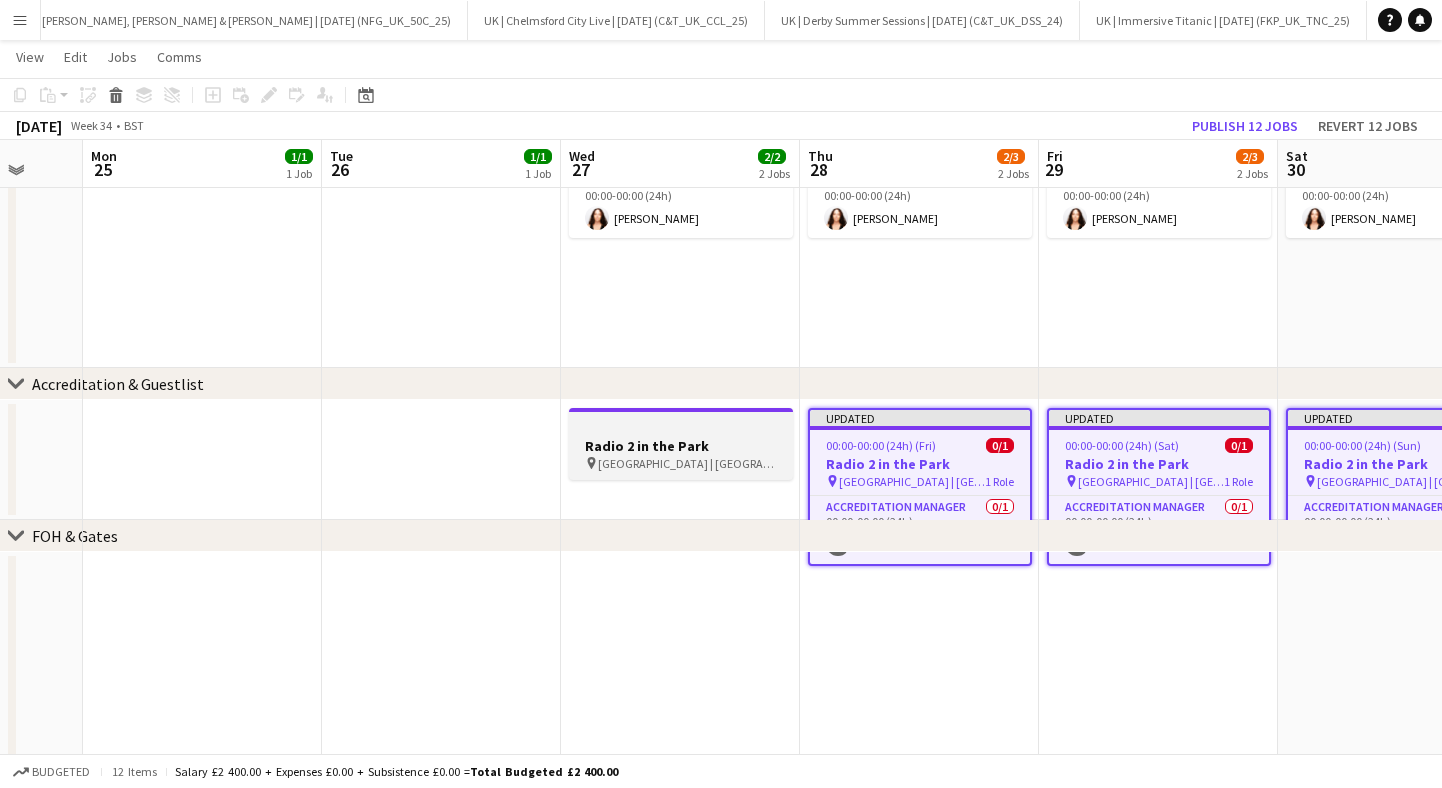 click at bounding box center (681, 427) 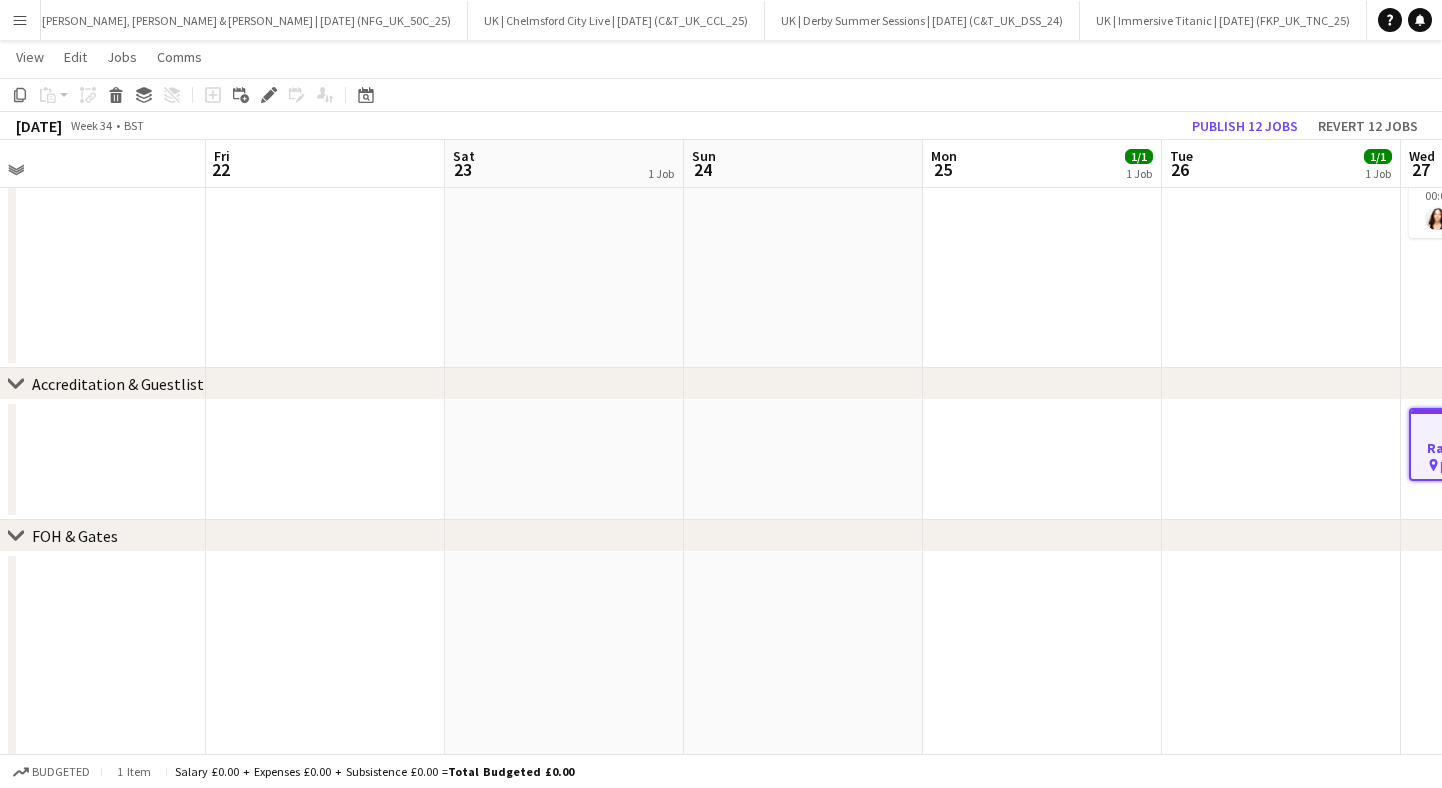 scroll, scrollTop: 0, scrollLeft: 748, axis: horizontal 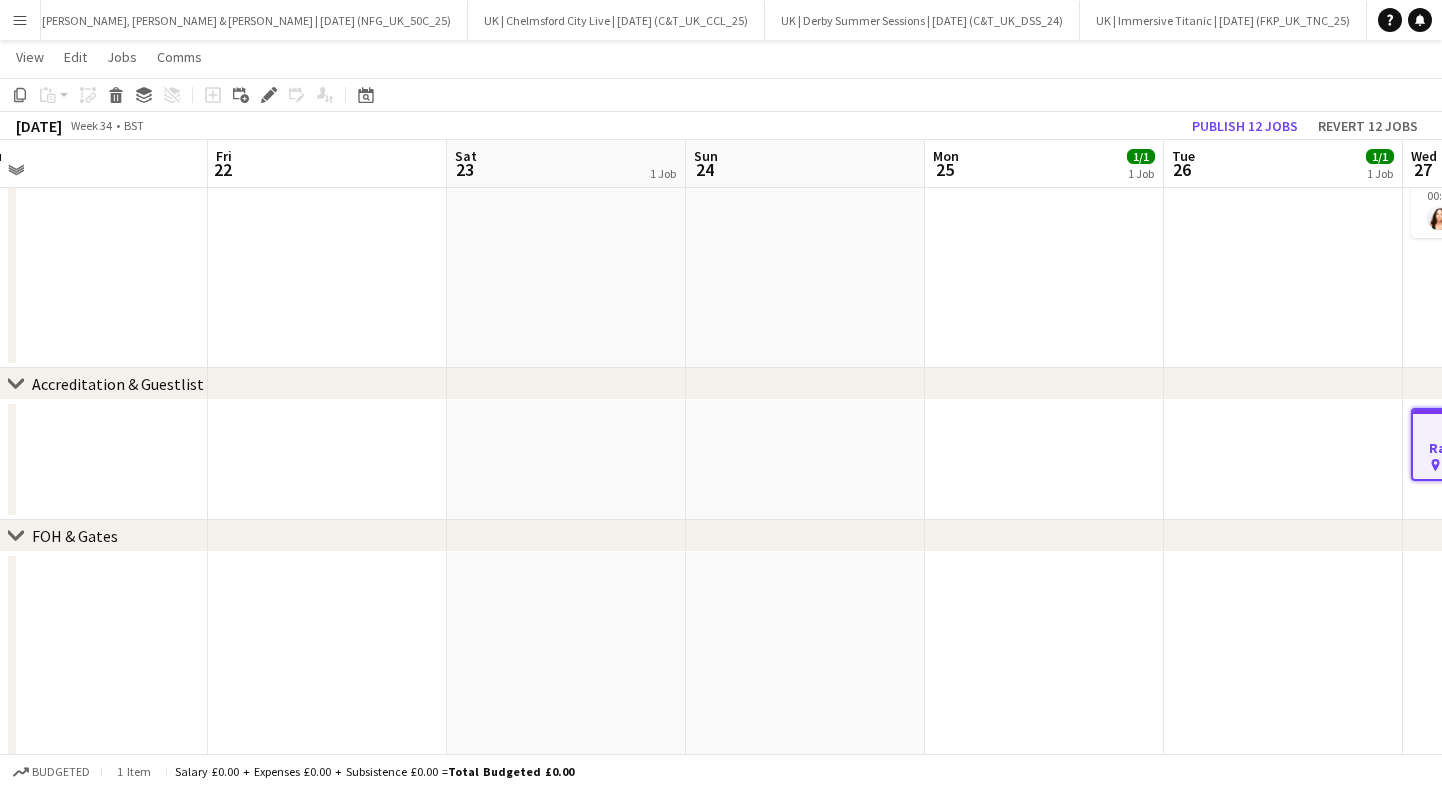 click at bounding box center (327, 460) 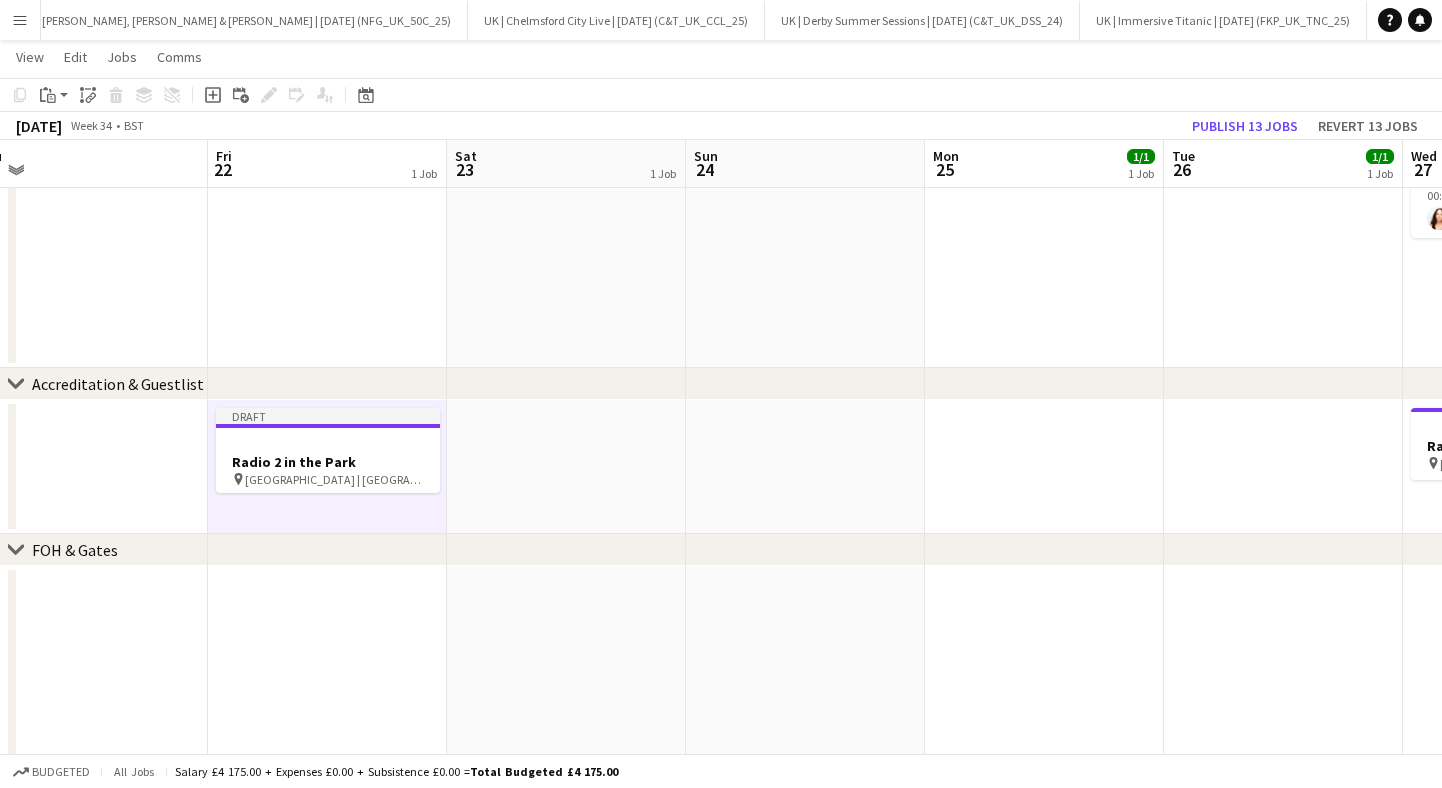 click at bounding box center (328, 443) 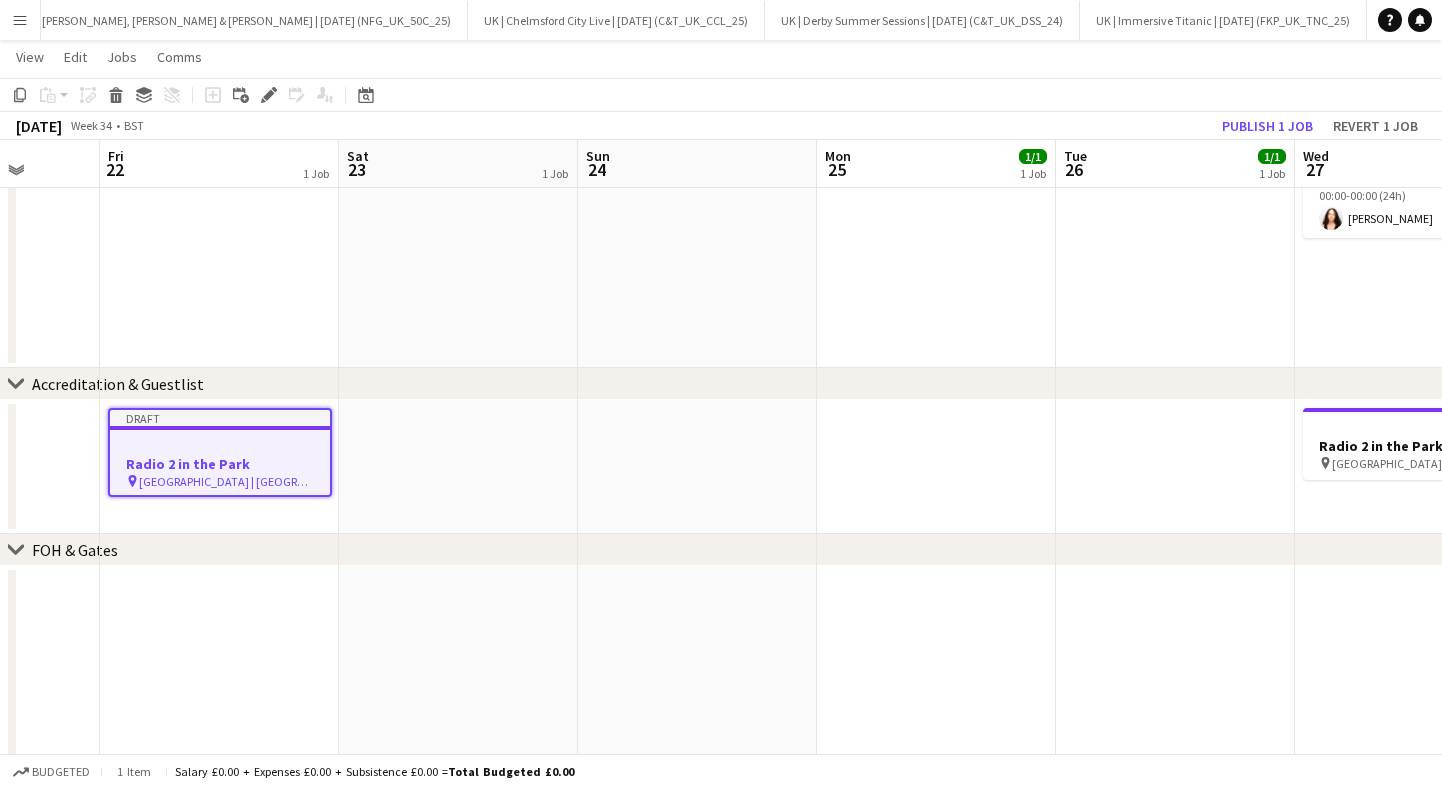scroll, scrollTop: 0, scrollLeft: 525, axis: horizontal 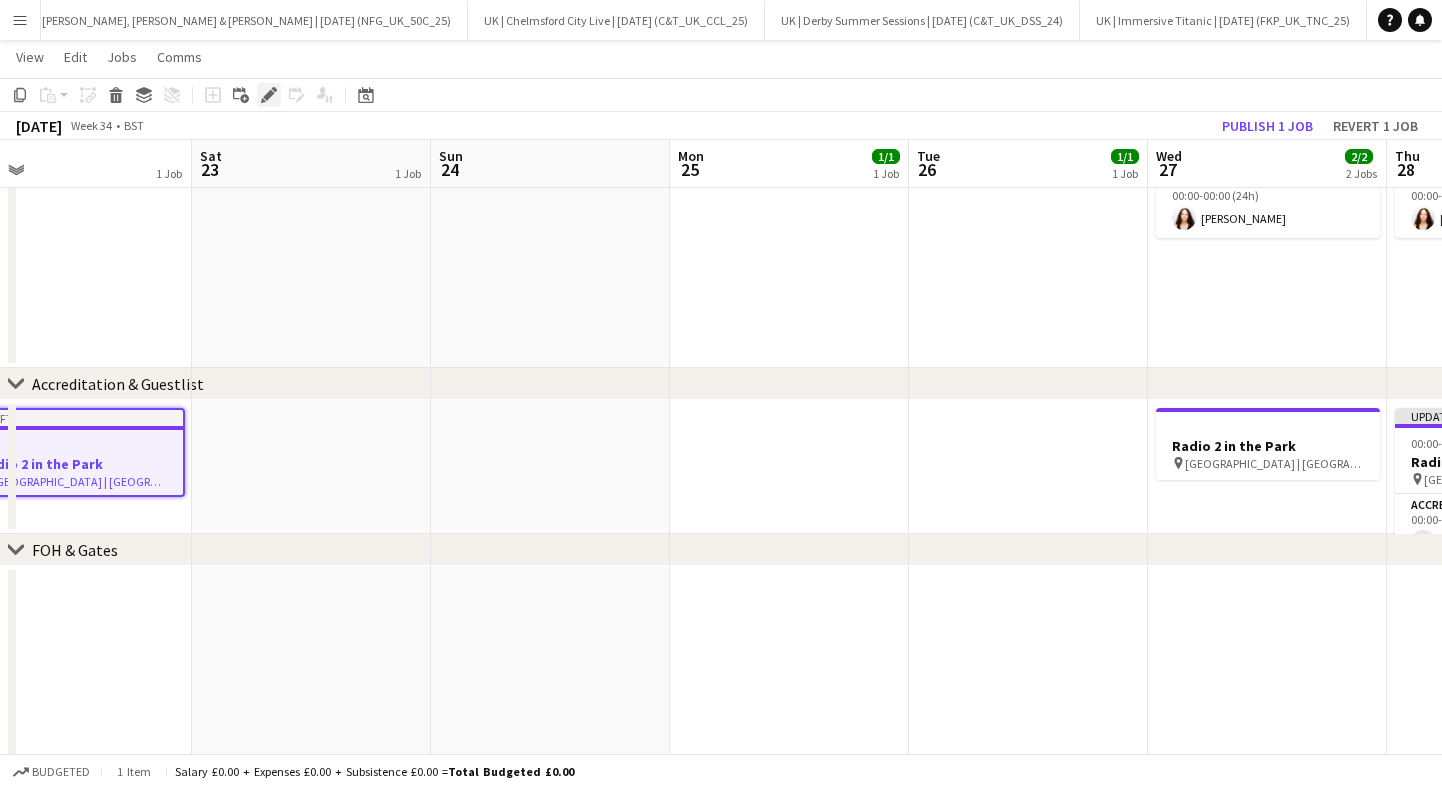 click on "Edit" 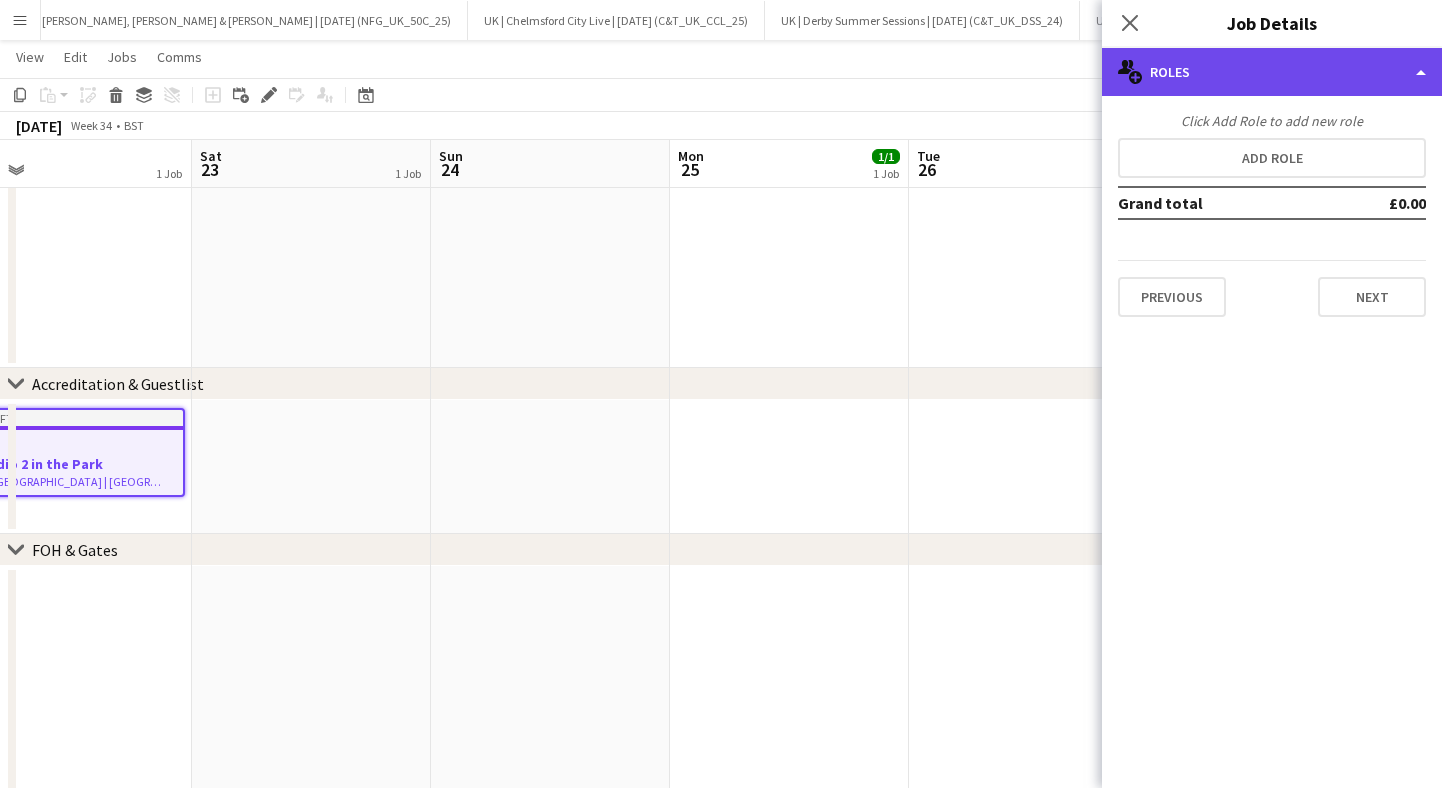 click on "multiple-users-add
Roles" 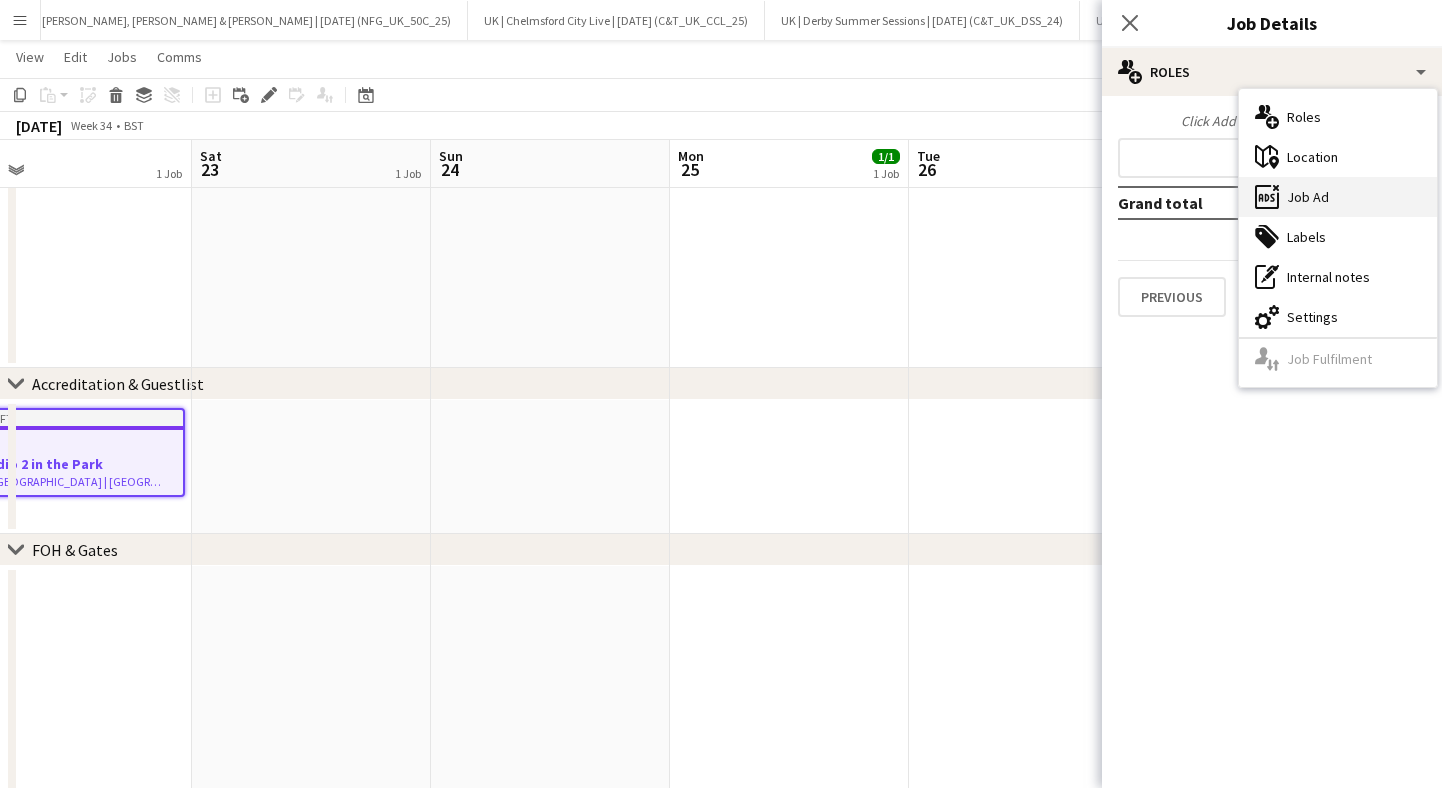 click on "ads-window
Job Ad" at bounding box center [1338, 197] 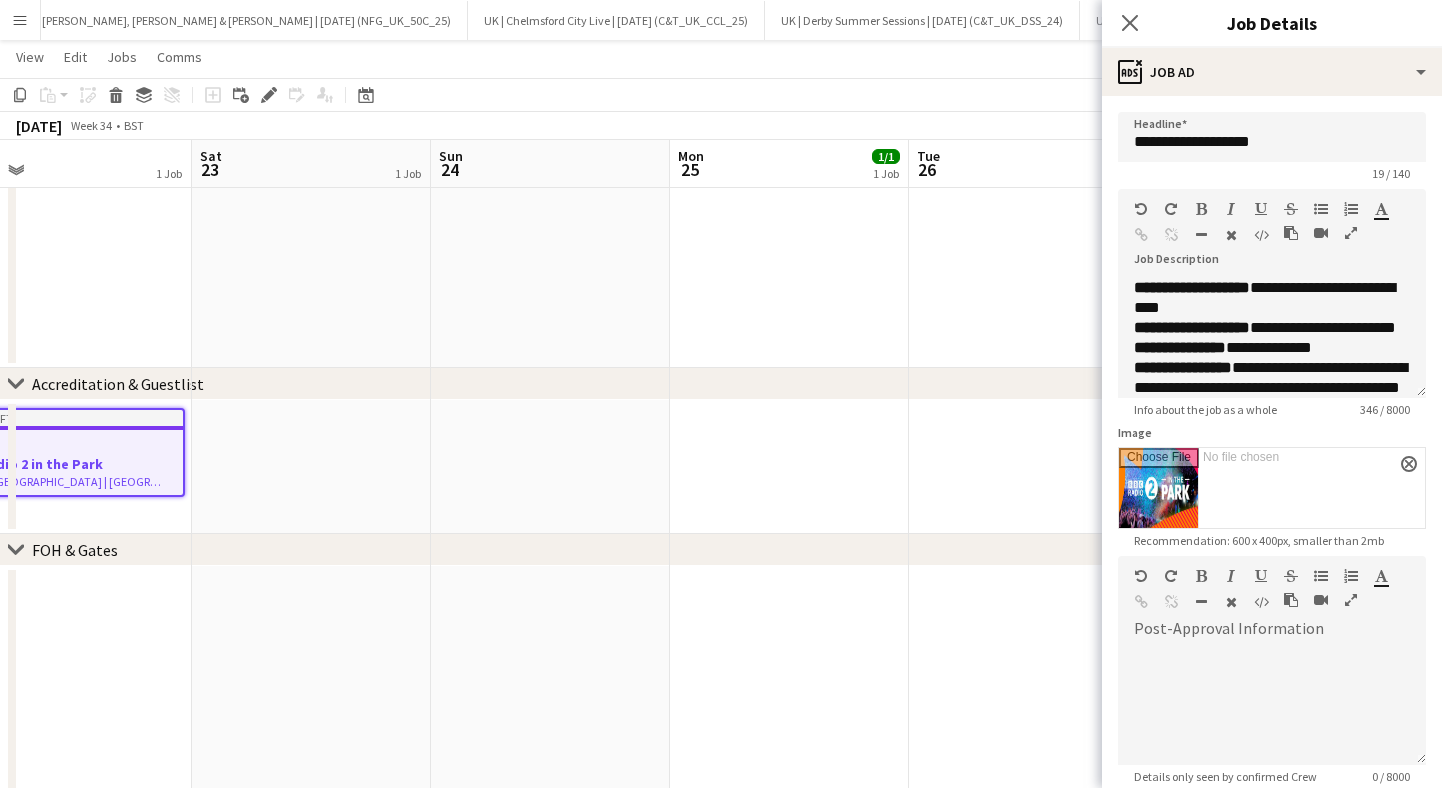 scroll, scrollTop: 272, scrollLeft: 0, axis: vertical 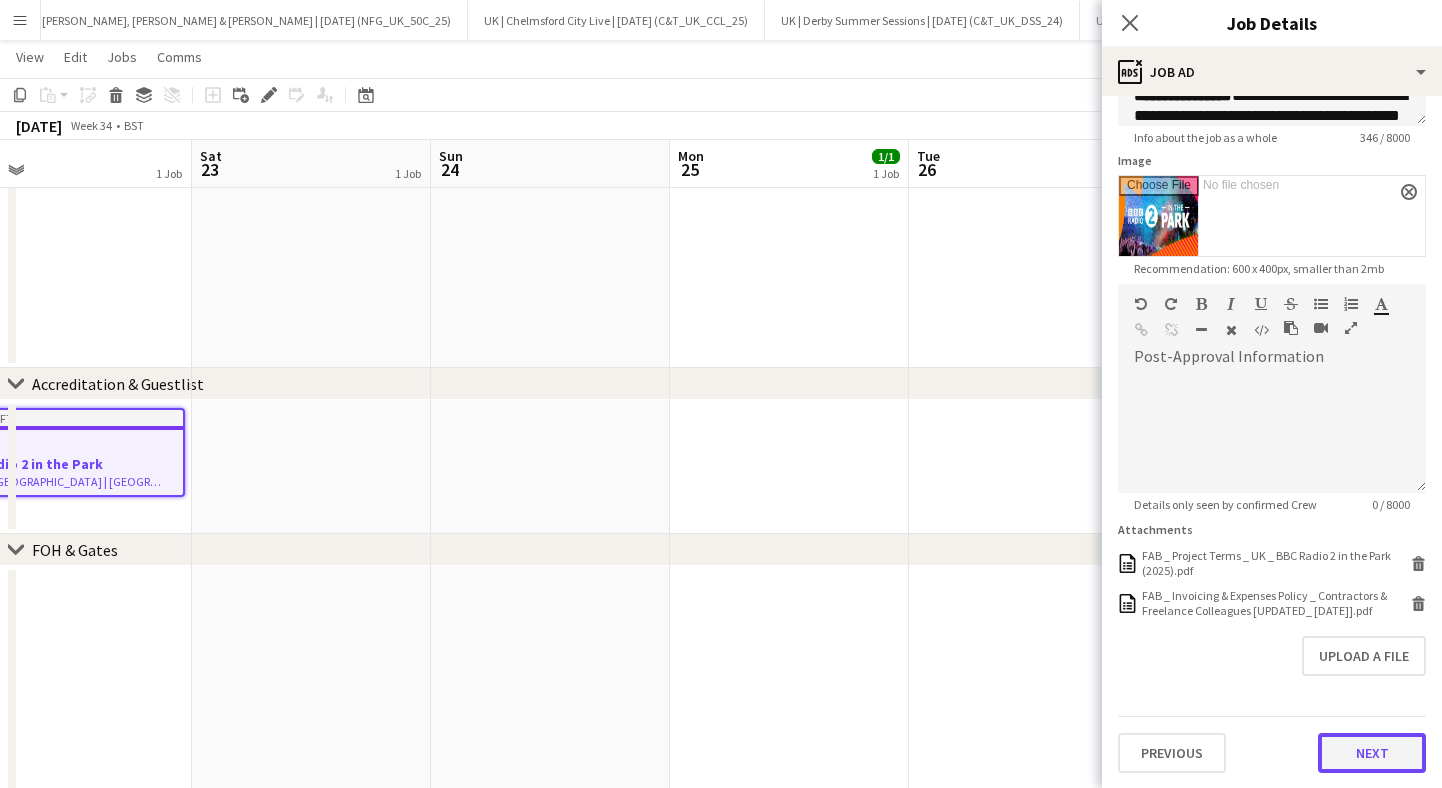 click on "Next" at bounding box center [1372, 753] 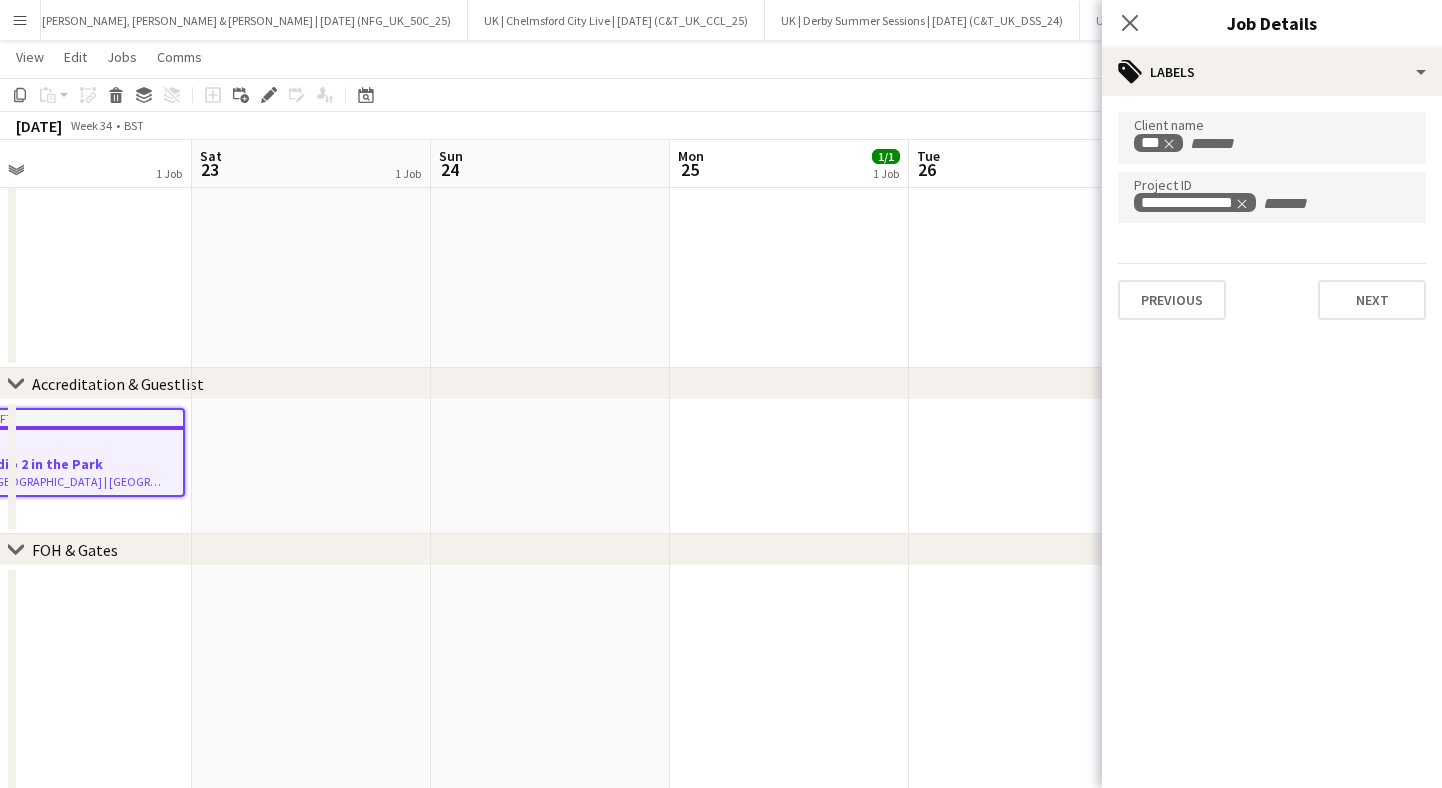 scroll, scrollTop: 0, scrollLeft: 0, axis: both 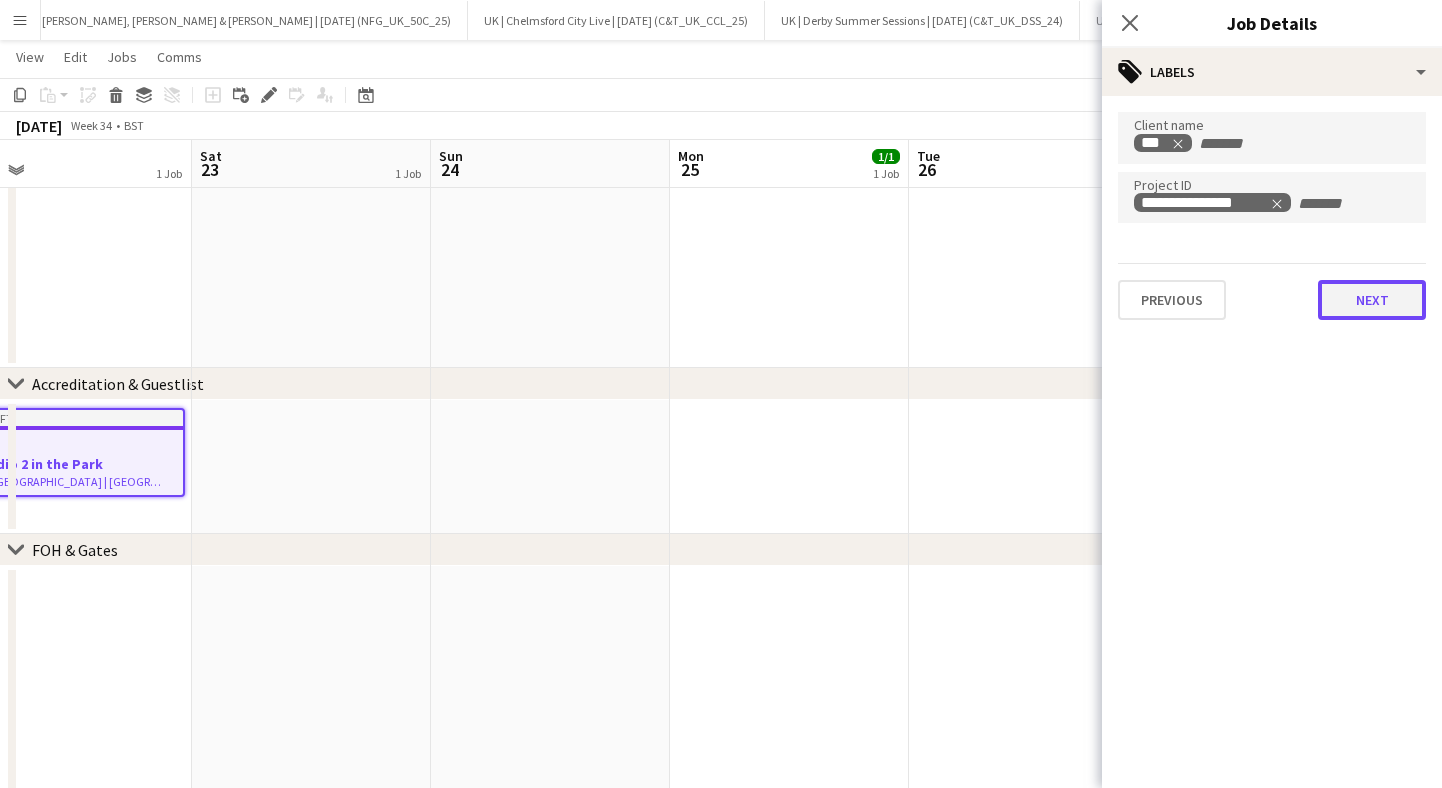 click on "Next" at bounding box center (1372, 300) 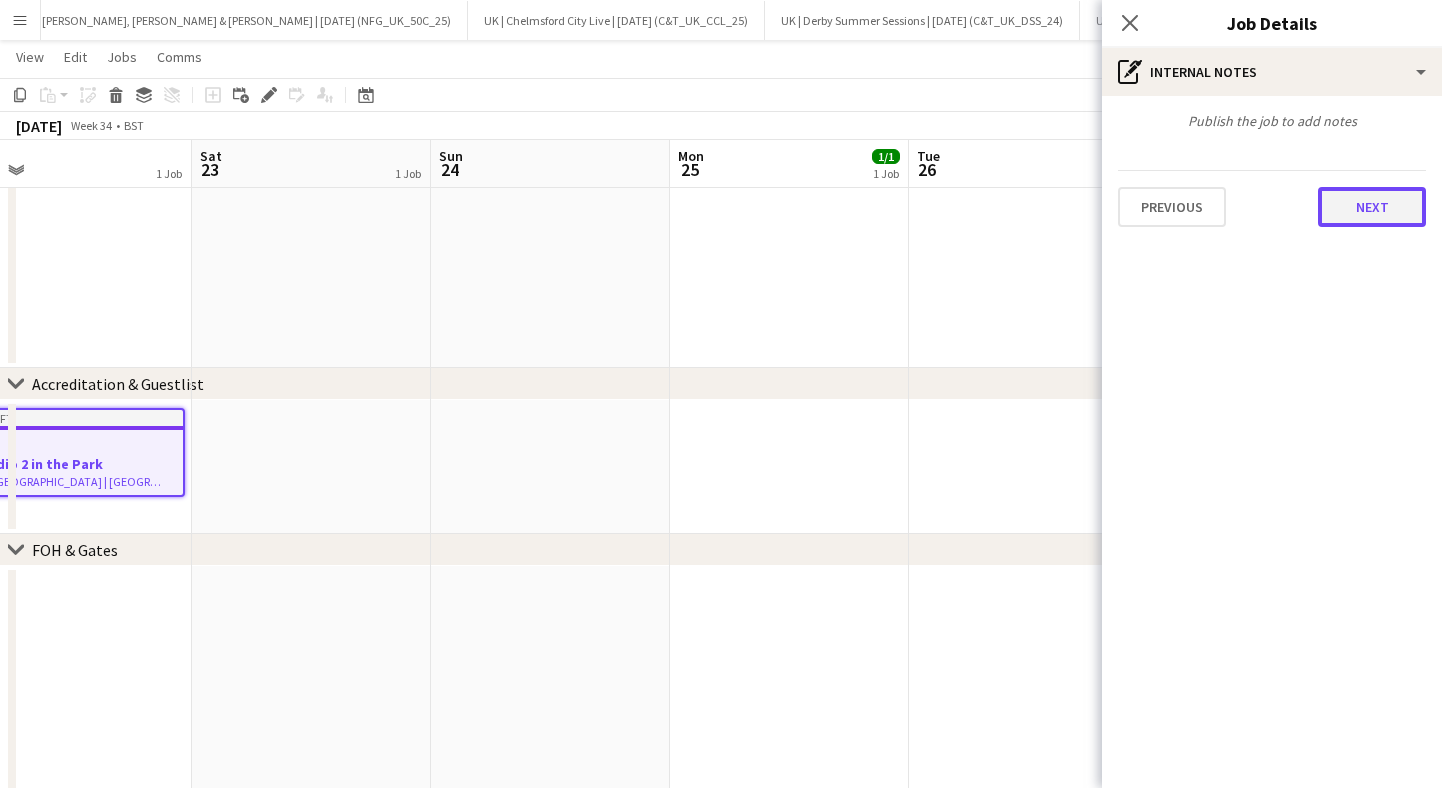 click on "Next" at bounding box center [1372, 207] 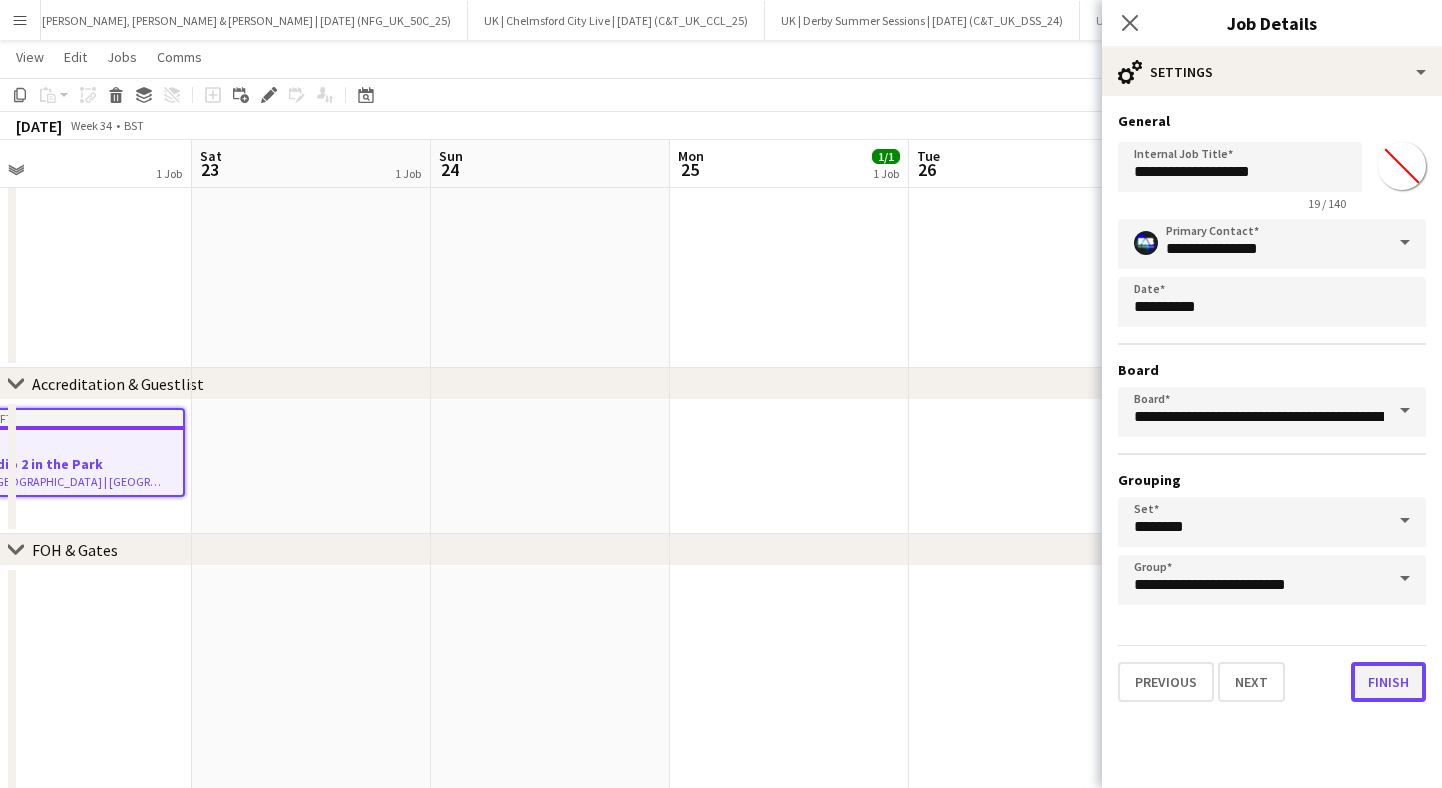 click on "Finish" at bounding box center (1388, 682) 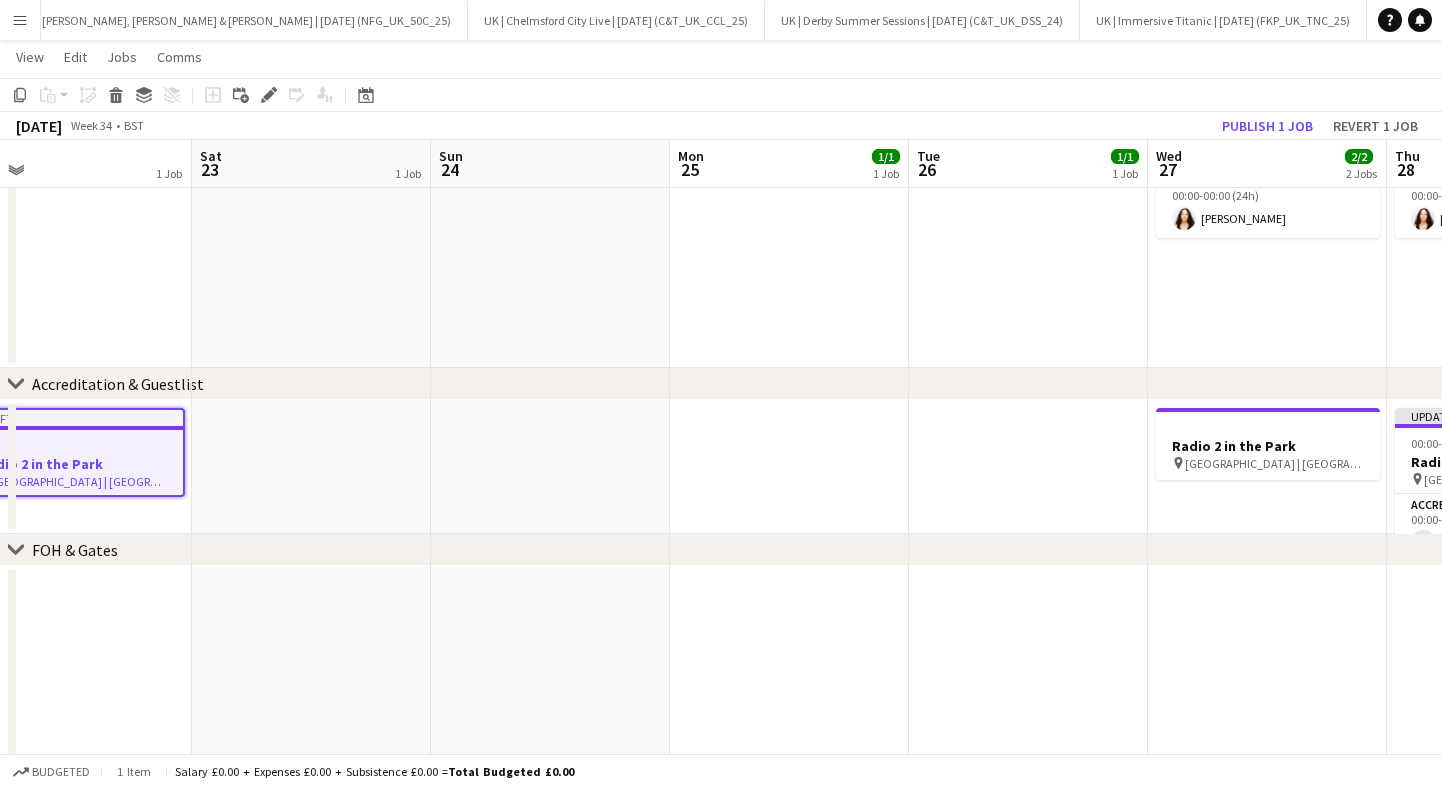 scroll, scrollTop: 0, scrollLeft: 486, axis: horizontal 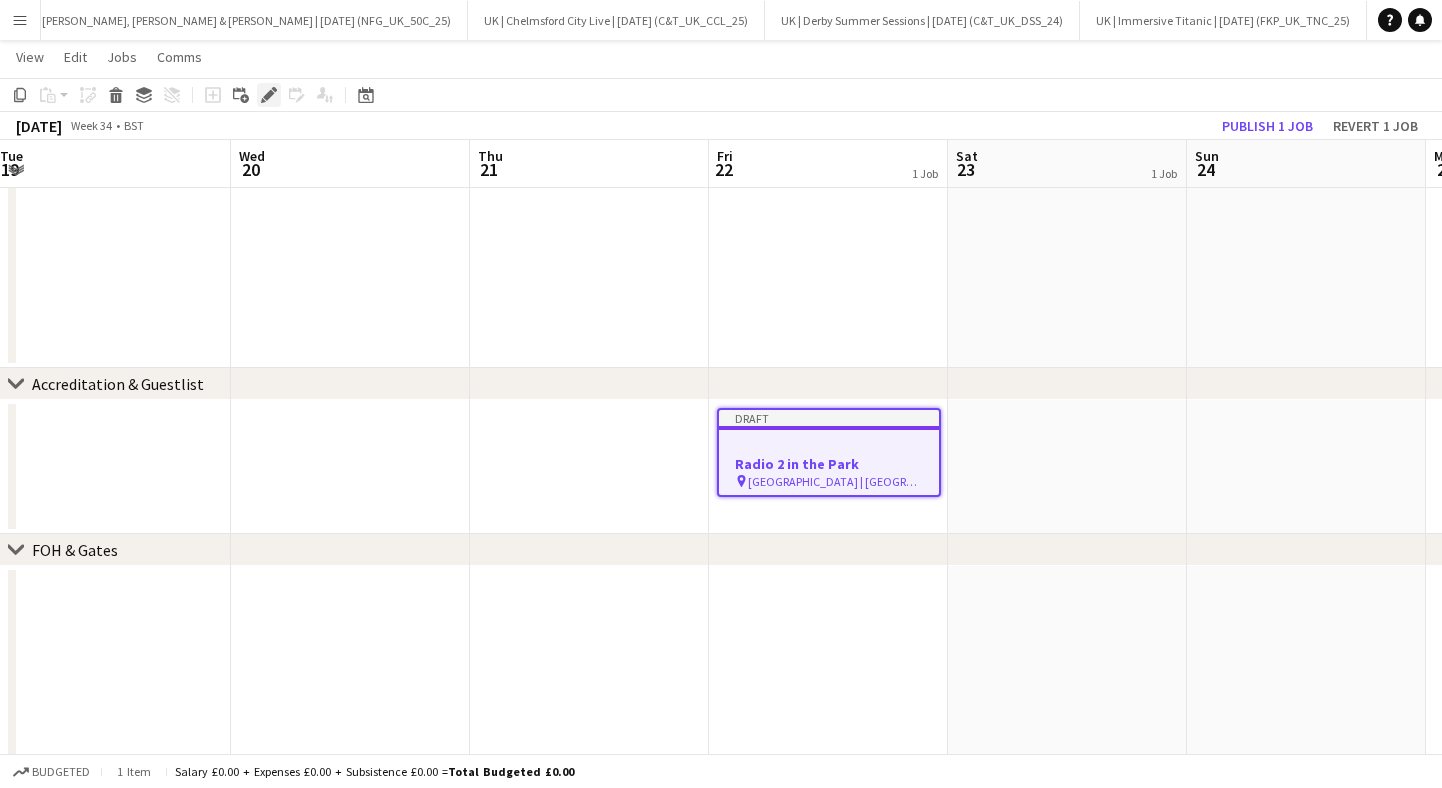 click on "Edit" 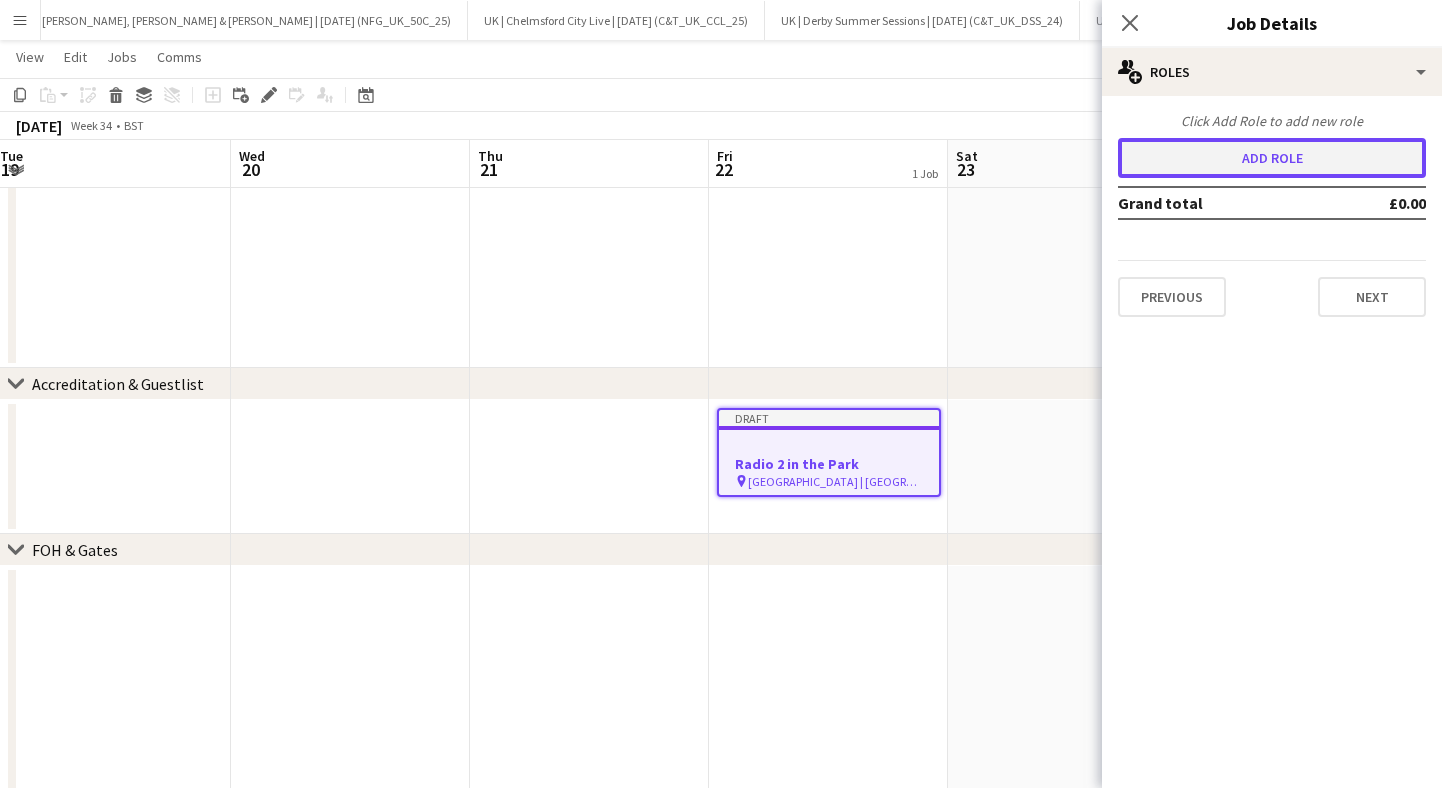 click on "Add role" at bounding box center (1272, 158) 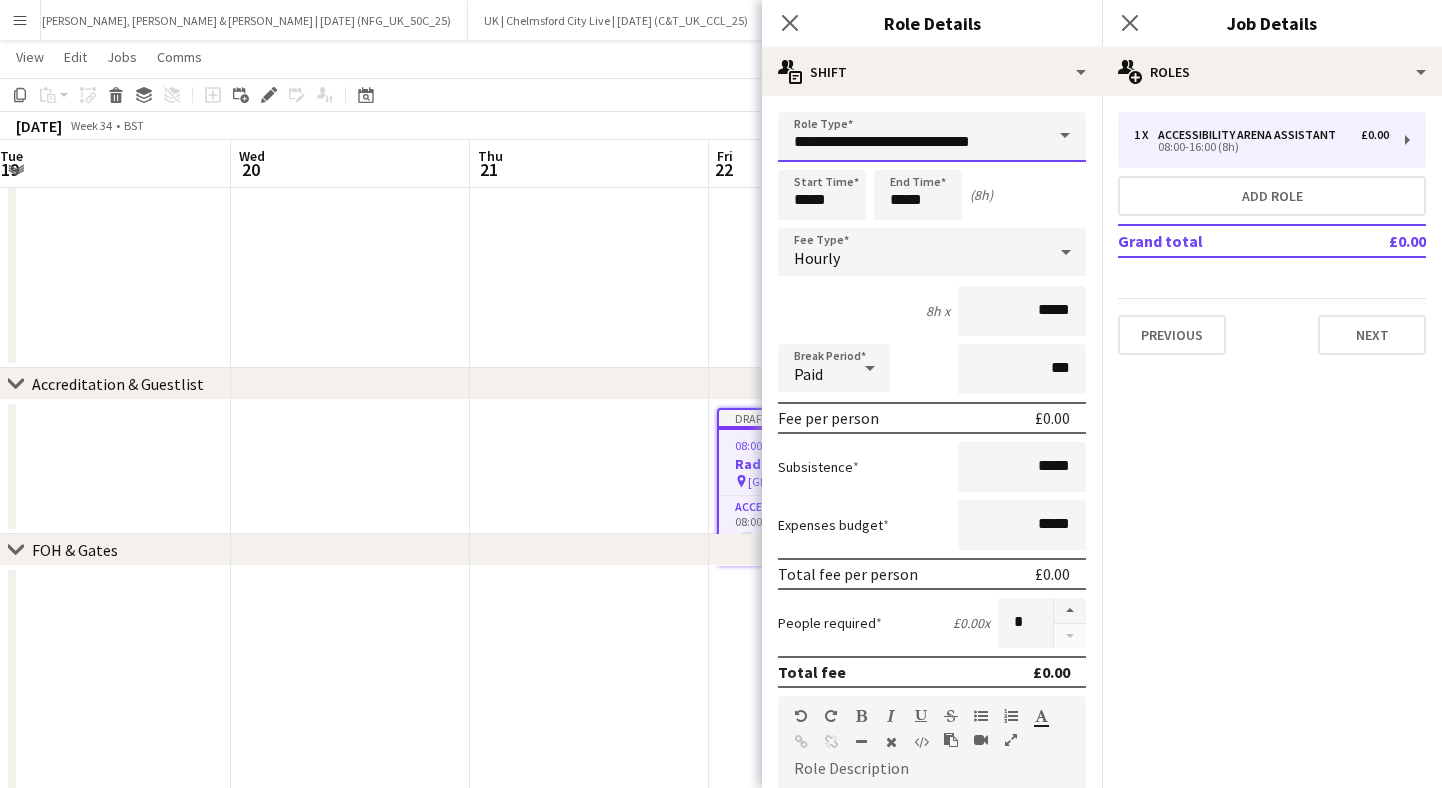 click on "**********" at bounding box center [932, 137] 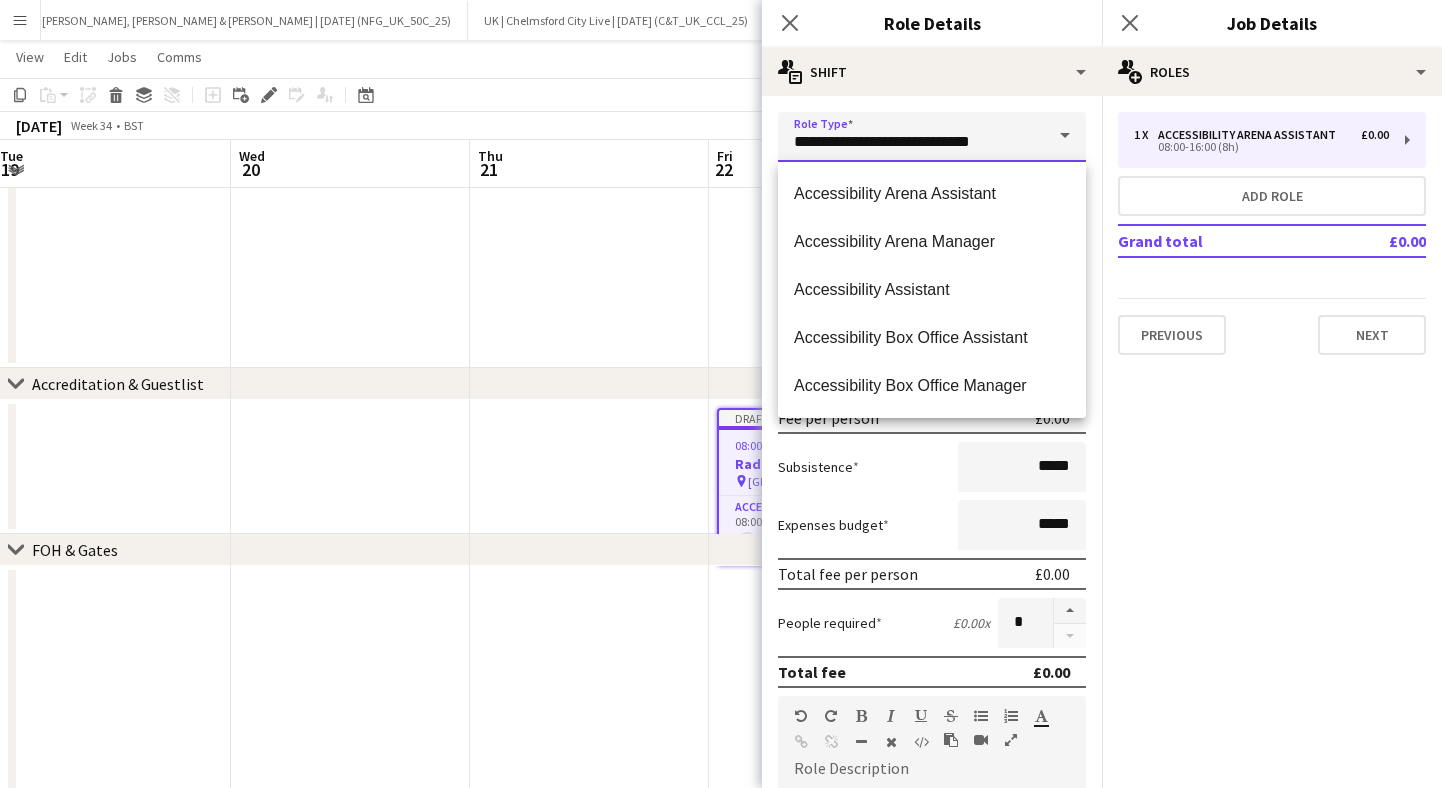click on "**********" at bounding box center (932, 137) 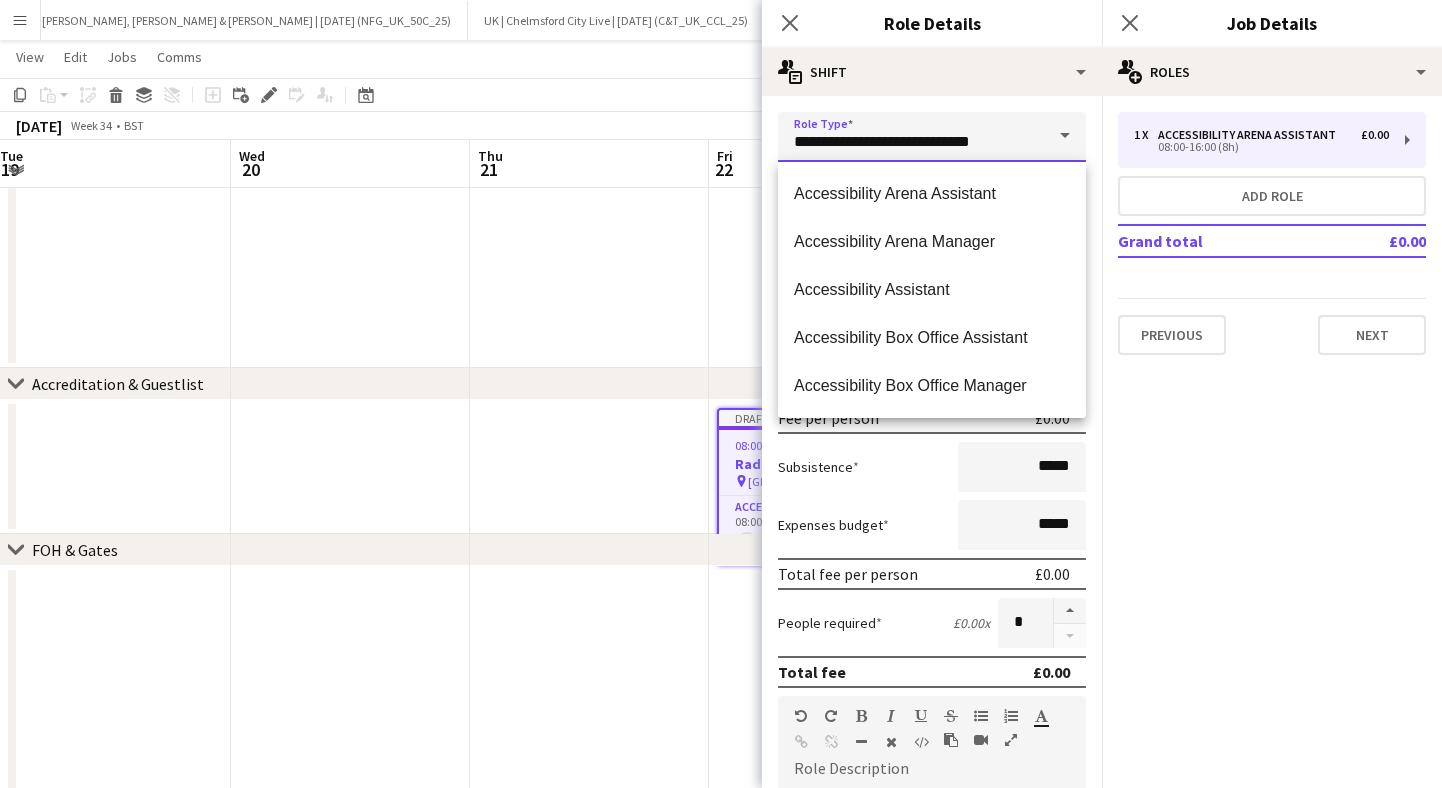 click on "**********" at bounding box center (932, 137) 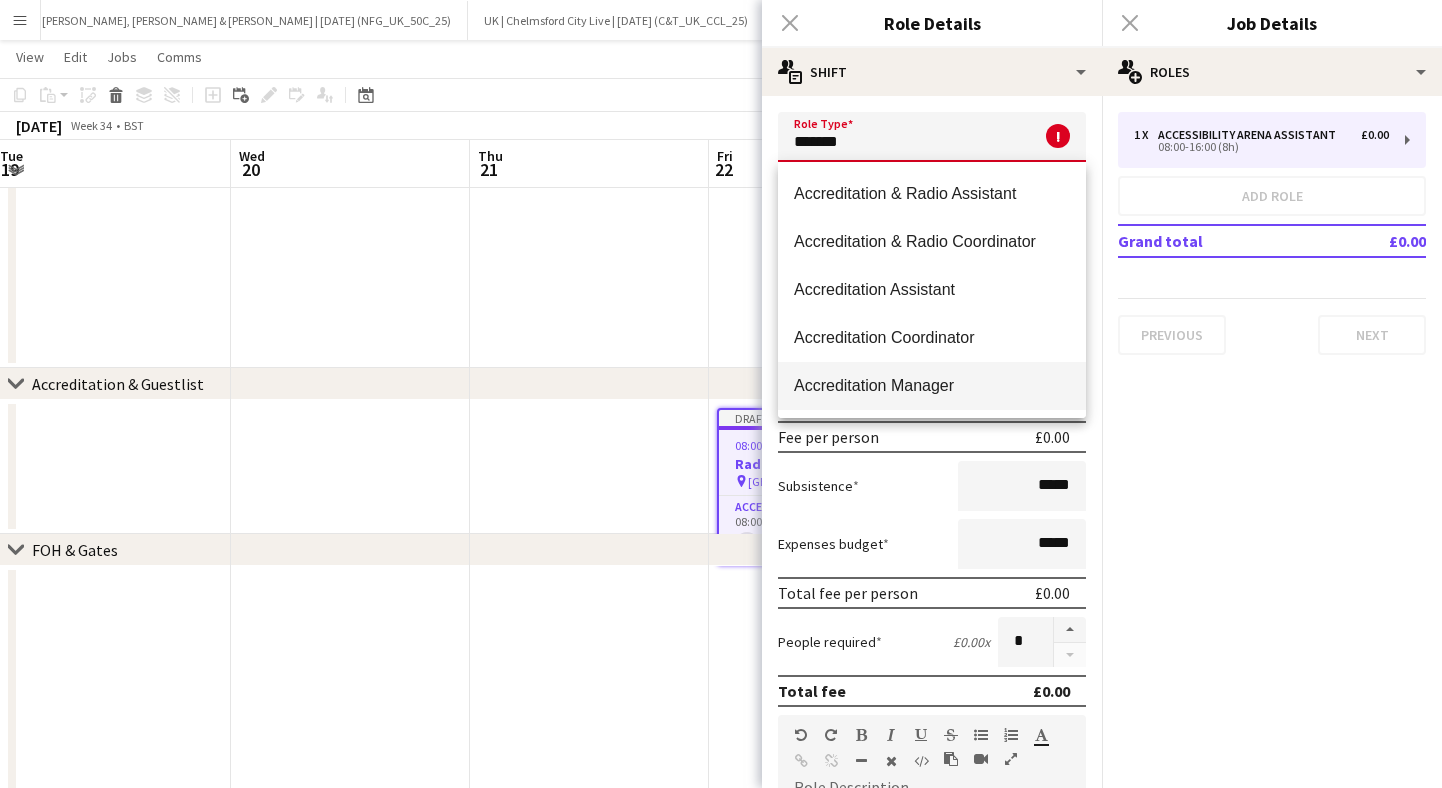click on "Accreditation Manager" at bounding box center [932, 385] 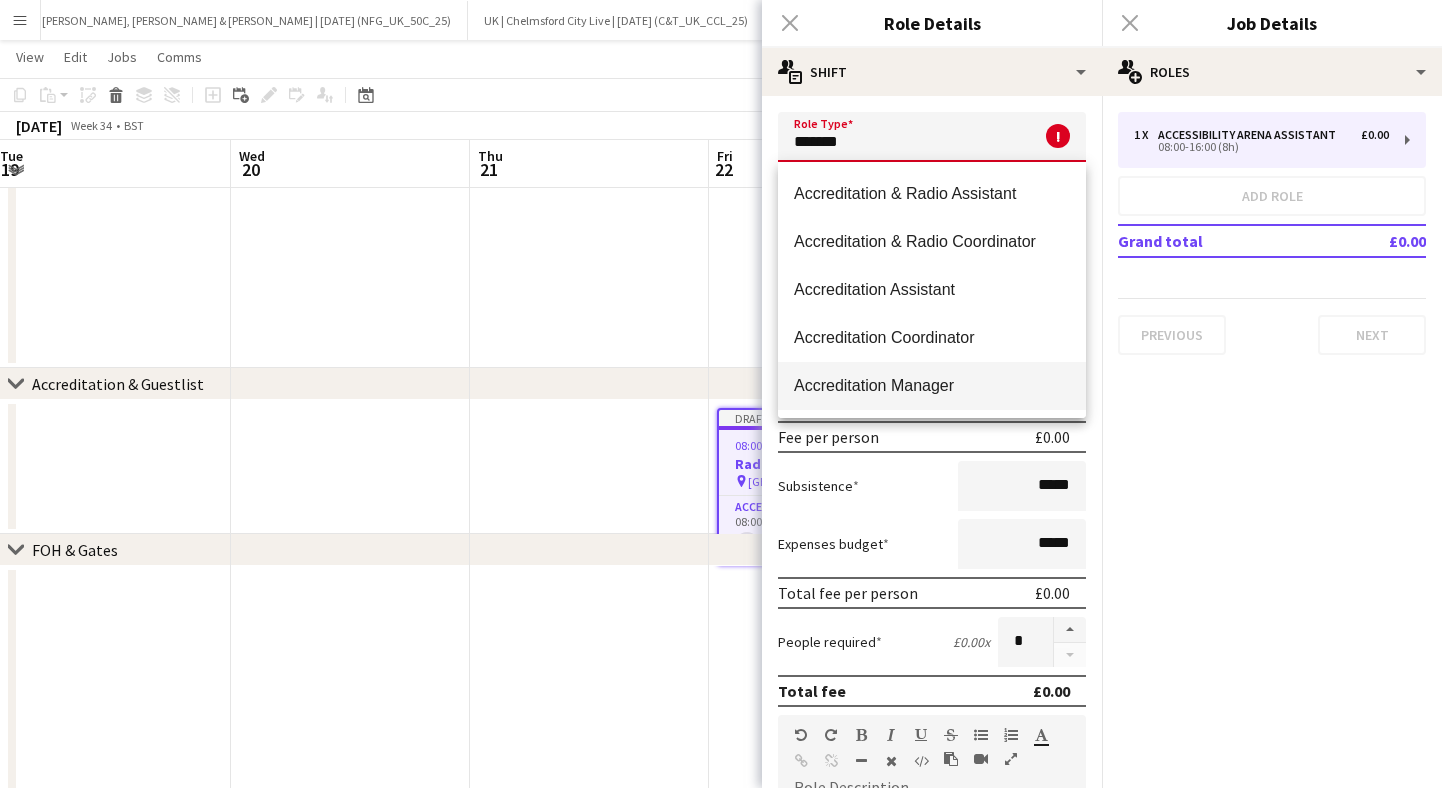 type on "**********" 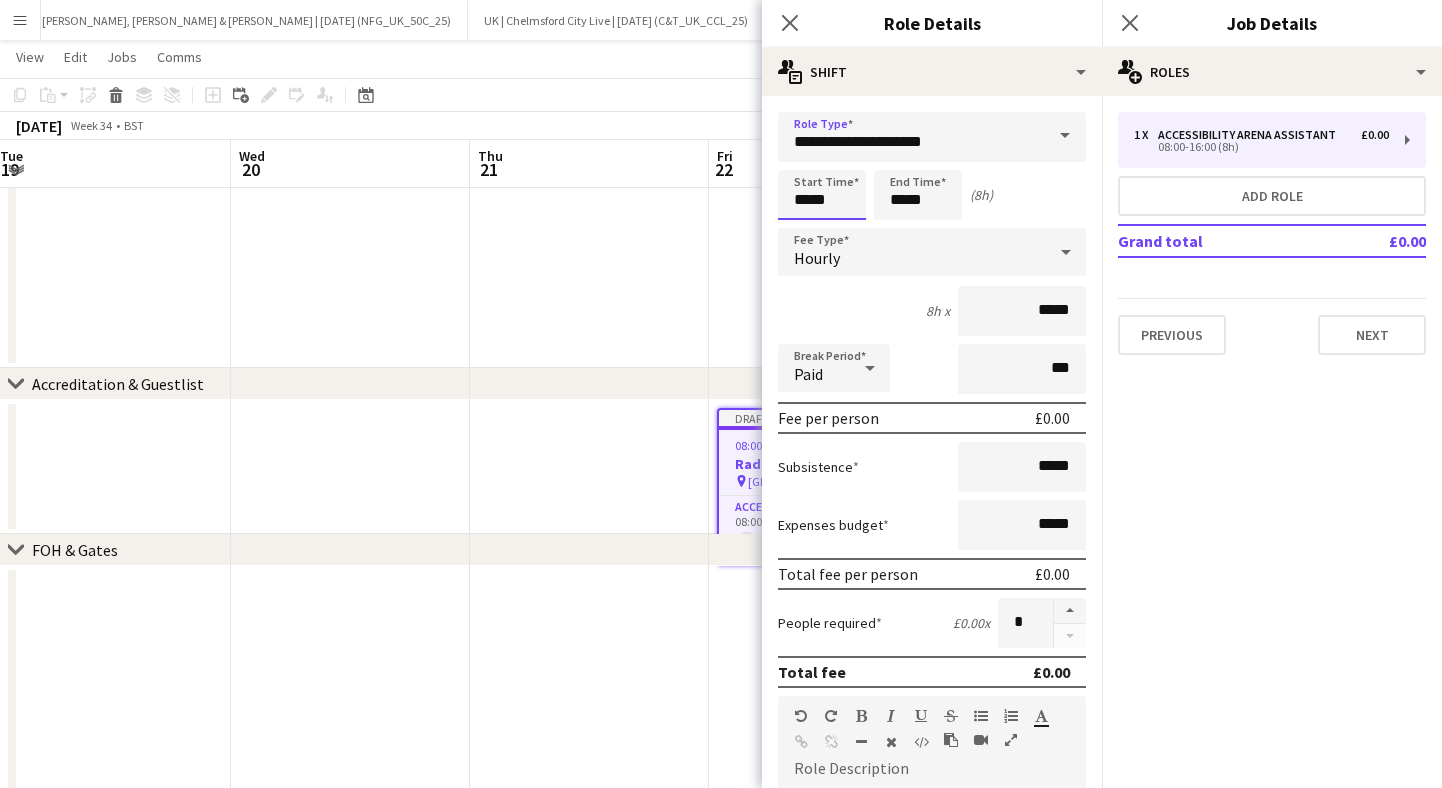 click on "*****" at bounding box center [822, 195] 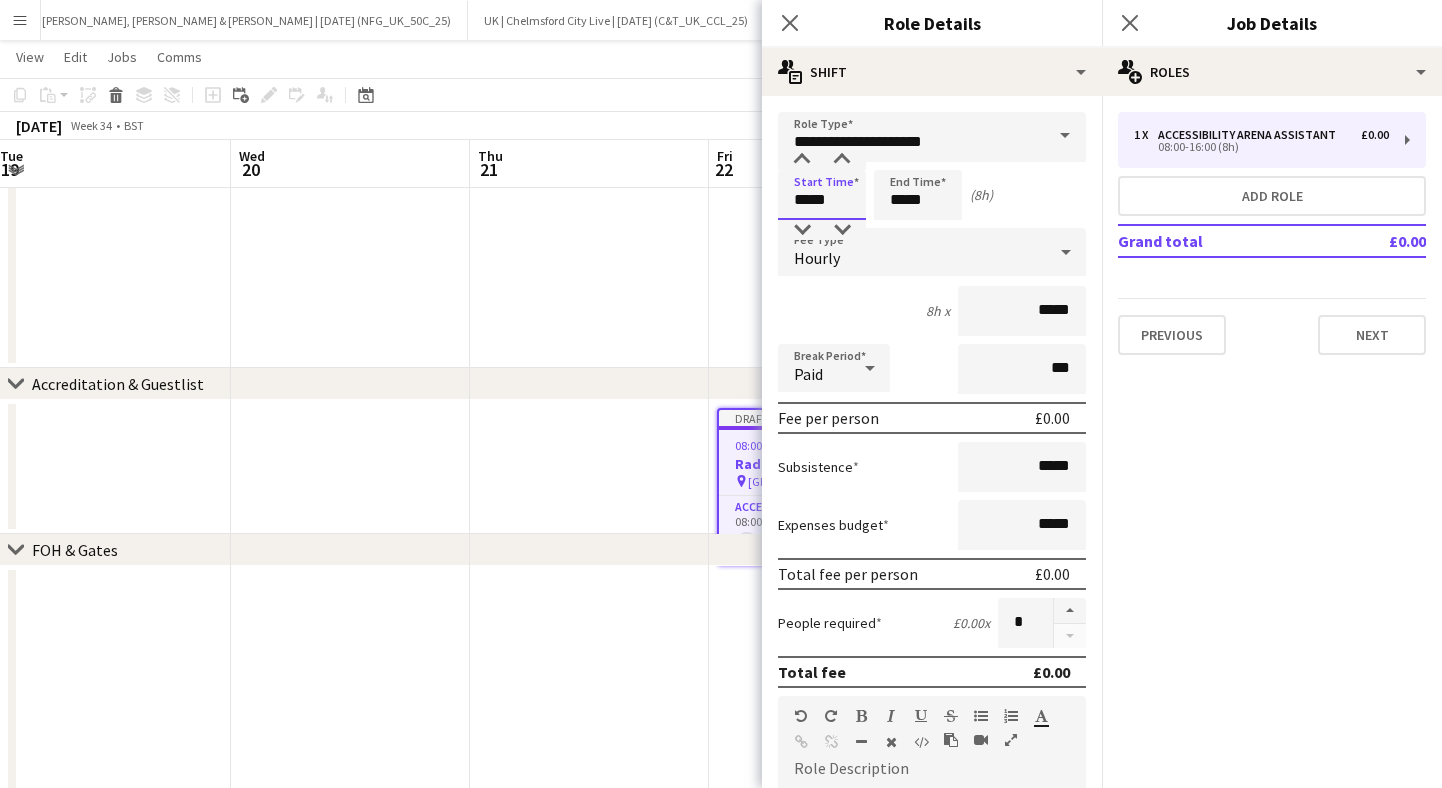 click on "*****" at bounding box center (822, 195) 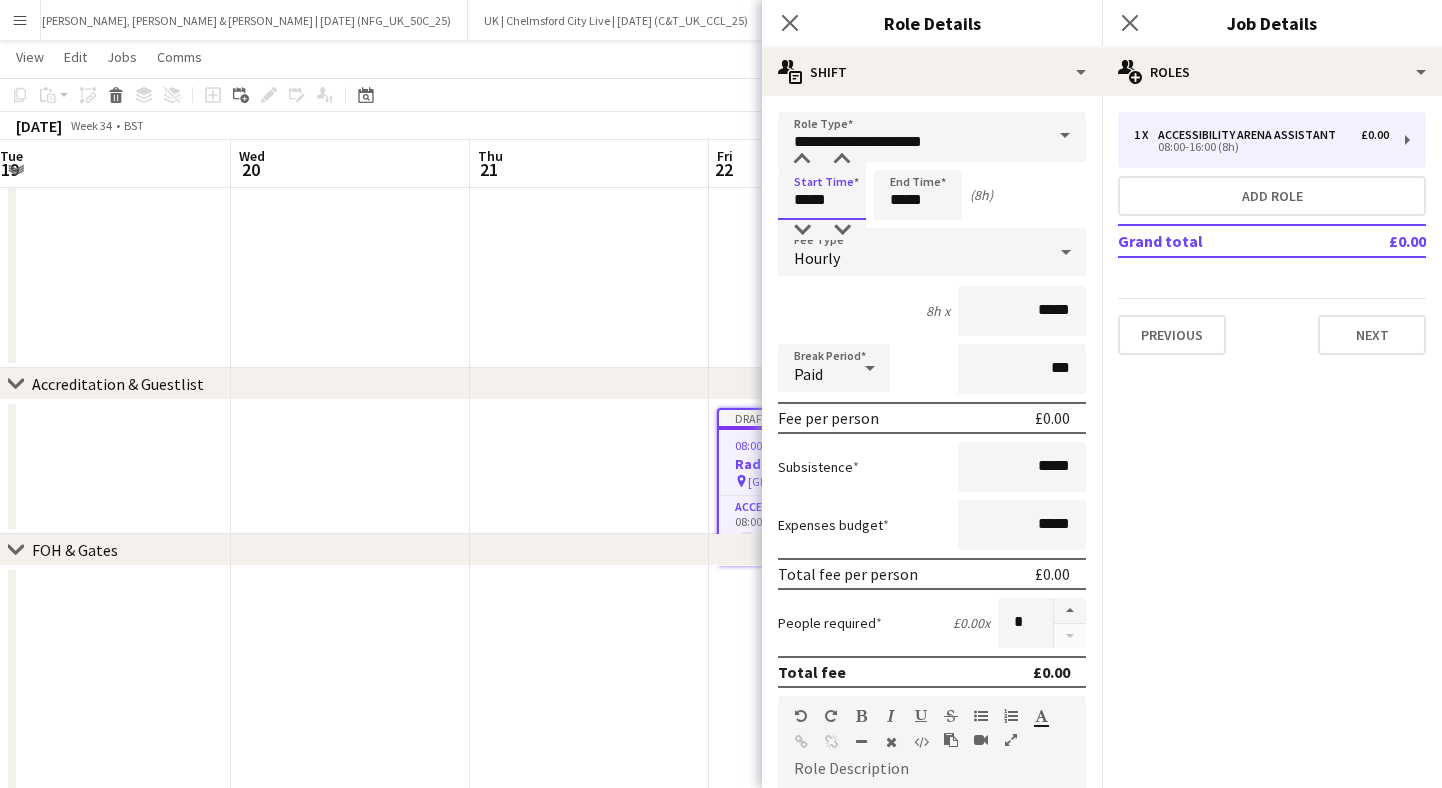 click on "*****" at bounding box center [822, 195] 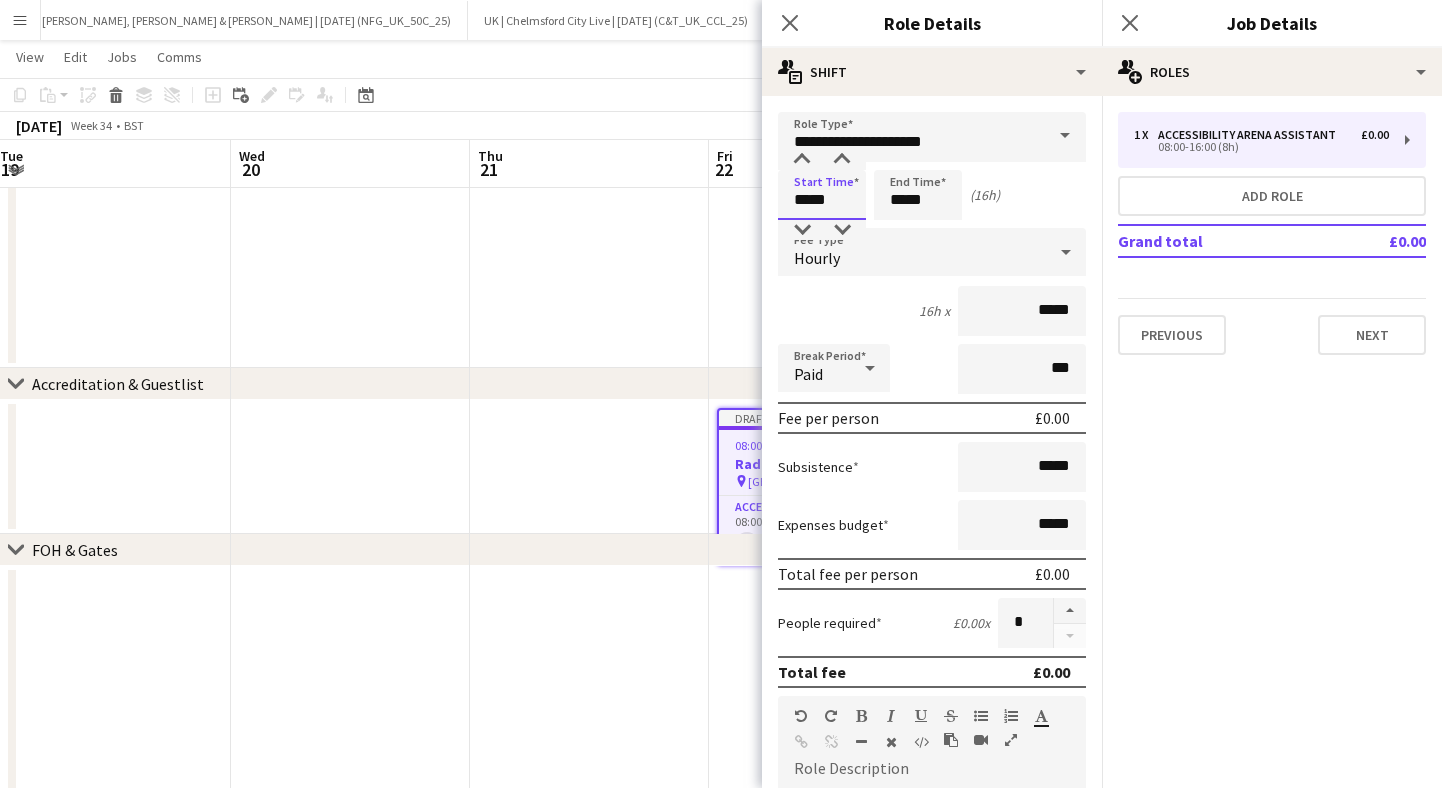 type on "*****" 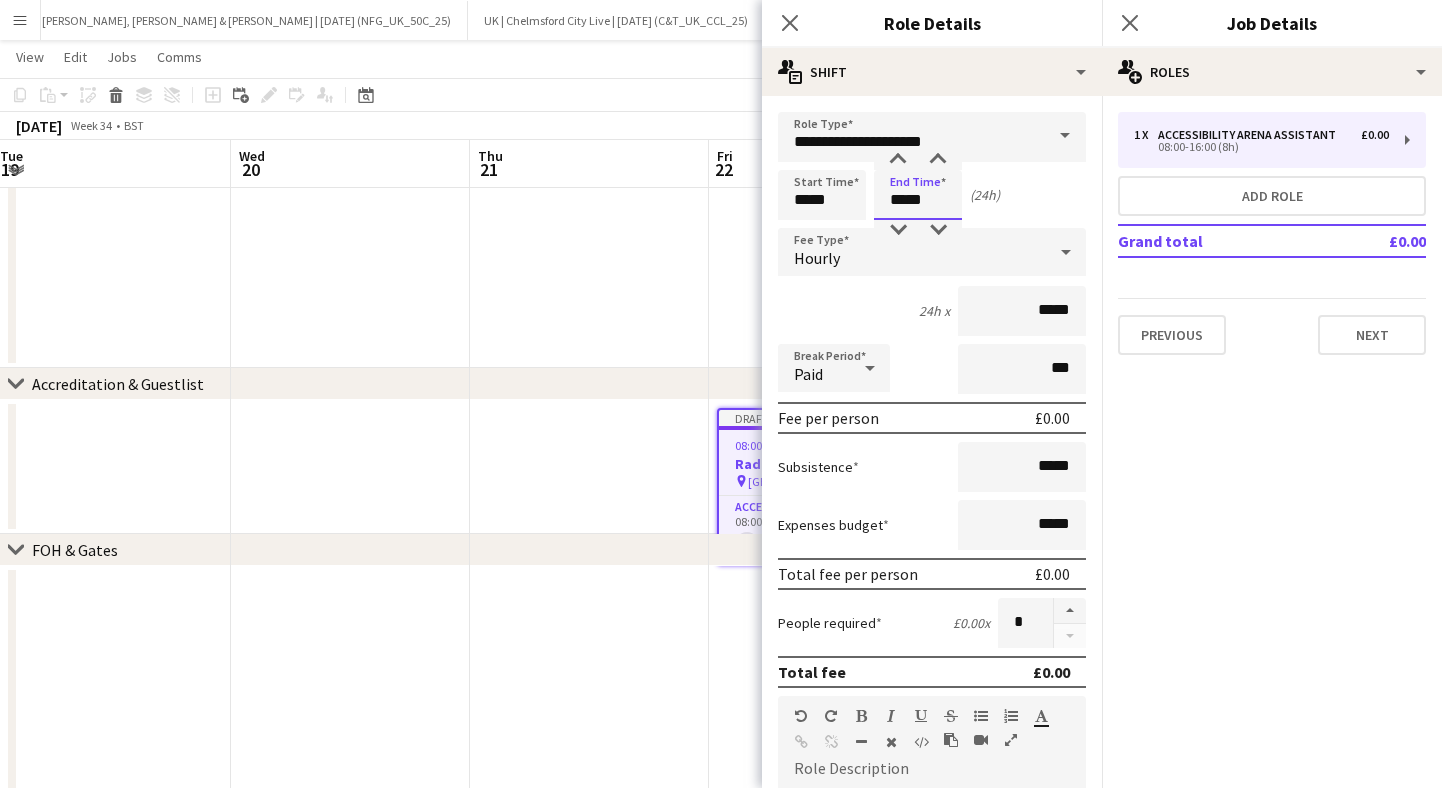 type on "*****" 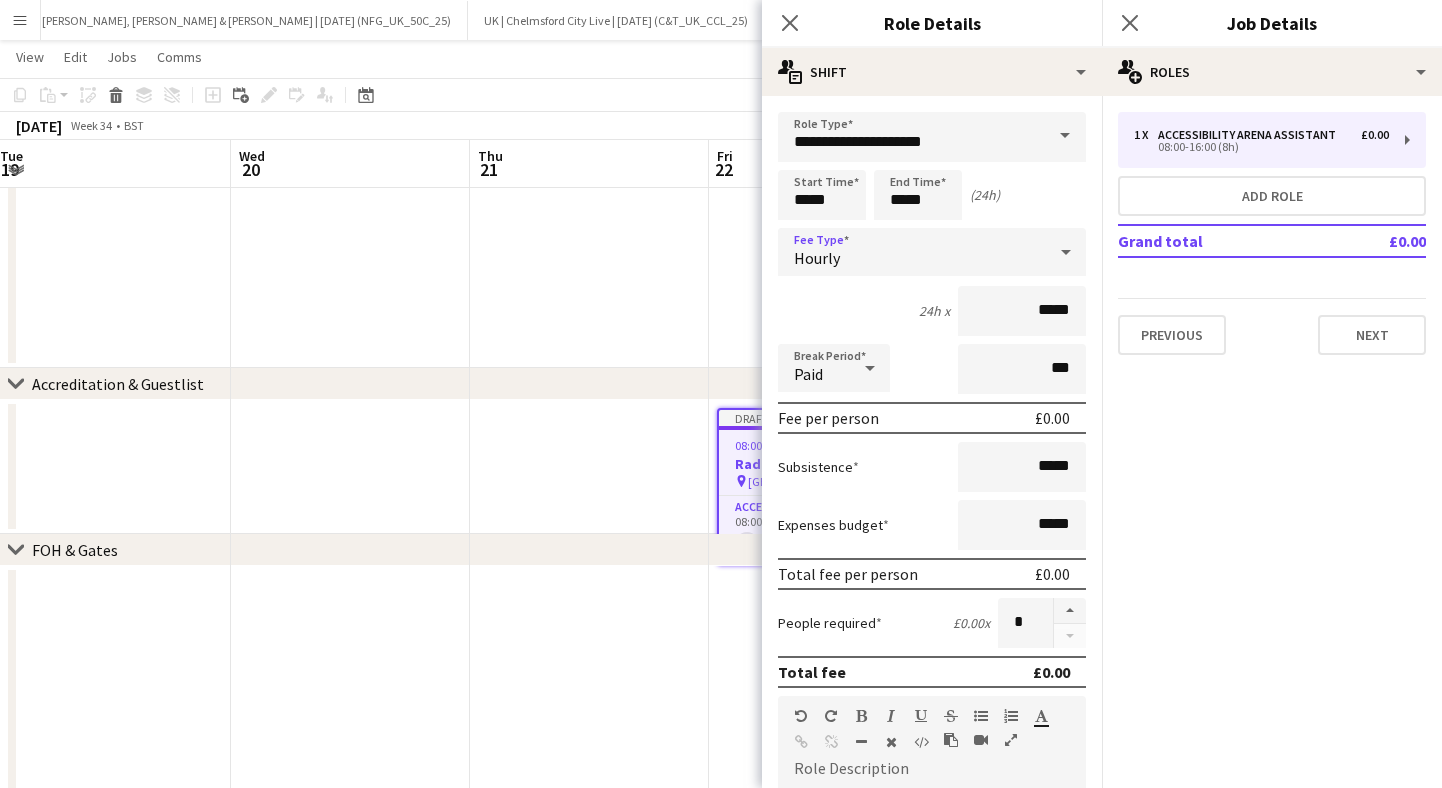 click on "Hourly" at bounding box center [817, 258] 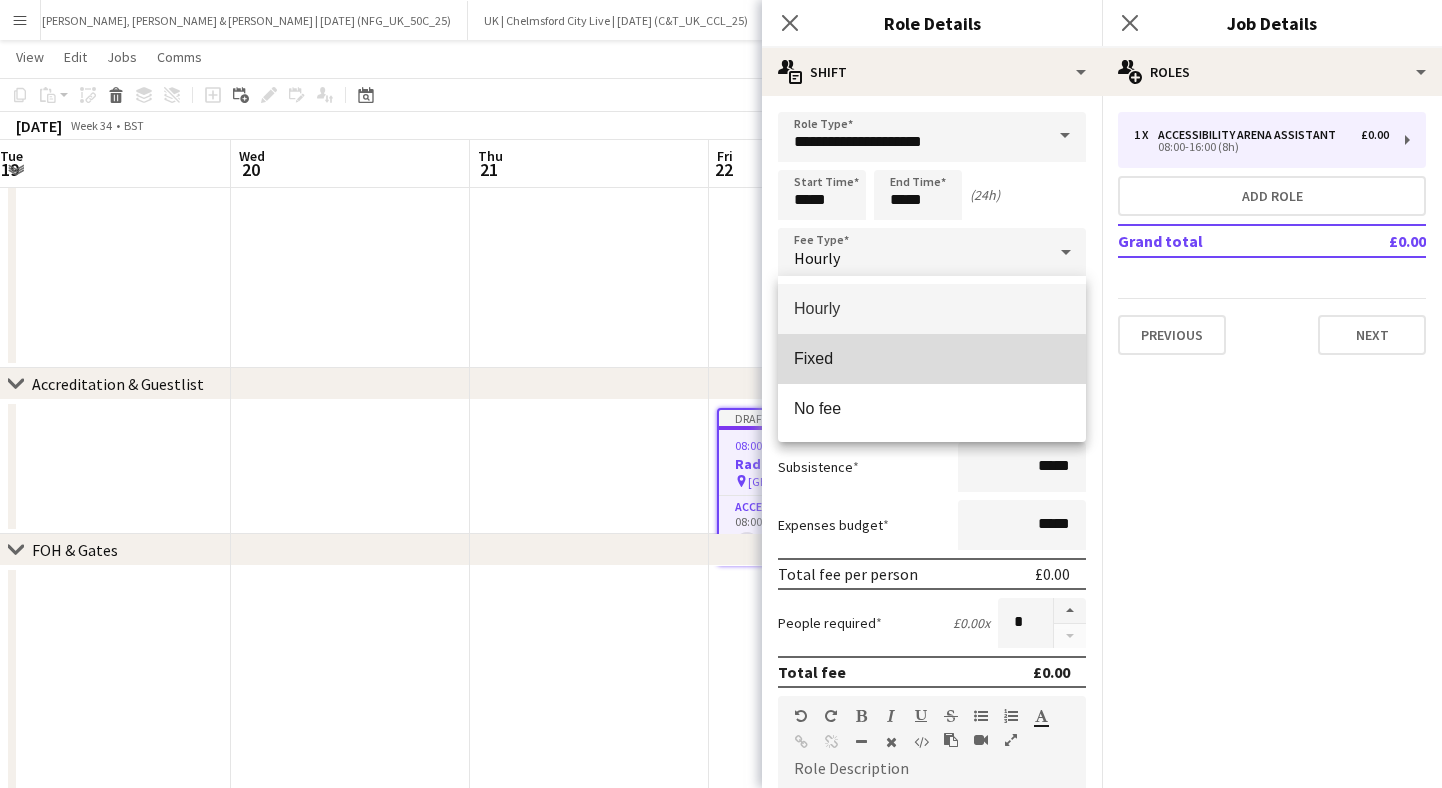 click on "Fixed" at bounding box center [932, 359] 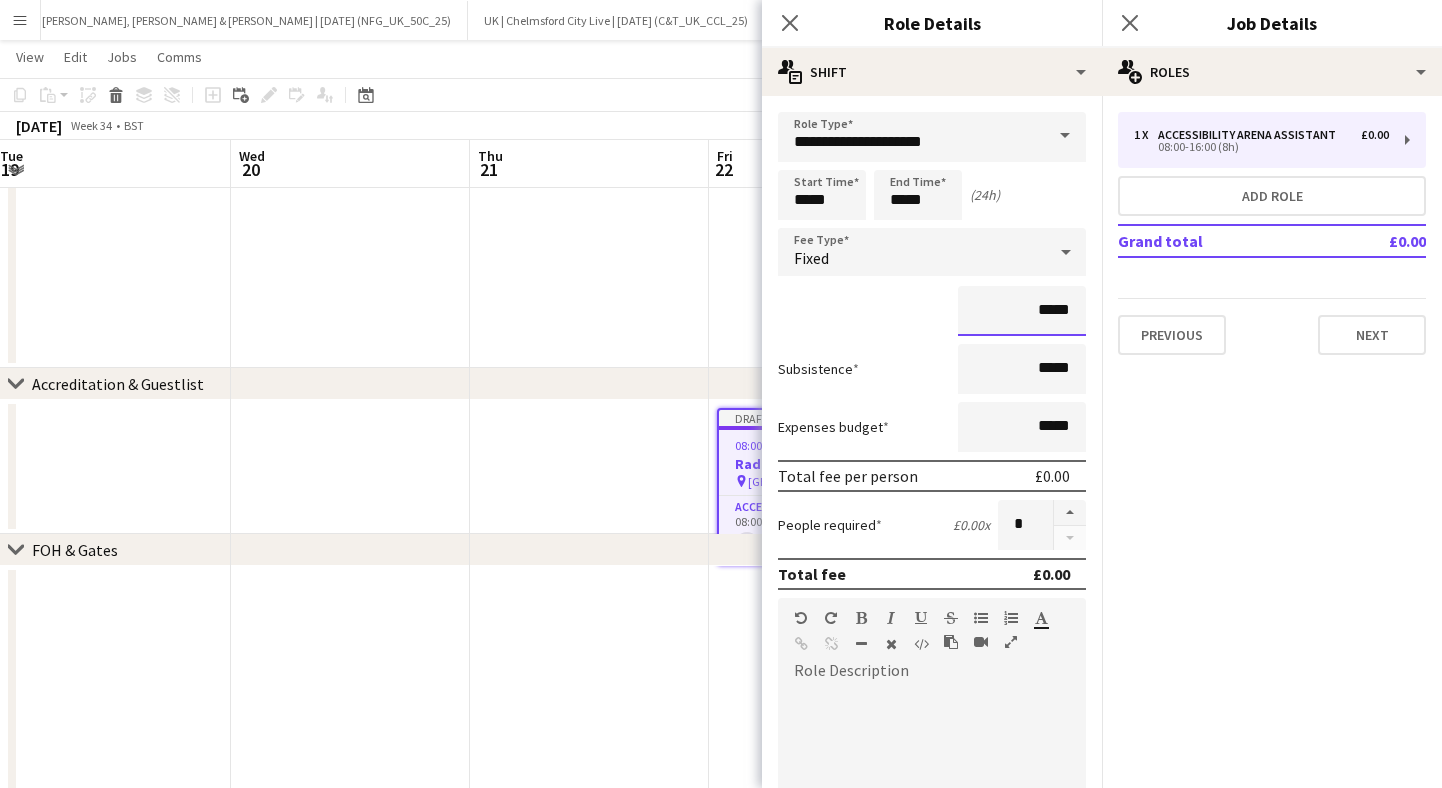 click on "*****" at bounding box center [1022, 311] 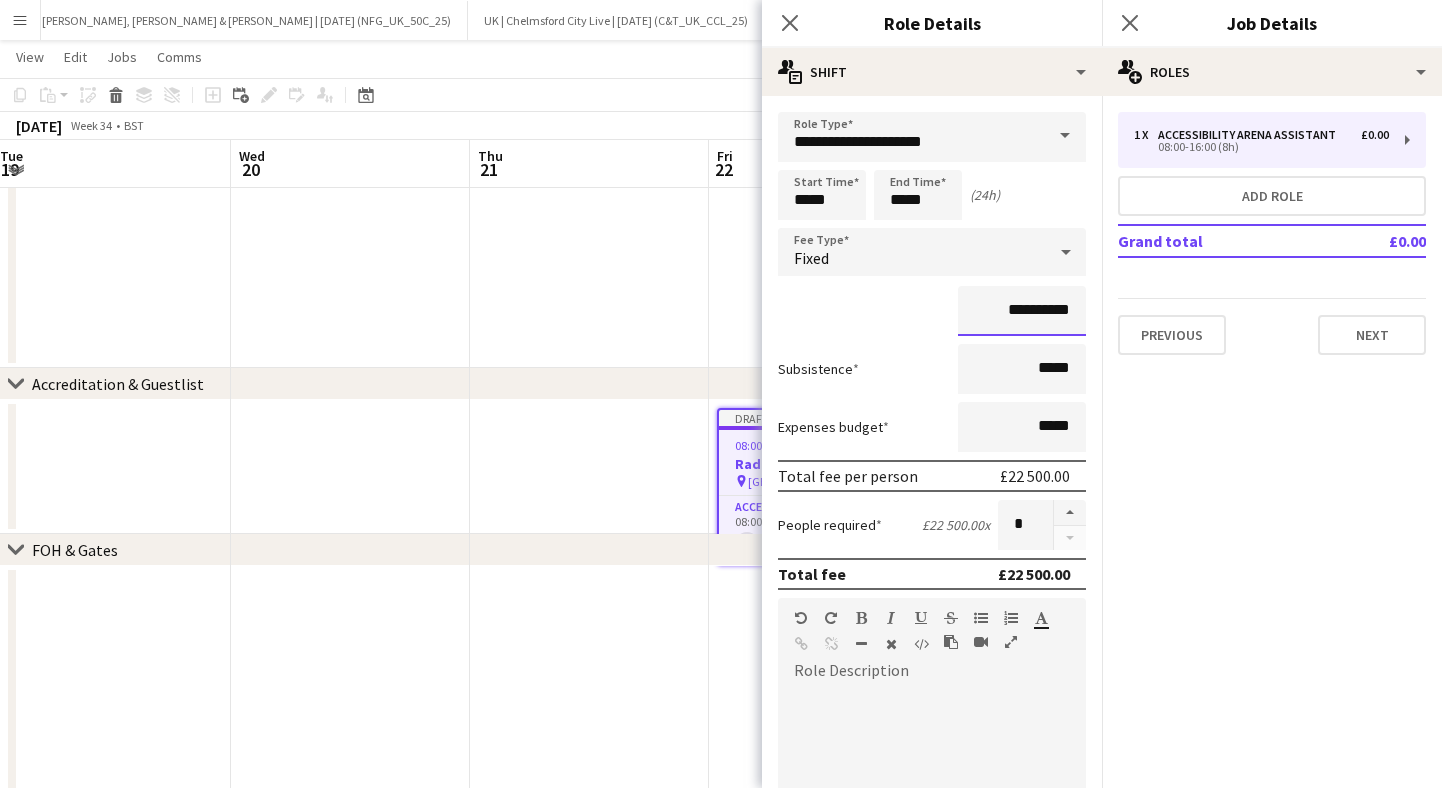 click on "**********" at bounding box center (1022, 311) 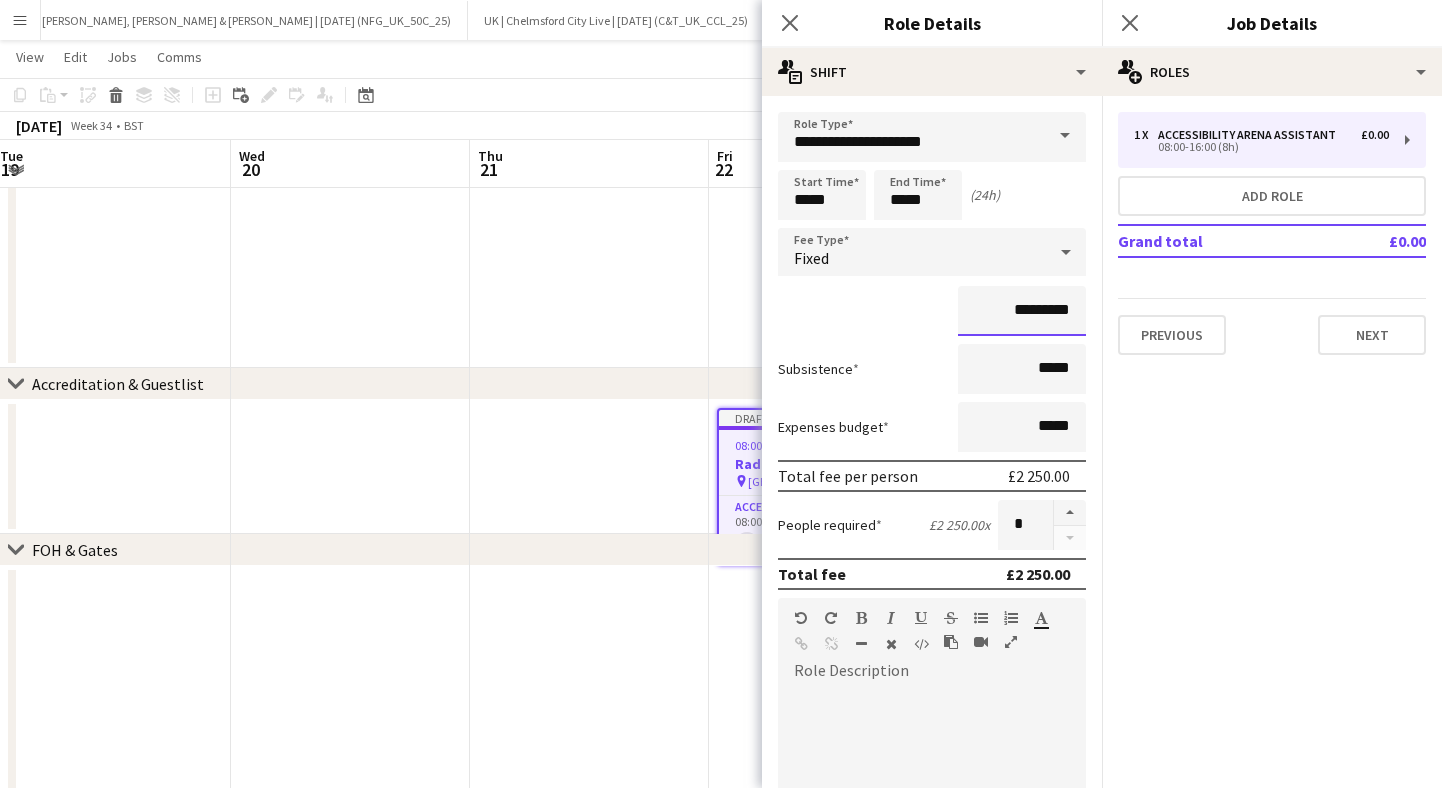 scroll, scrollTop: 366, scrollLeft: 0, axis: vertical 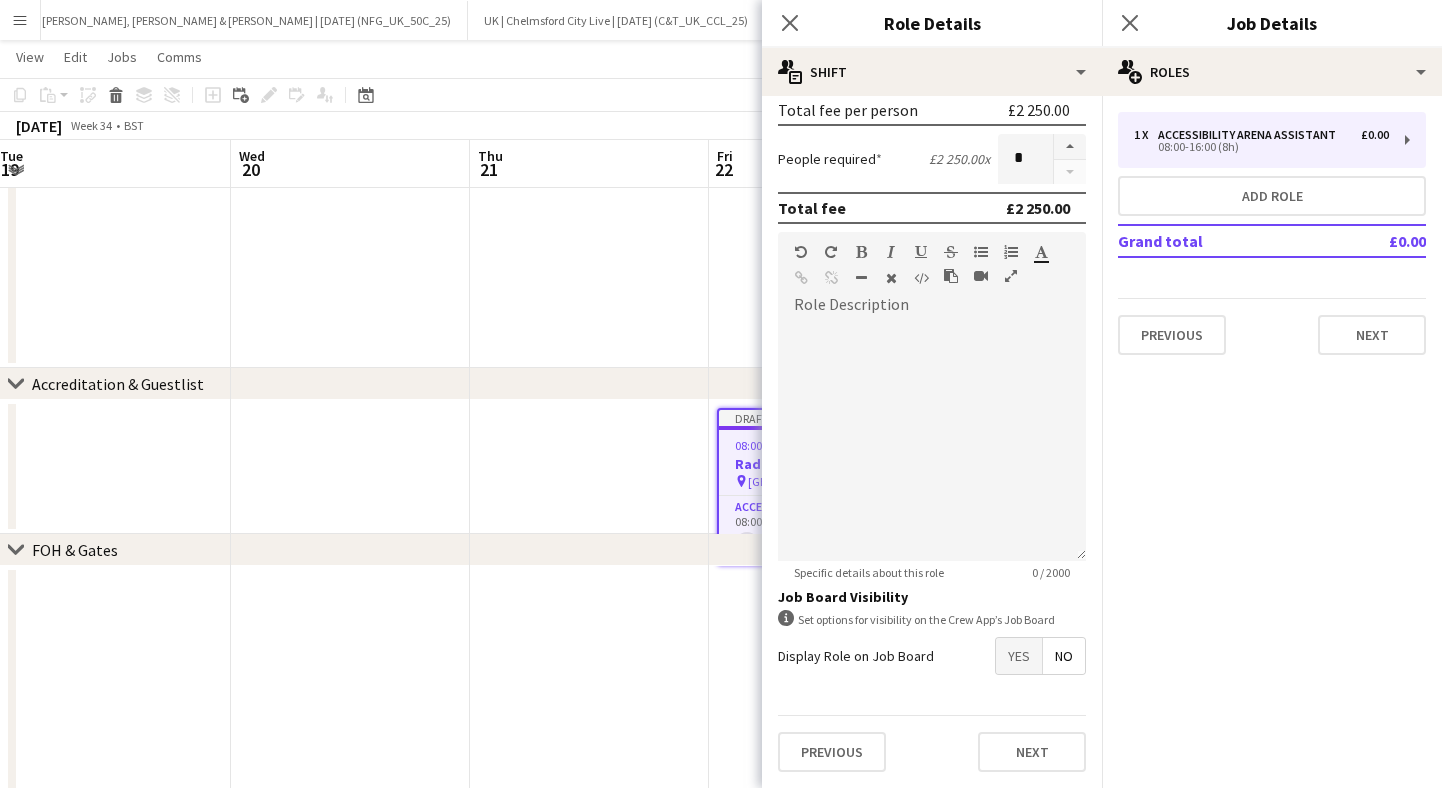type on "*********" 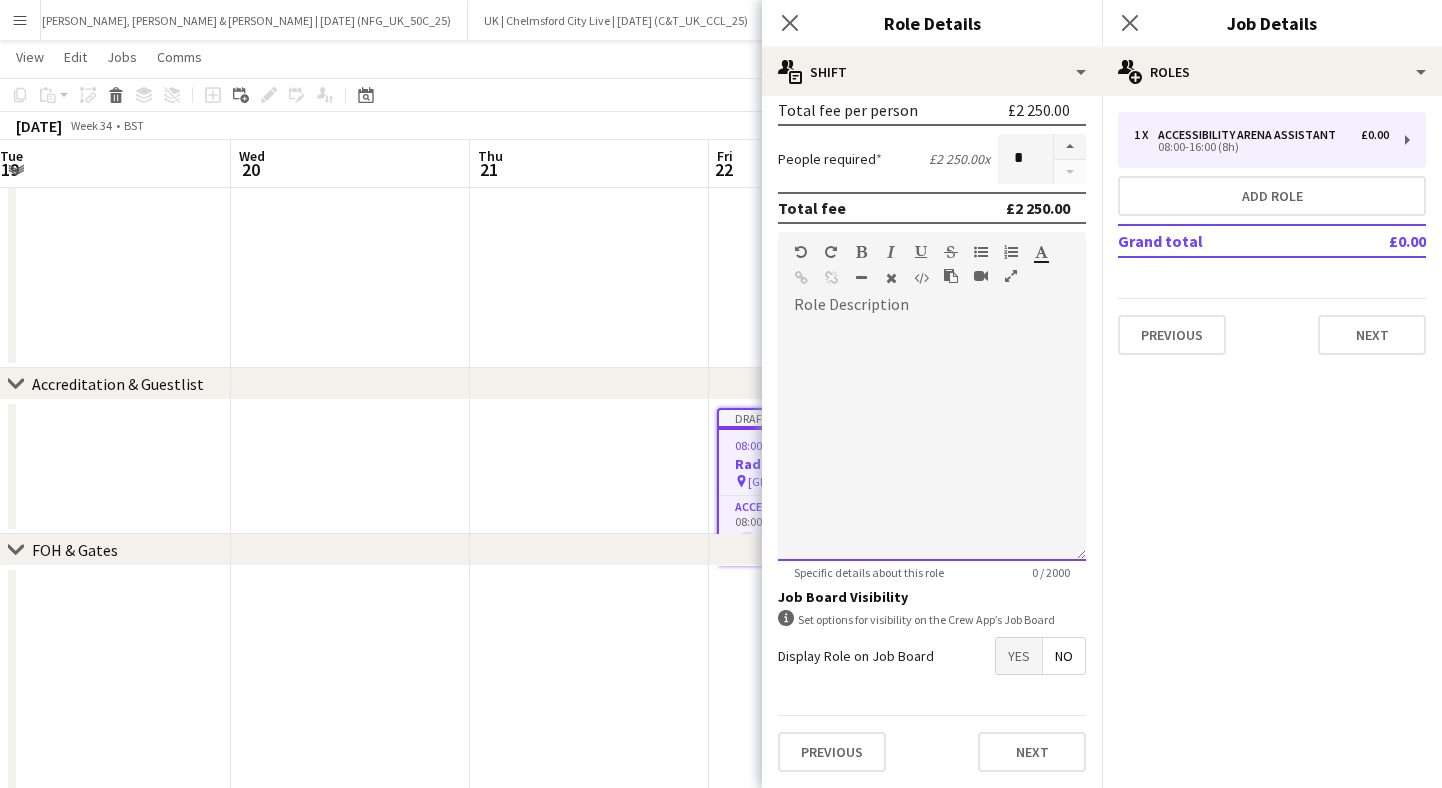 click at bounding box center (932, 441) 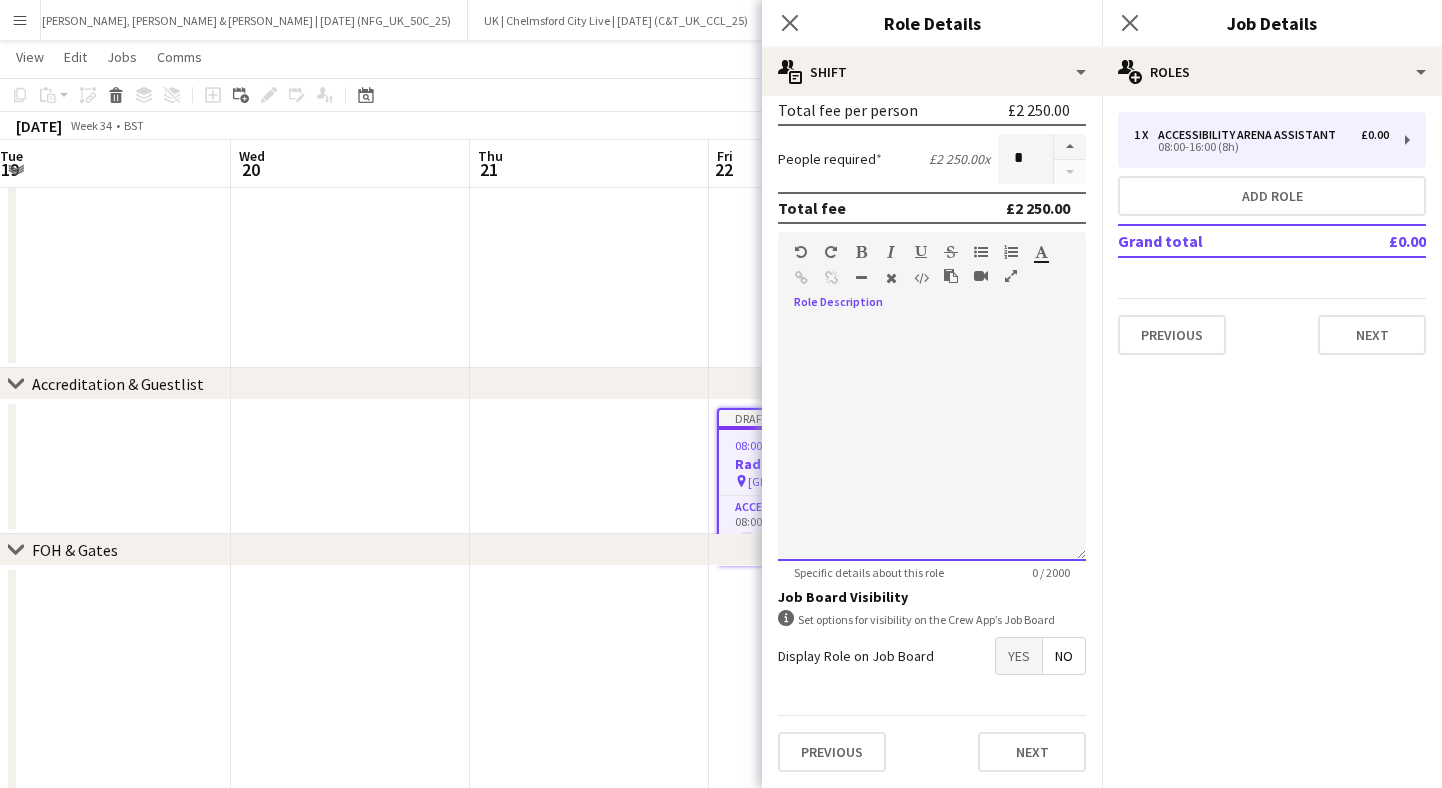 type 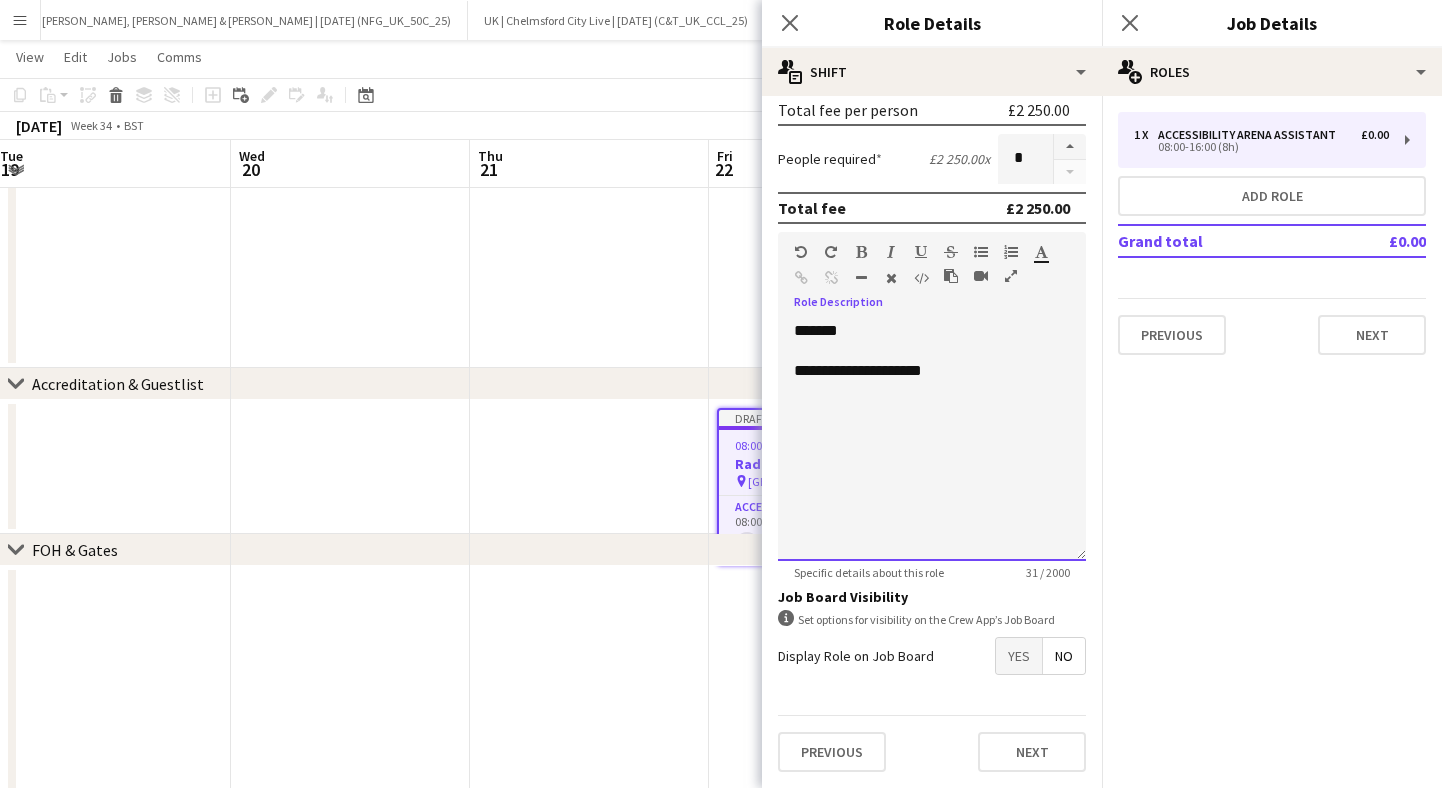 click on "**********" at bounding box center [932, 441] 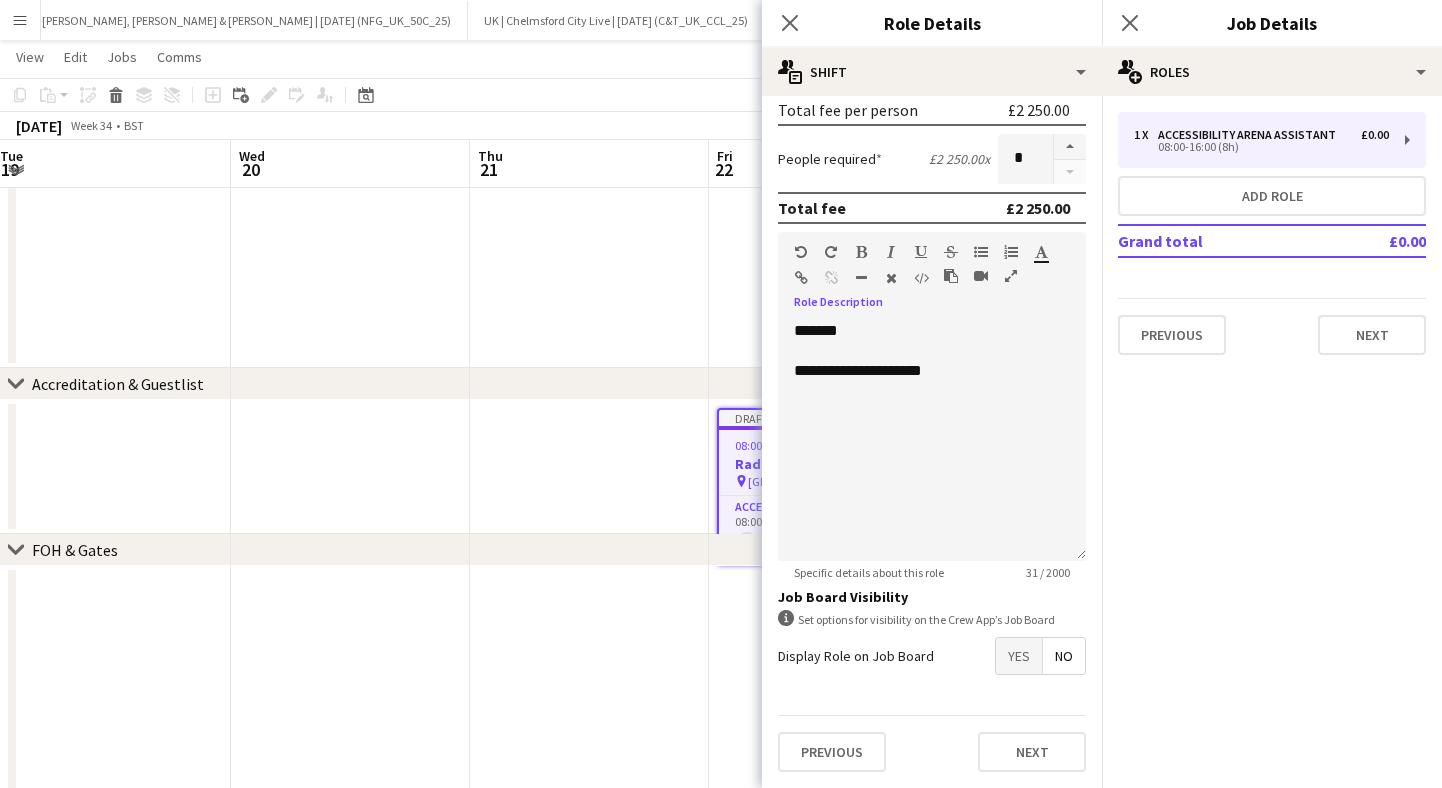 click at bounding box center [861, 252] 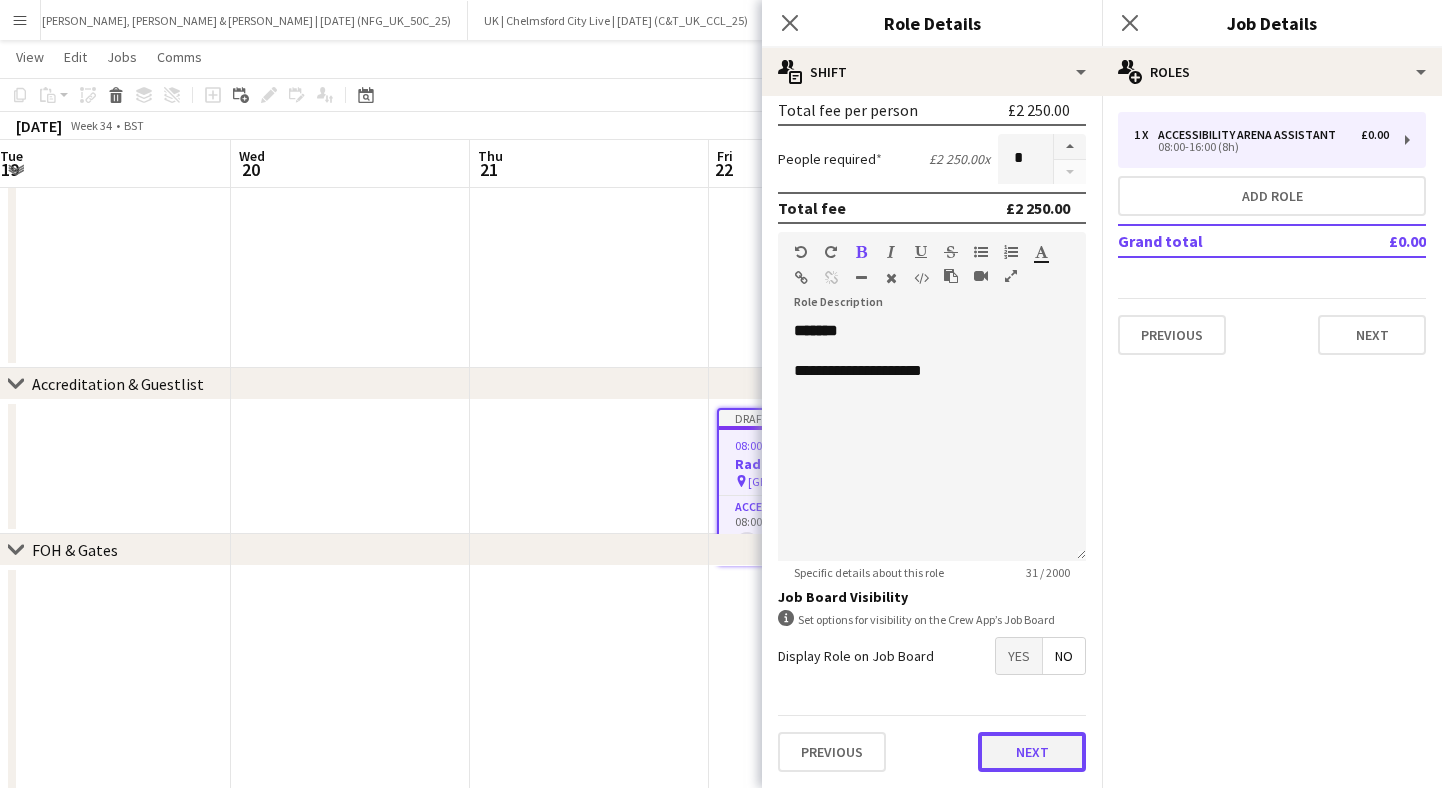 click on "Next" at bounding box center (1032, 752) 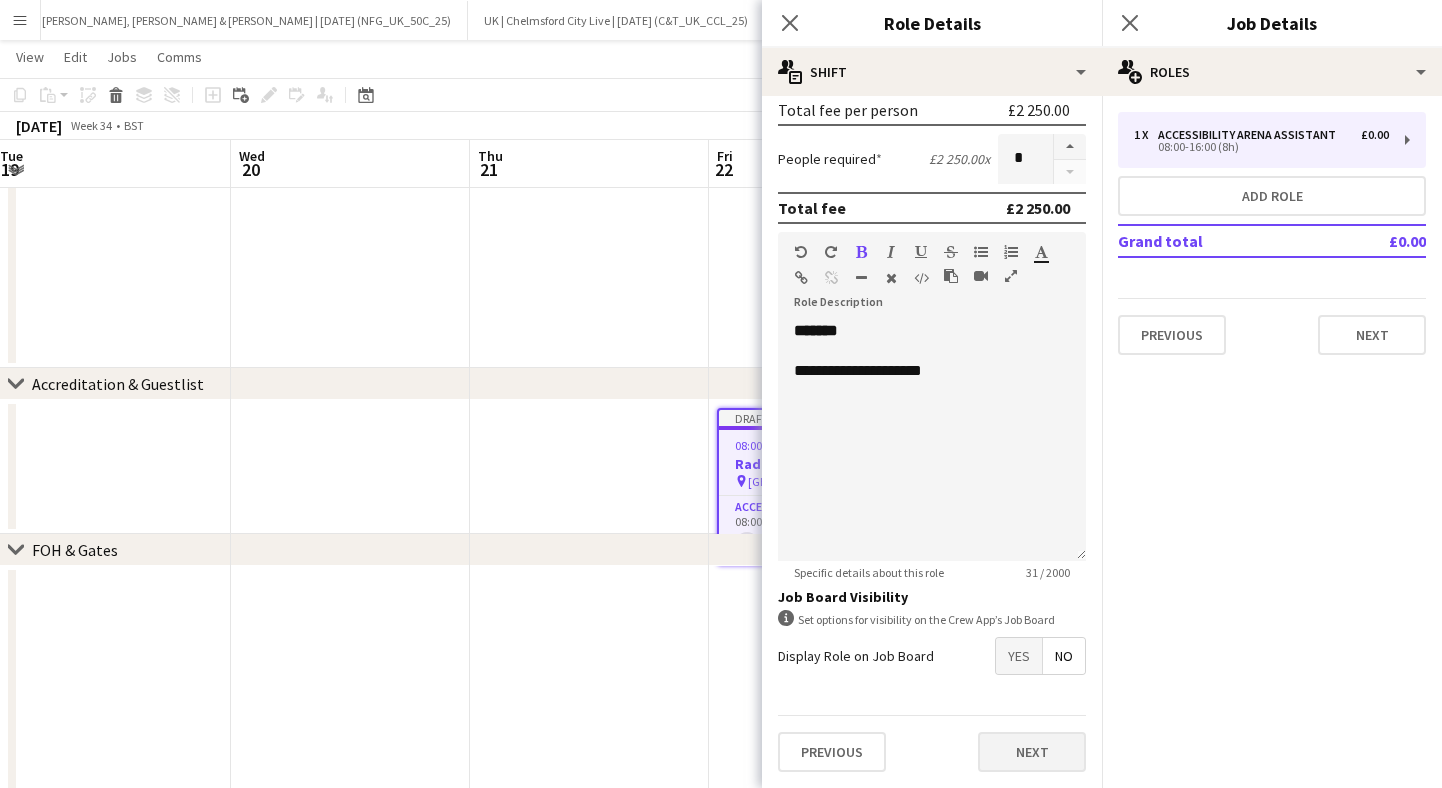 scroll, scrollTop: 0, scrollLeft: 0, axis: both 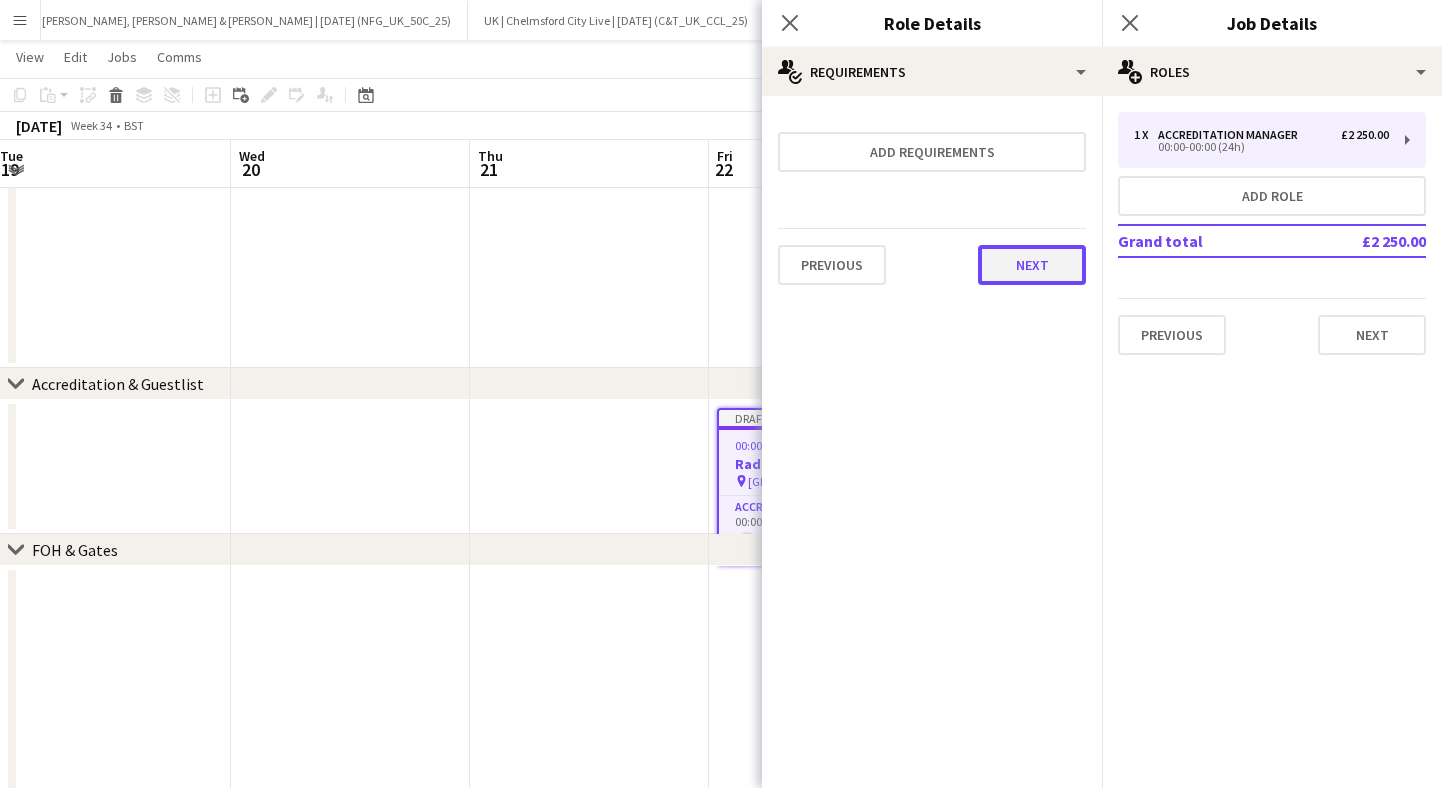 click on "Next" at bounding box center (1032, 265) 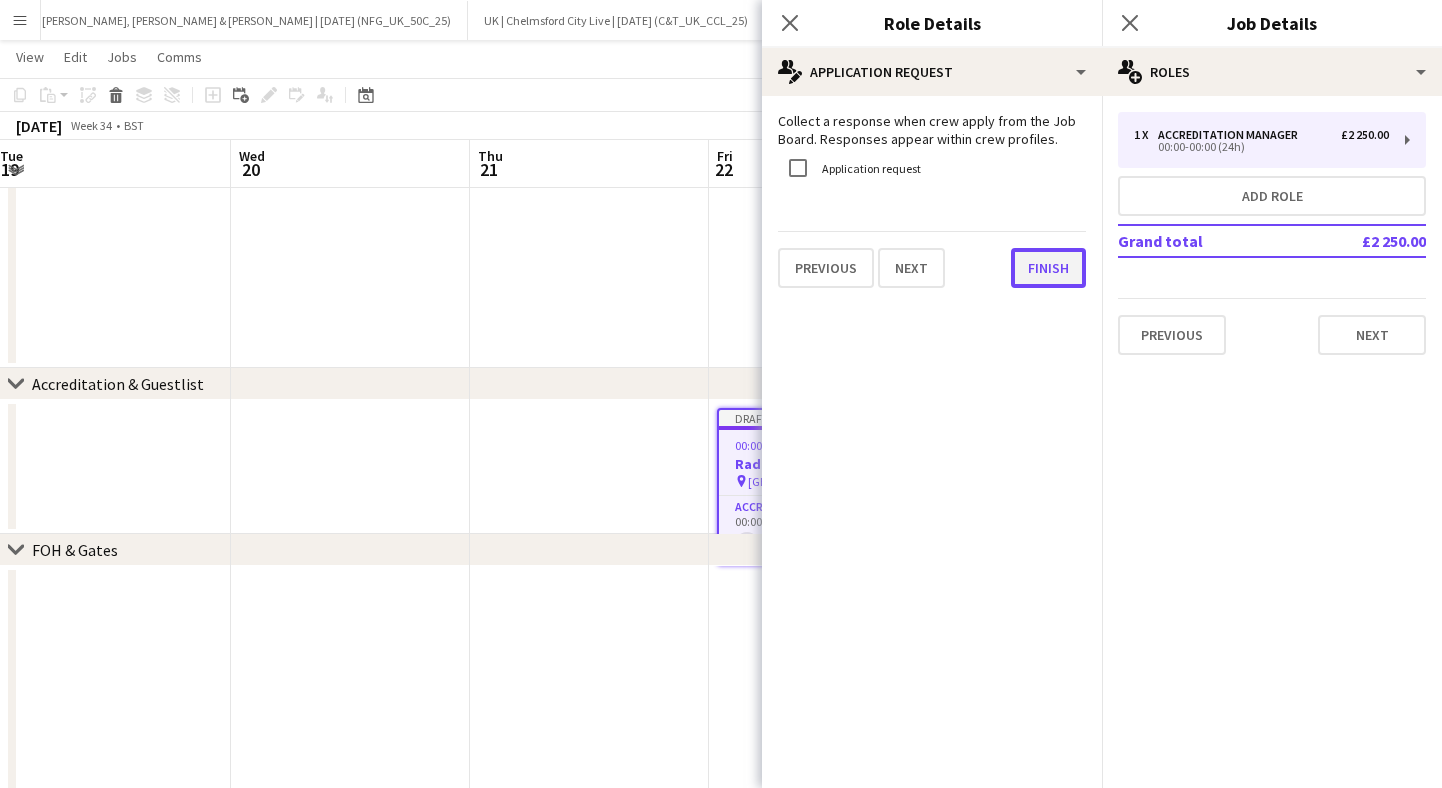 click on "Finish" at bounding box center [1048, 268] 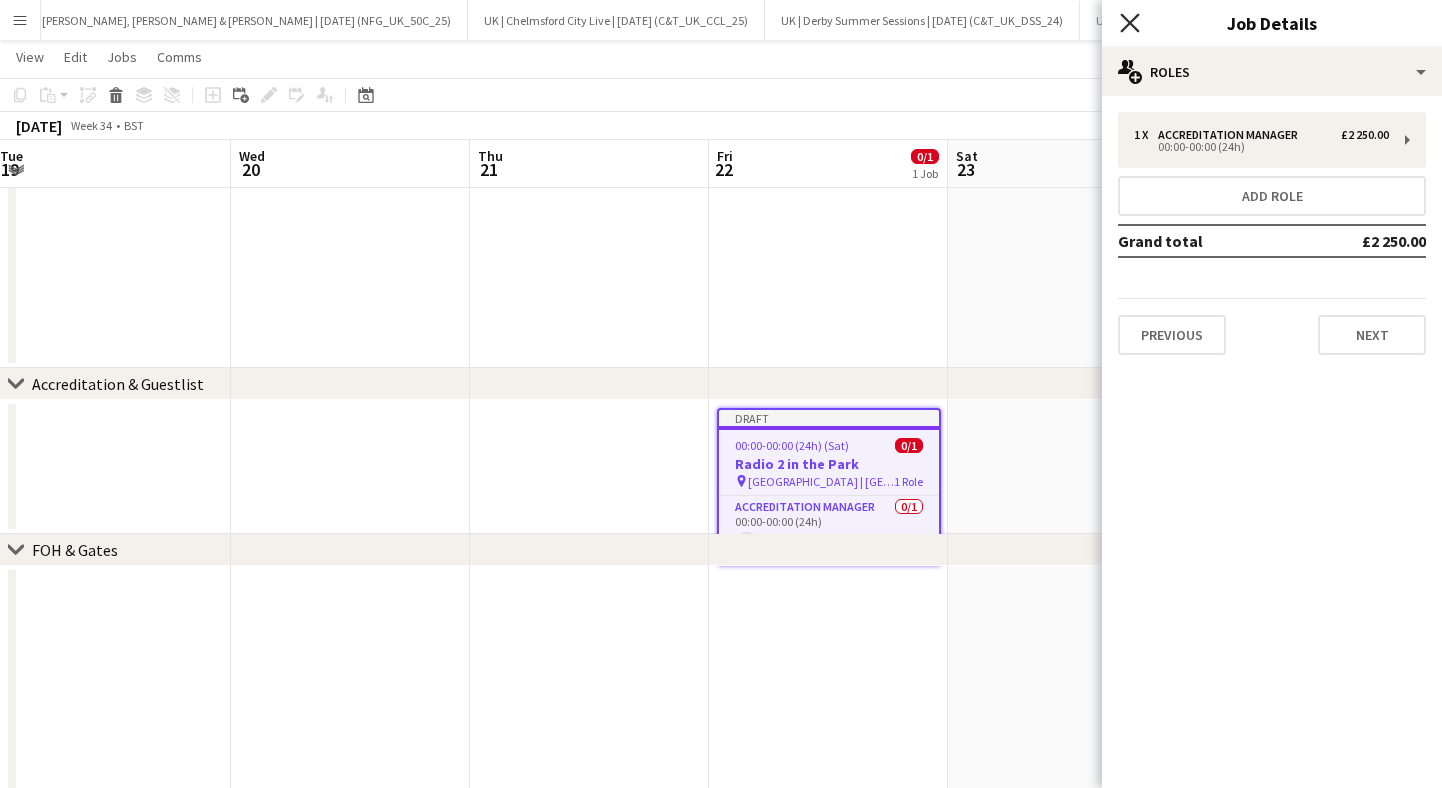 click on "Close pop-in" 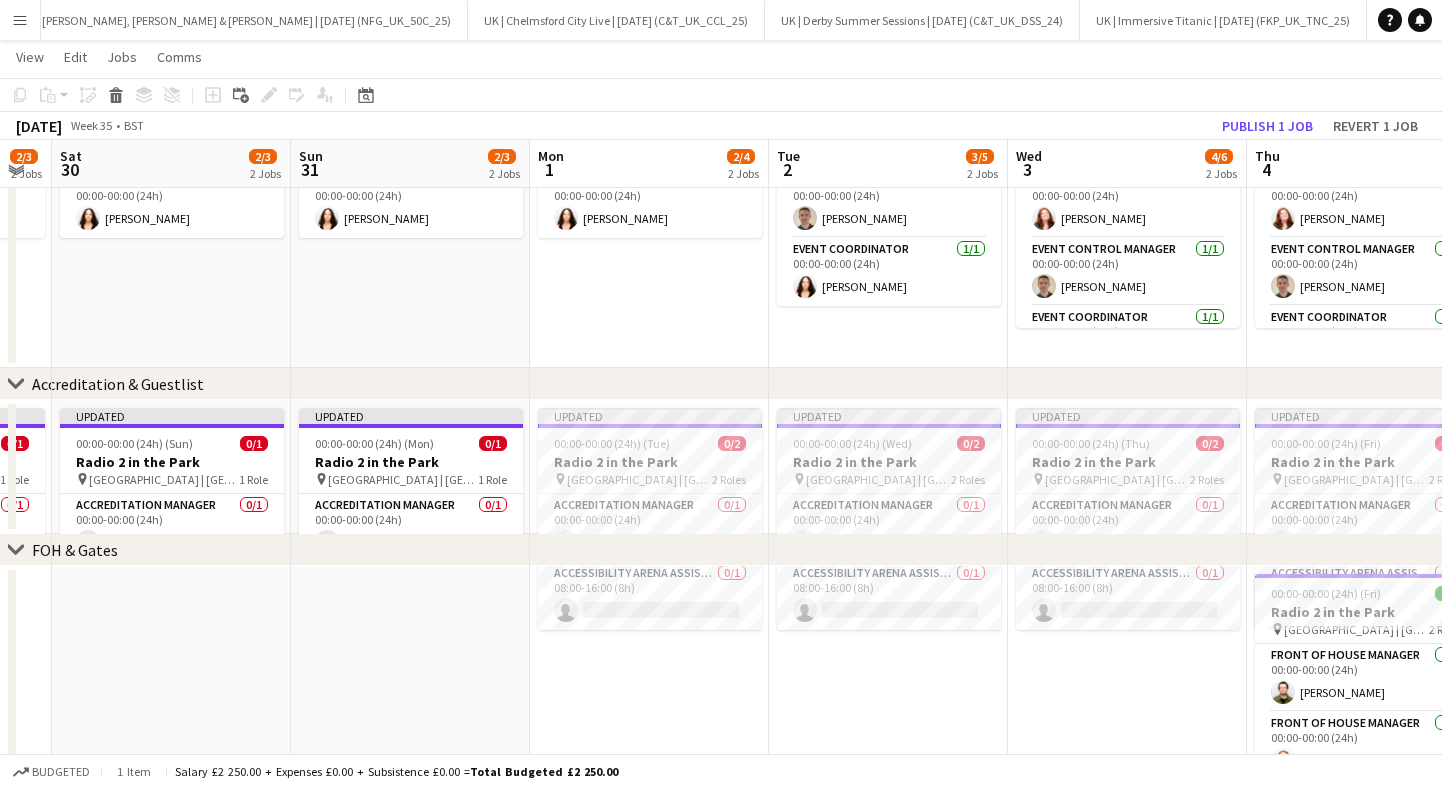 scroll, scrollTop: 0, scrollLeft: 897, axis: horizontal 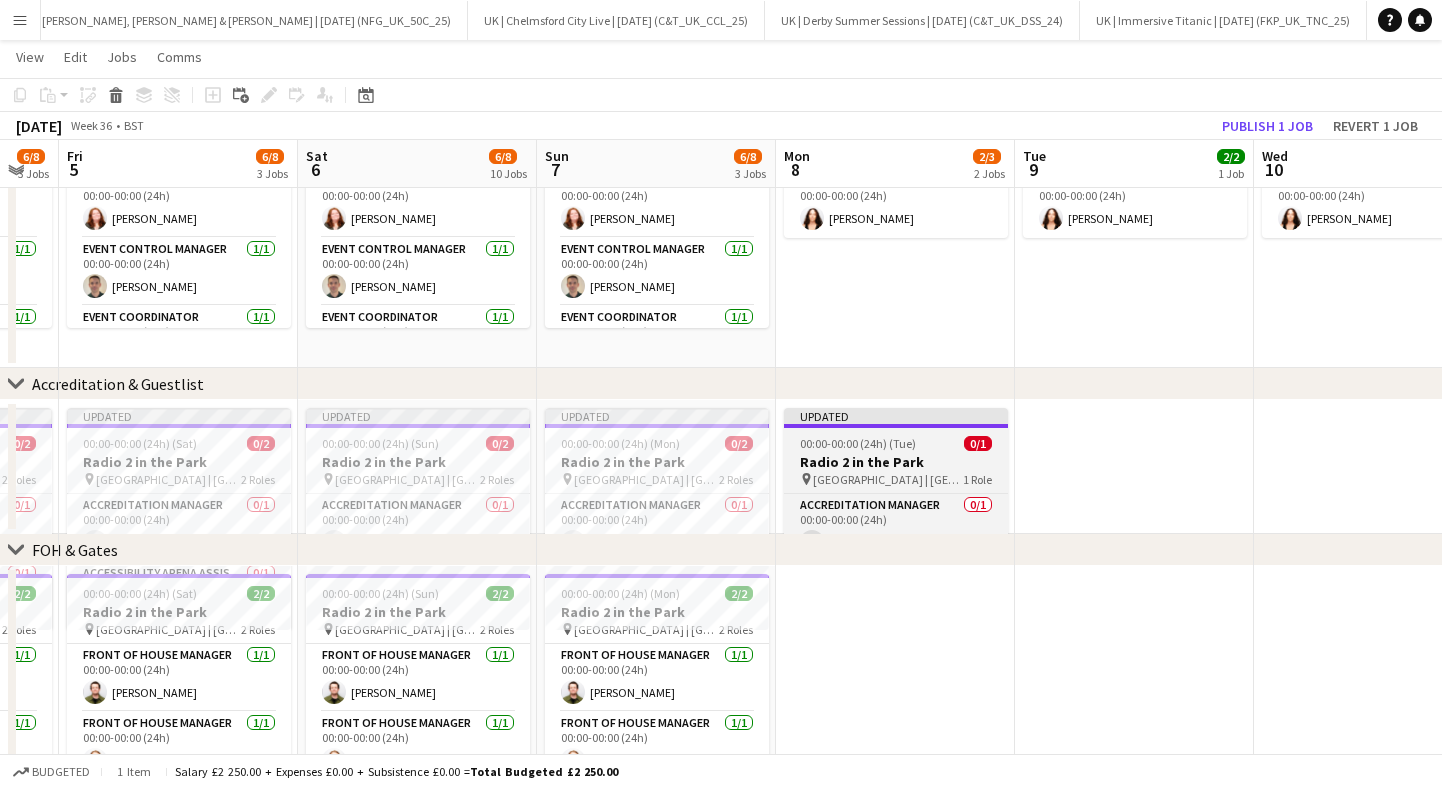 click on "Radio 2 in the Park" at bounding box center [896, 462] 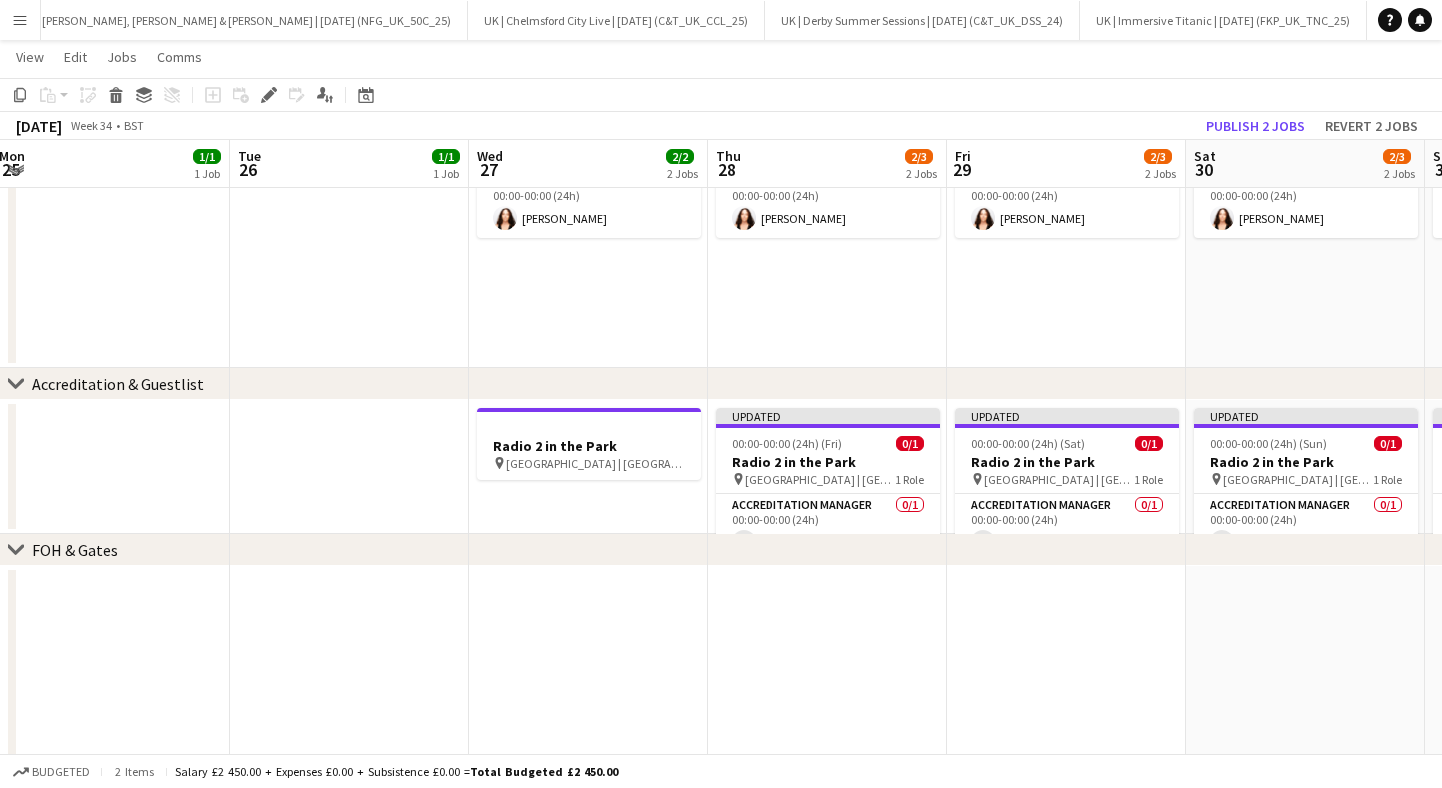 scroll, scrollTop: 0, scrollLeft: 824, axis: horizontal 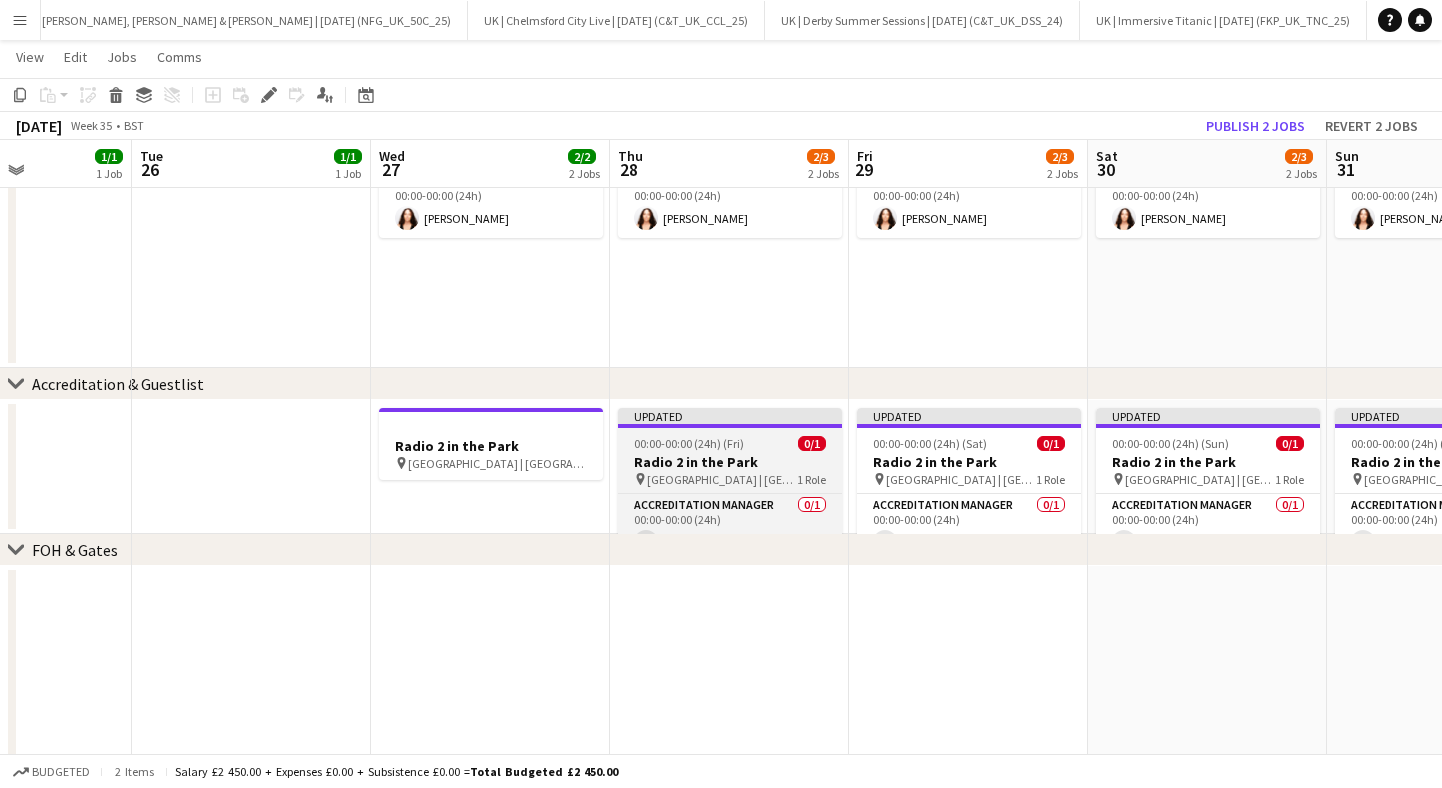 click on "[GEOGRAPHIC_DATA] | [GEOGRAPHIC_DATA], [GEOGRAPHIC_DATA]" at bounding box center (722, 479) 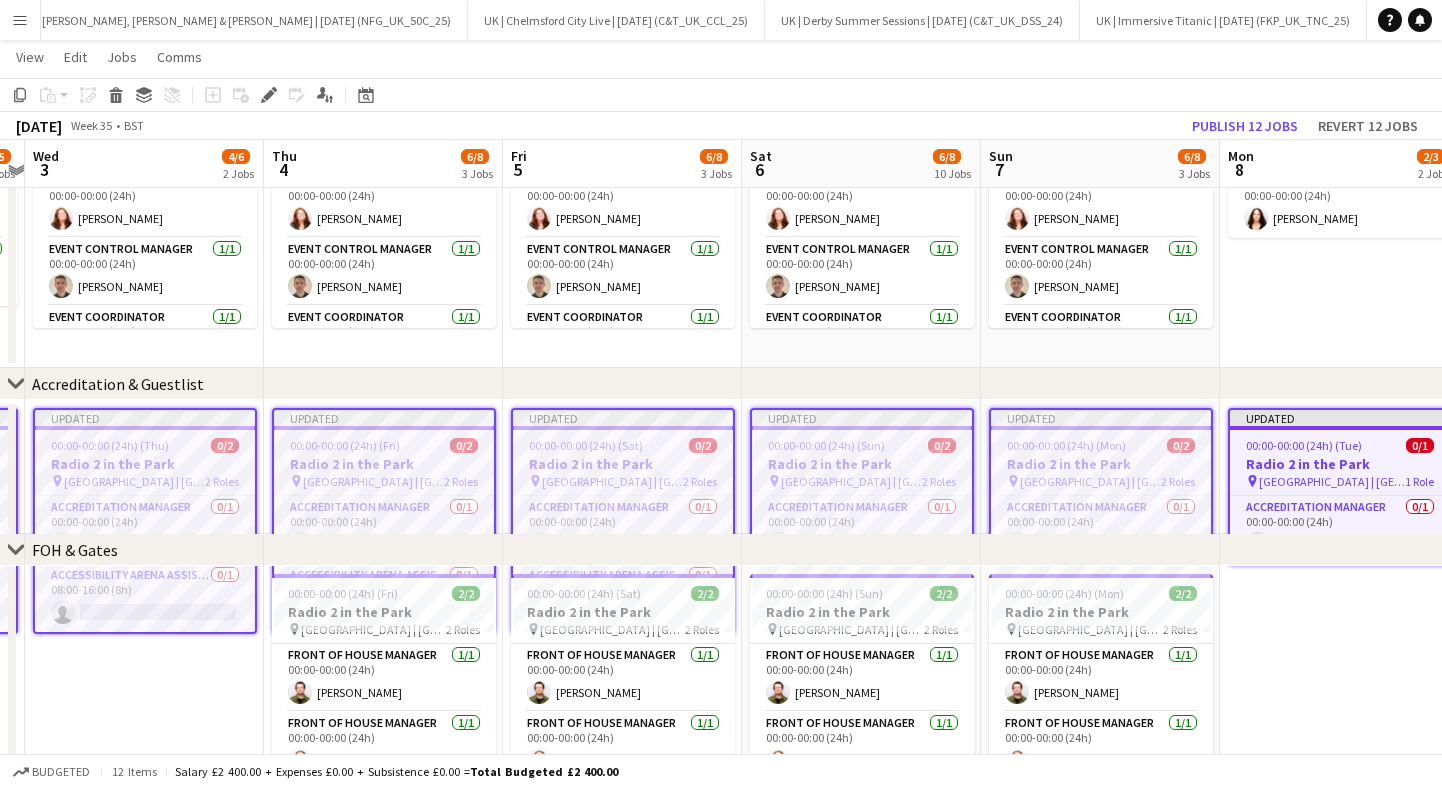 scroll, scrollTop: 0, scrollLeft: 590, axis: horizontal 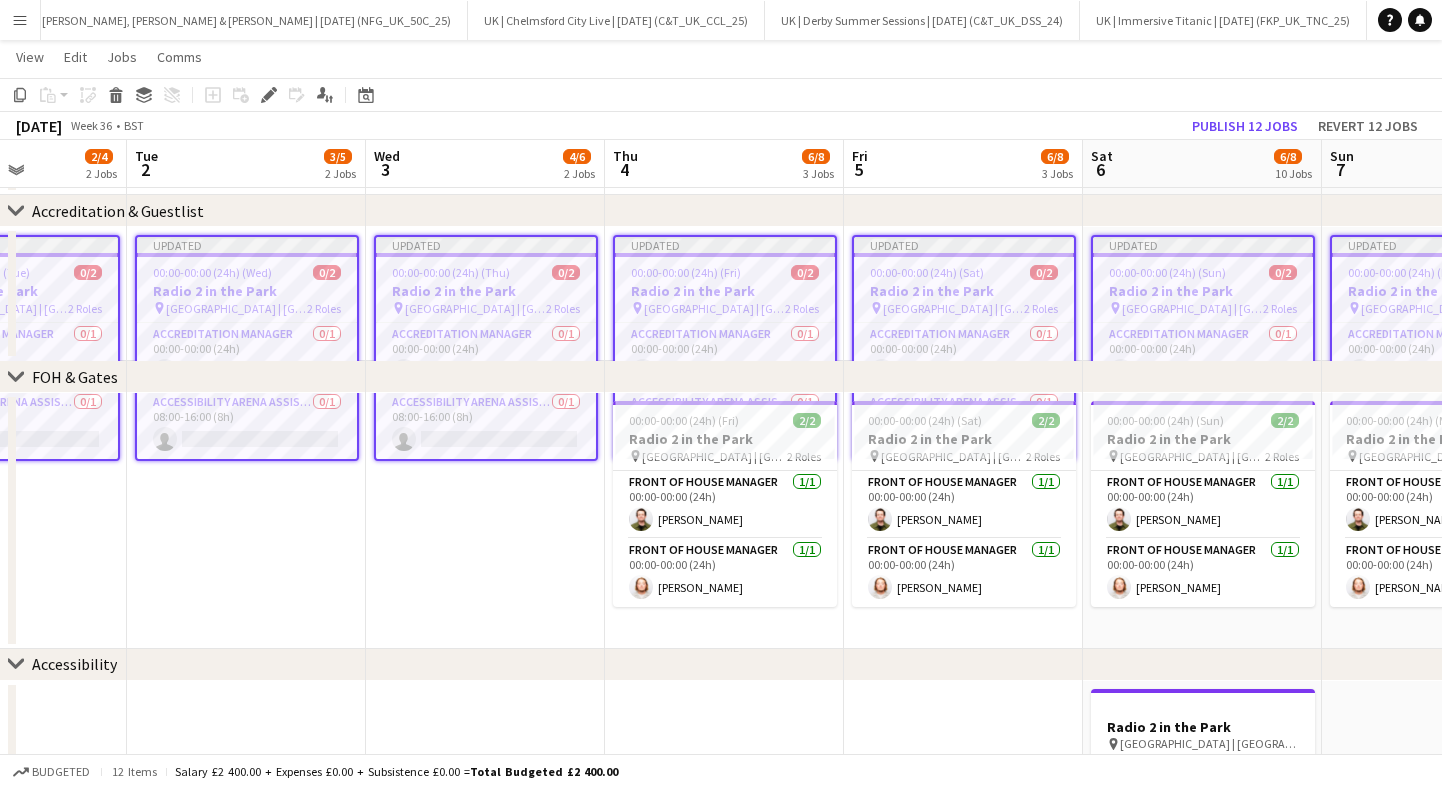 click at bounding box center (485, 521) 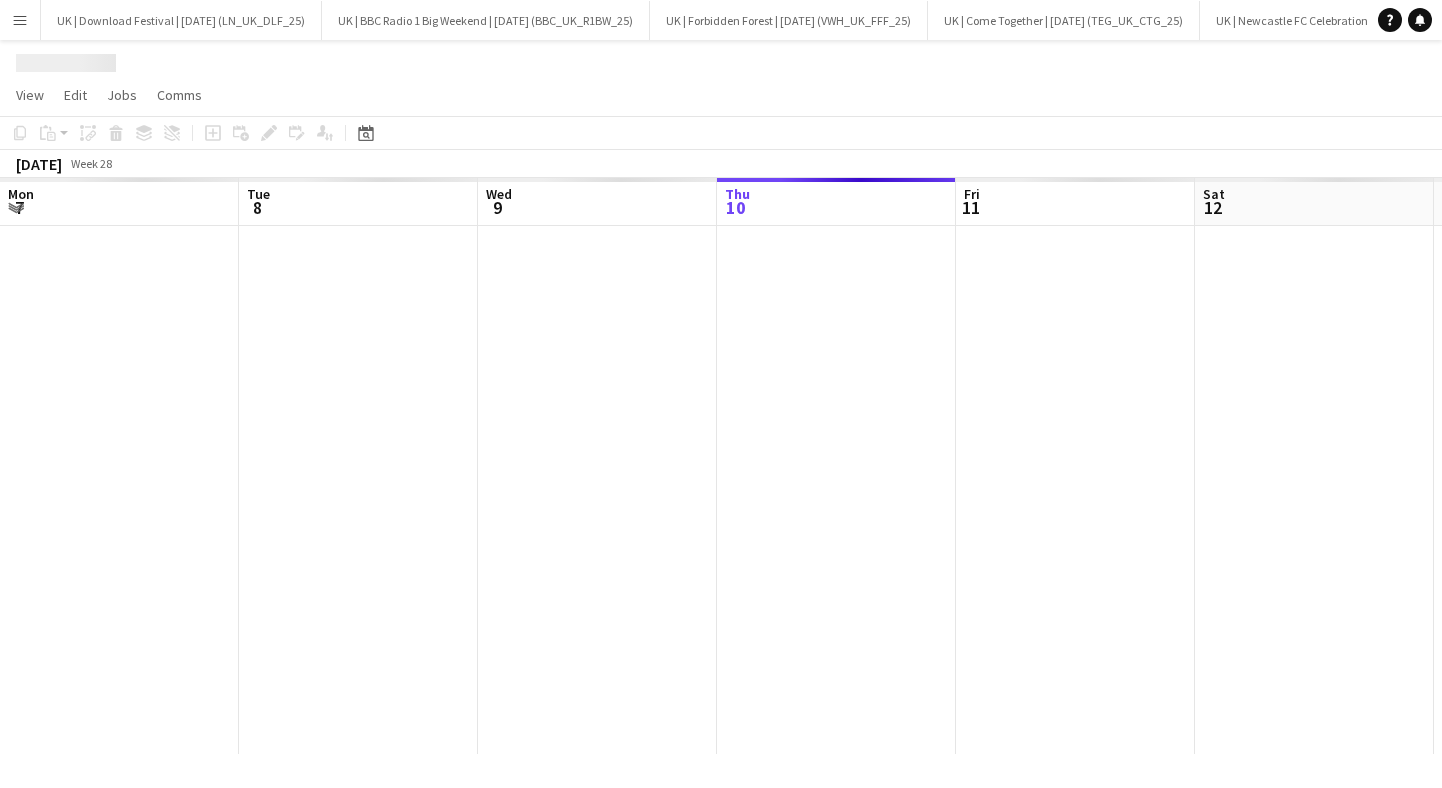scroll, scrollTop: 0, scrollLeft: 0, axis: both 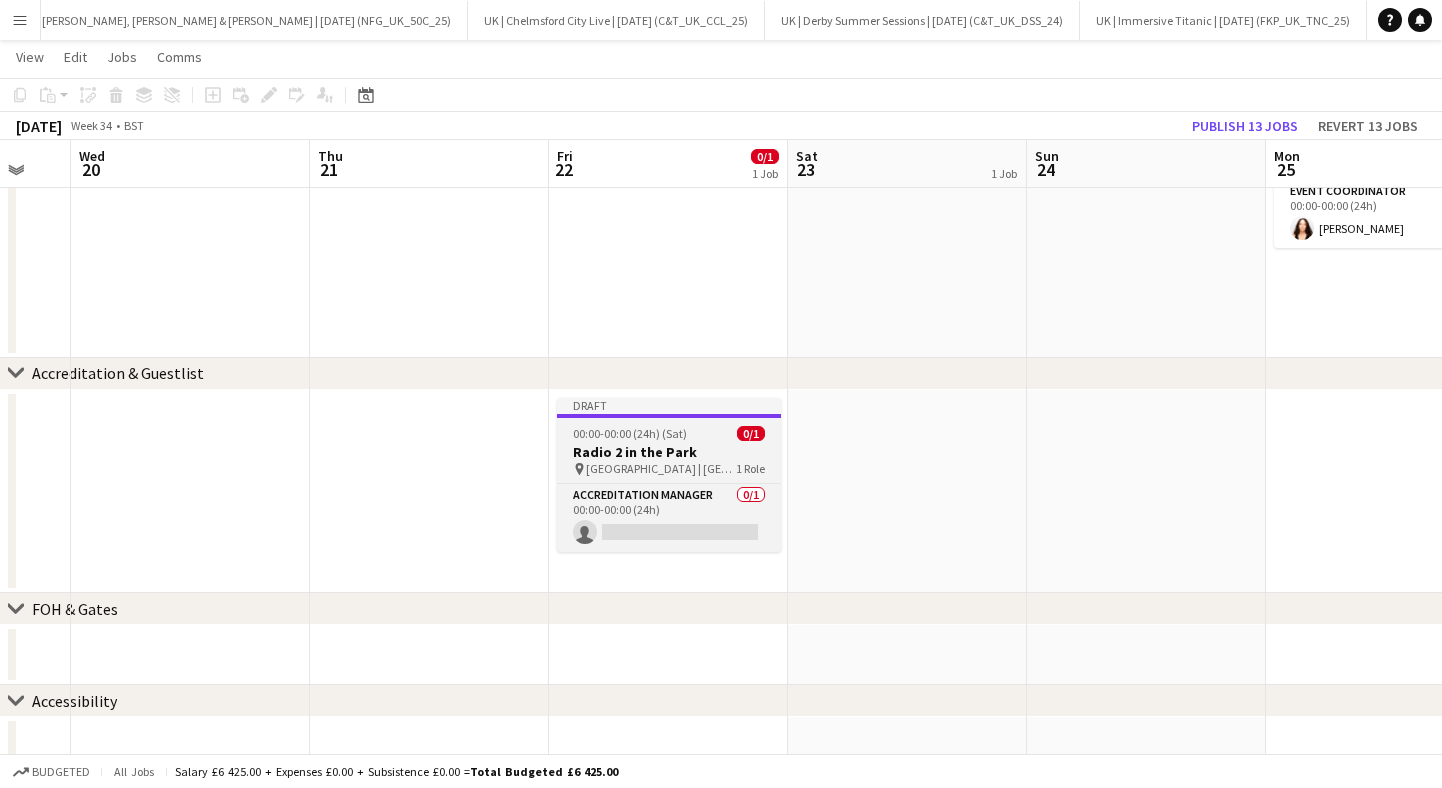 click on "Radio 2 in the Park" at bounding box center [669, 452] 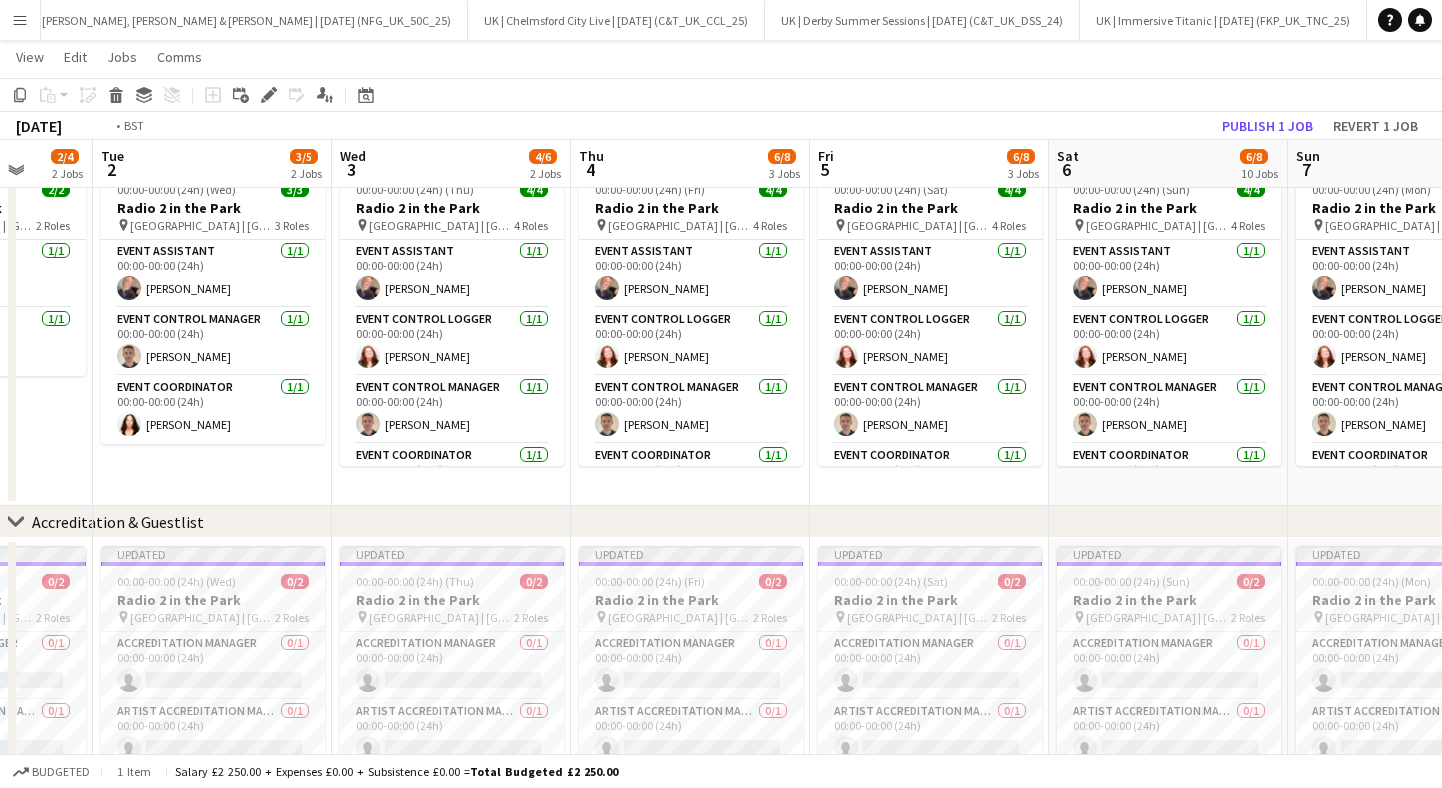 scroll, scrollTop: 0, scrollLeft: 857, axis: horizontal 